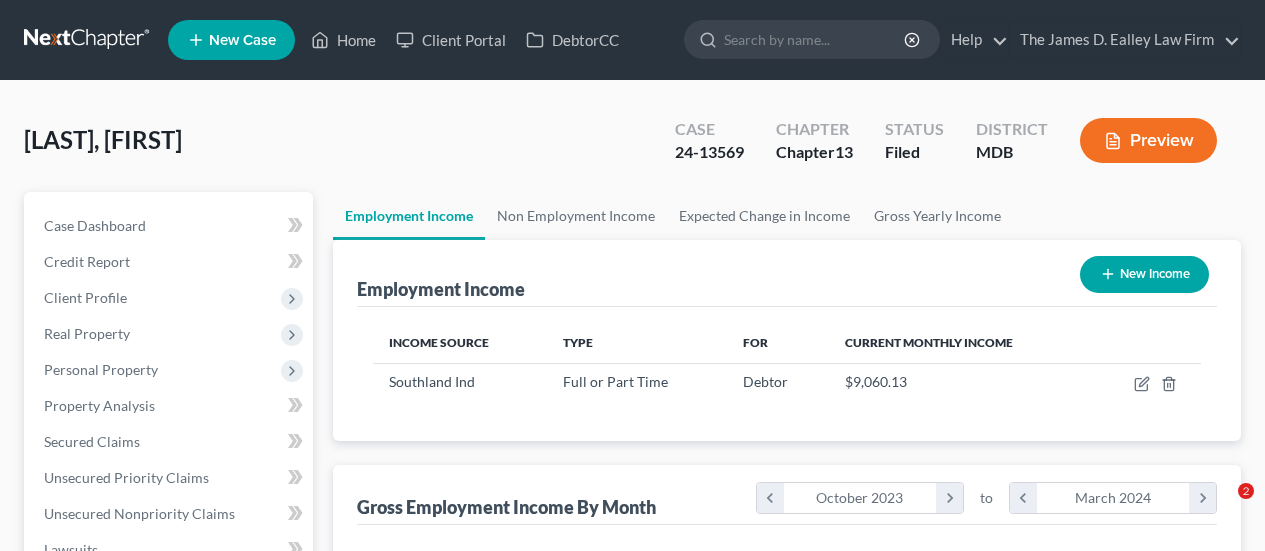 scroll, scrollTop: 100, scrollLeft: 0, axis: vertical 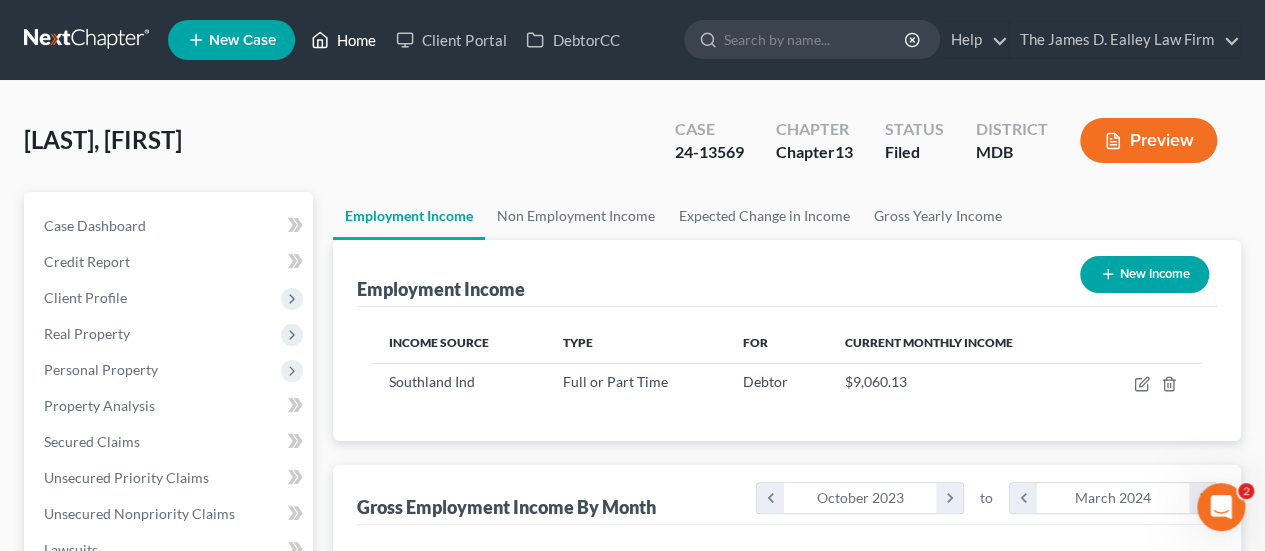 click on "Home" at bounding box center [343, 40] 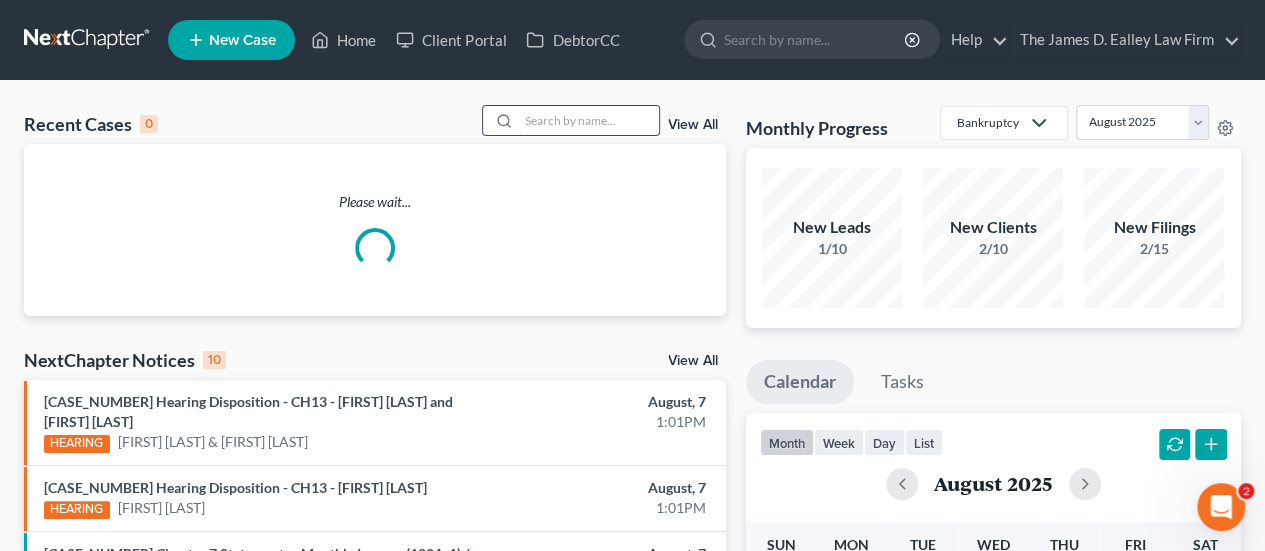 click at bounding box center [589, 120] 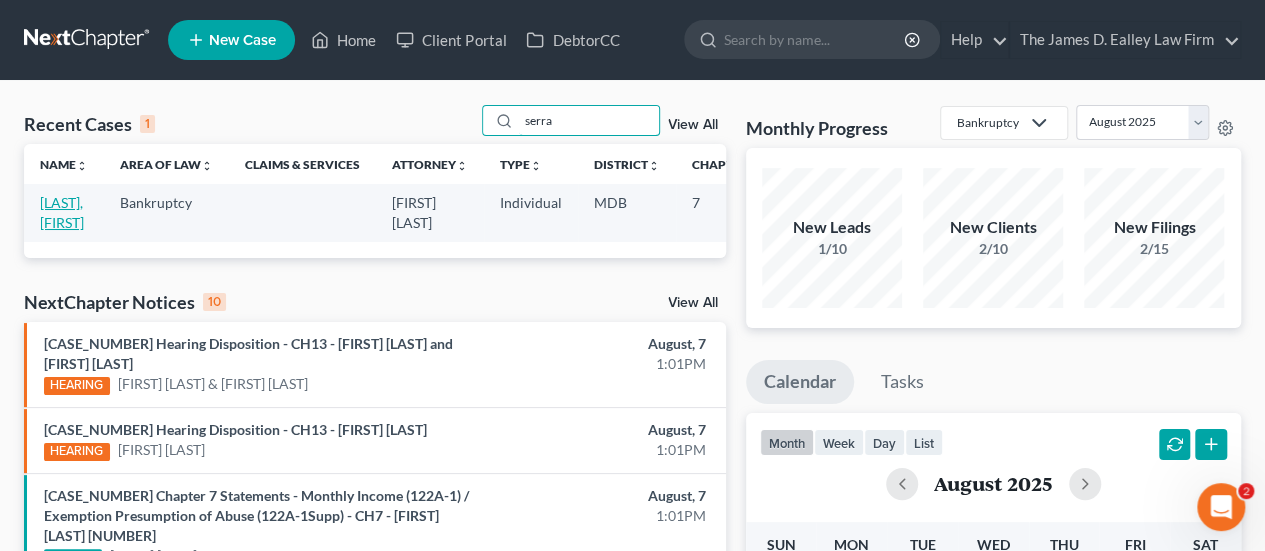 type on "serra" 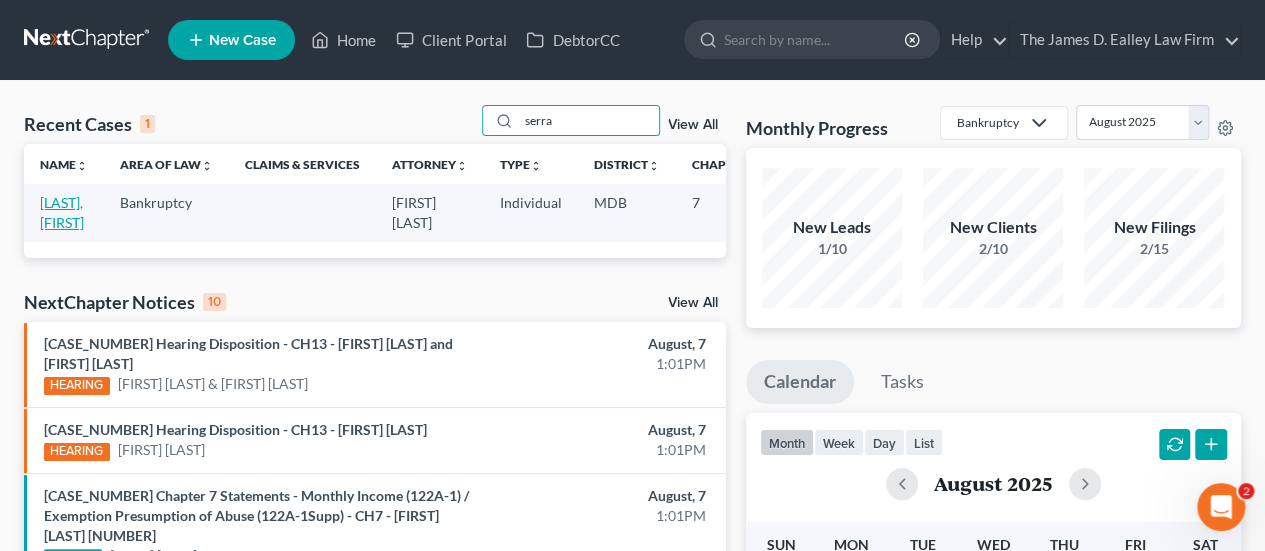click on "[LAST], [FIRST]" at bounding box center (62, 212) 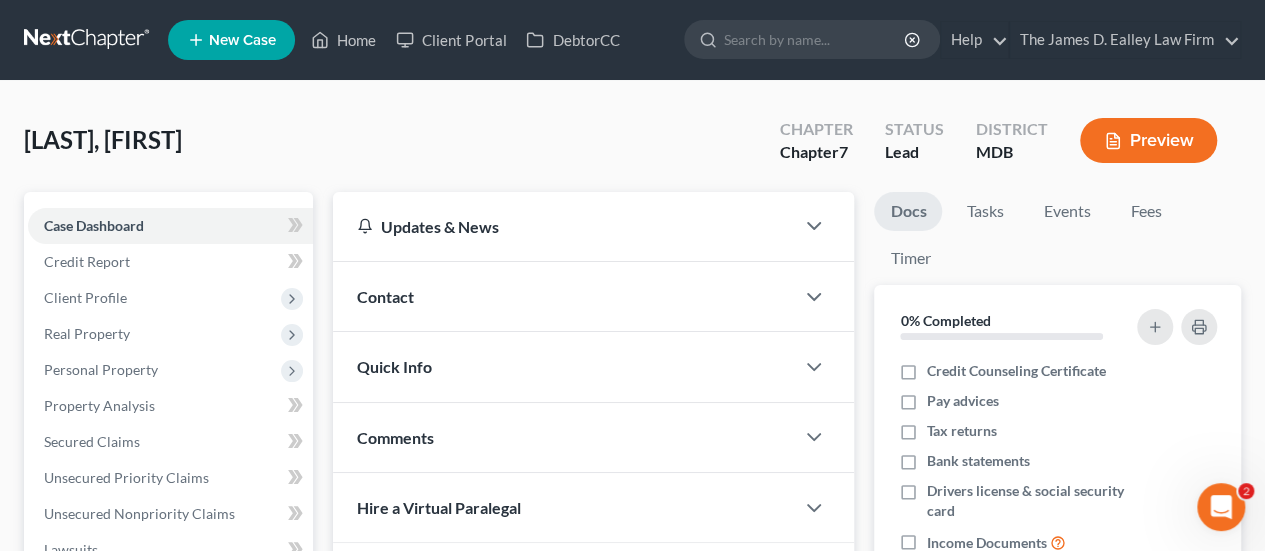 scroll, scrollTop: 512, scrollLeft: 0, axis: vertical 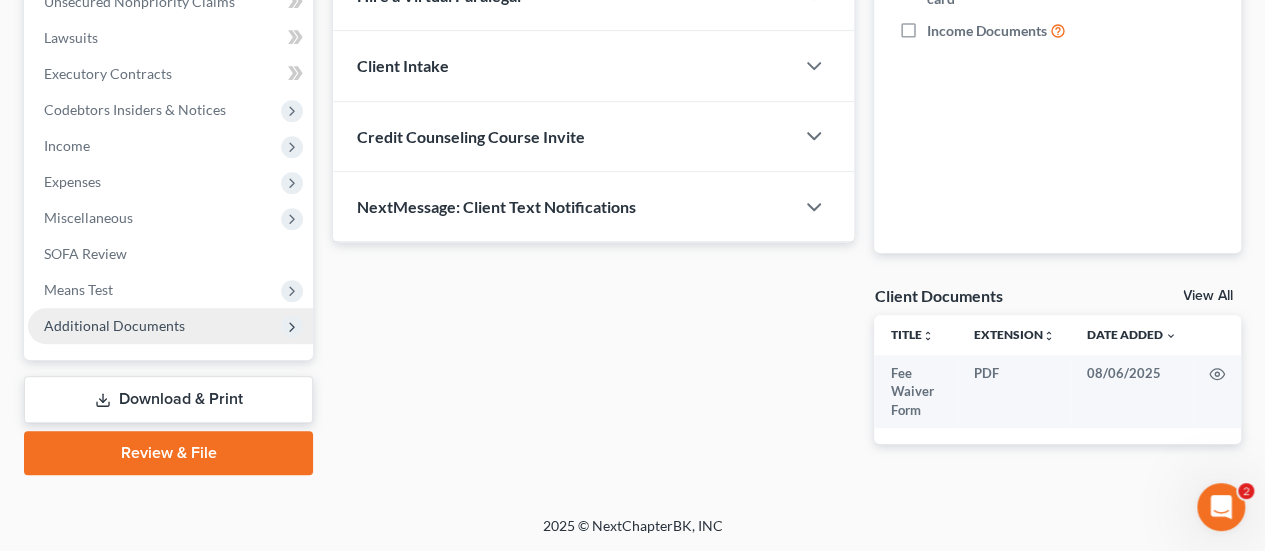 click on "Additional Documents" at bounding box center (170, 326) 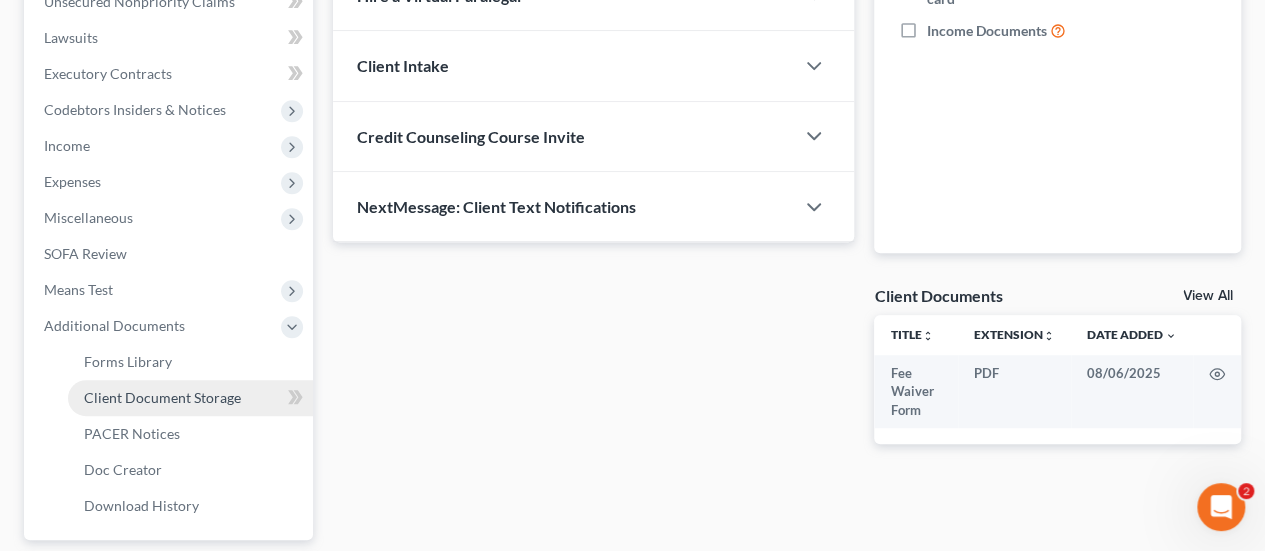click on "Client Document Storage" at bounding box center (162, 397) 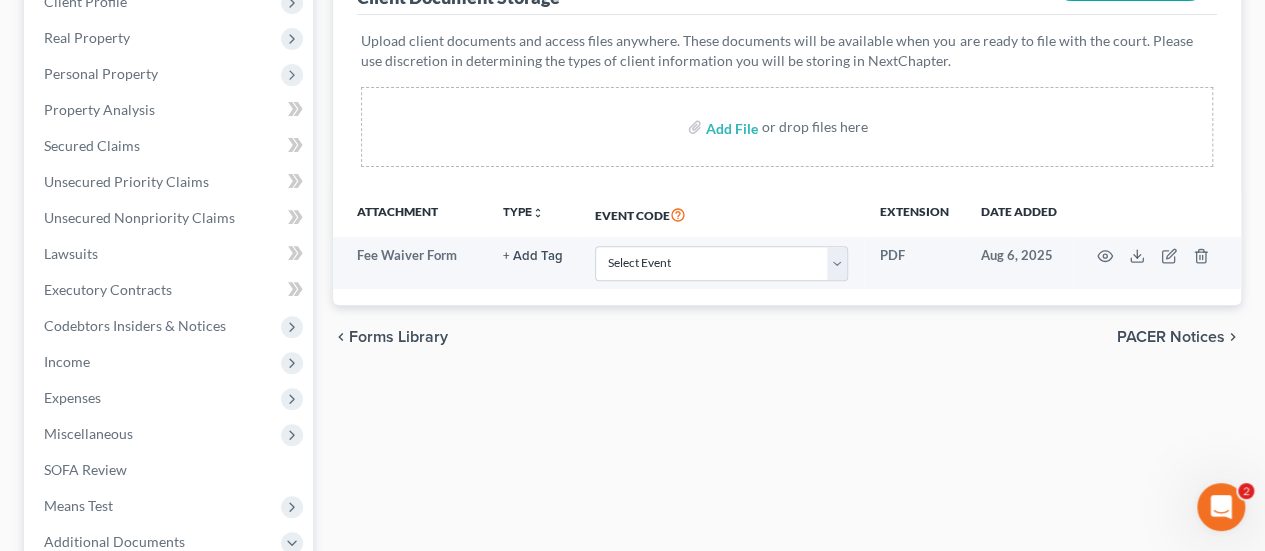 scroll, scrollTop: 300, scrollLeft: 0, axis: vertical 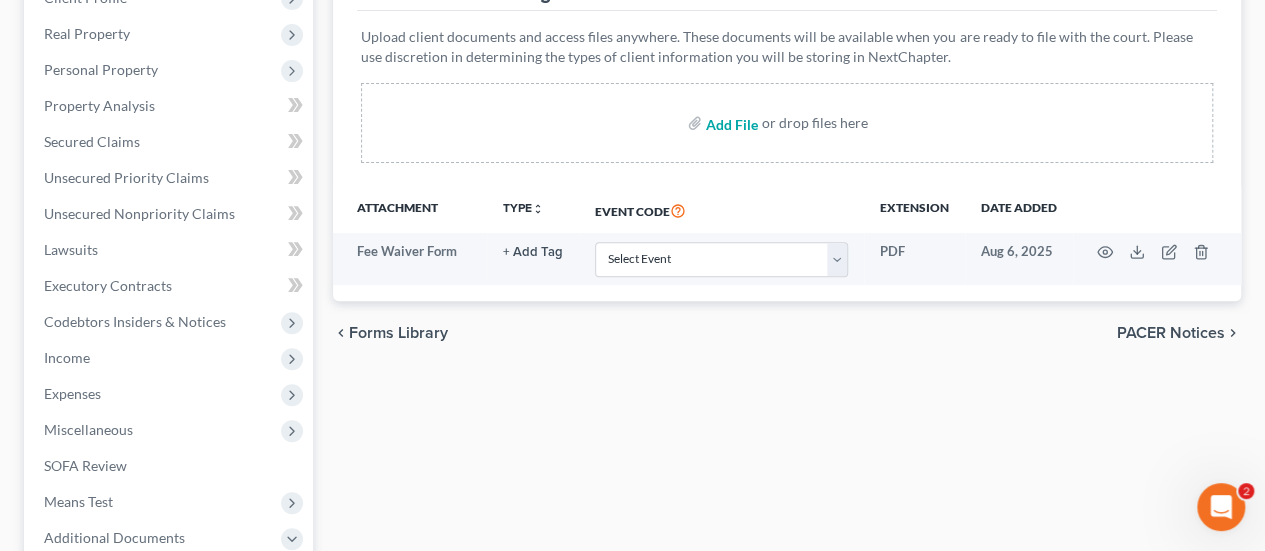 click at bounding box center [730, 123] 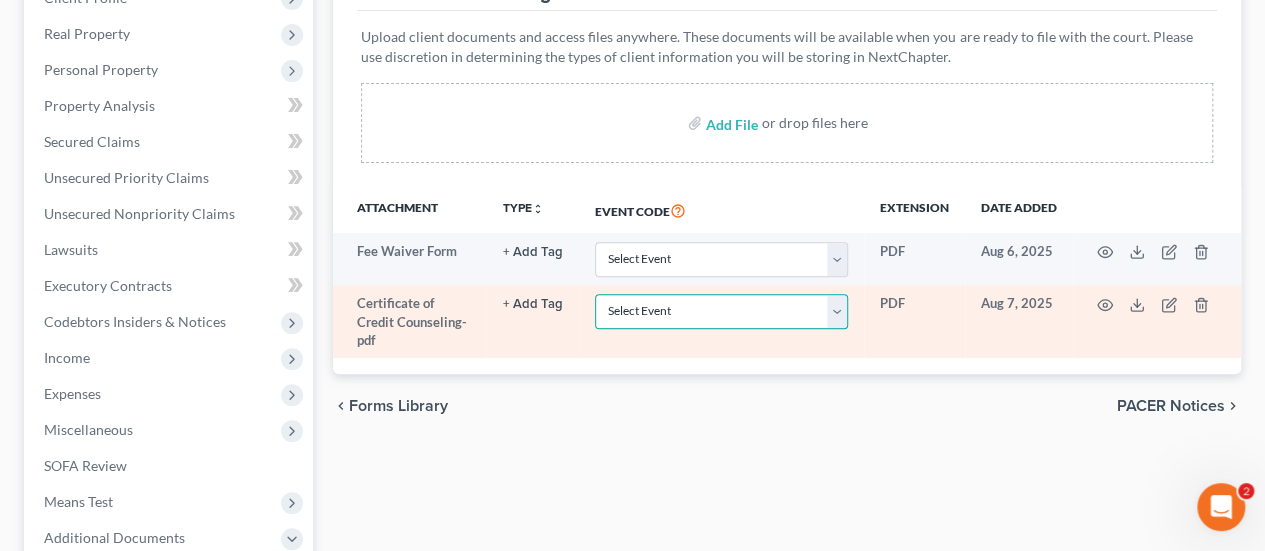 drag, startPoint x: 680, startPoint y: 308, endPoint x: 680, endPoint y: 292, distance: 16 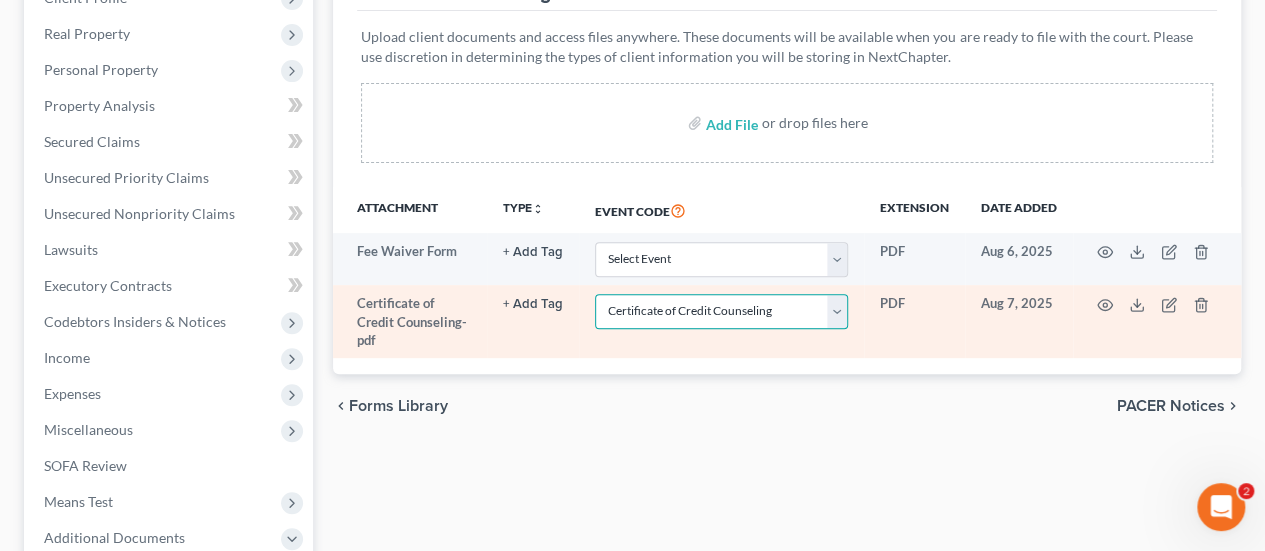 click on "Select Event Affidavit Affidavit of Adequate Protection and Lease Payments Affidavit of Default Affidavit of Justification Amended Creditor Matrix Amended Disclosure of Compensation of Attorney for Debtor Amended Reaffirmation Agreement Amended Schedules Amended Statement of Financial Affairs Amended Voluntary Petition Attachment to Voluntary Petition for Non-Individuals Ch 11 Balance Sheet Bankruptcy Petition Preparer's Notice, Declaration, and Signature (Form 119) Bill of Costs Certificate of Credit Counseling Certificate of Service Certificate of Service of Tax Information to Requestor Certificate of Service of Tax Information to Taxing Authority Chapter 11 Final Report and Account Chapter 11 Monthly Operating Report UST Form 11-MOR Chapter 11 Post-Confirmation Report Chapter 11 Small Business Documents Chapter 11 Statement of Monthly Income Form 122B Chapter 13 Calculation of Disposable Income 122C-2 Chapter 13 Interim Business Report Chapter 13 Plan Chapter 13 Pre-Confirmation Certificate Declaration" at bounding box center [721, 311] 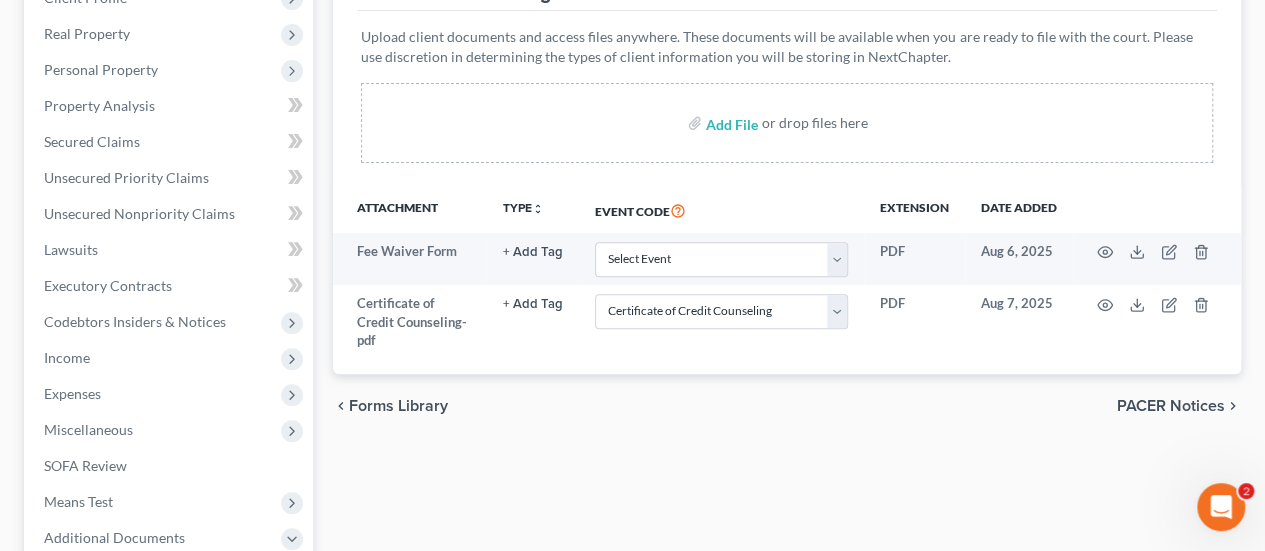 click on "Attachment TYPE unfold_more NONE Hearing Notice Proof of Claim Event Code Extension Date added Fee Waiver Form + Add Tag Select an option or create one Hearing Notice Proof of Claim Select Event Affidavit Affidavit of Adequate Protection and Lease Payments Affidavit of Default Affidavit of Justification Amended Creditor Matrix Amended Disclosure of Compensation of Attorney for Debtor Amended Reaffirmation Agreement Amended Schedules Amended Statement of Financial Affairs Amended Voluntary Petition Attachment to Voluntary Petition for Non-Individuals Ch 11 Balance Sheet Bankruptcy Petition Preparer's Notice, Declaration, and Signature (Form 119) Bill of Costs Certificate of Credit Counseling Certificate of Service Certificate of Service of Tax Information to Requestor Certificate of Service of Tax Information to Taxing Authority Chapter 11 Final Report and Account Chapter 11 Monthly Operating Report UST Form 11-MOR Chapter 11 Post-Confirmation Report Chapter 11 Small Business Documents Chapter 13 Plan PDF PDF" at bounding box center (787, 280) 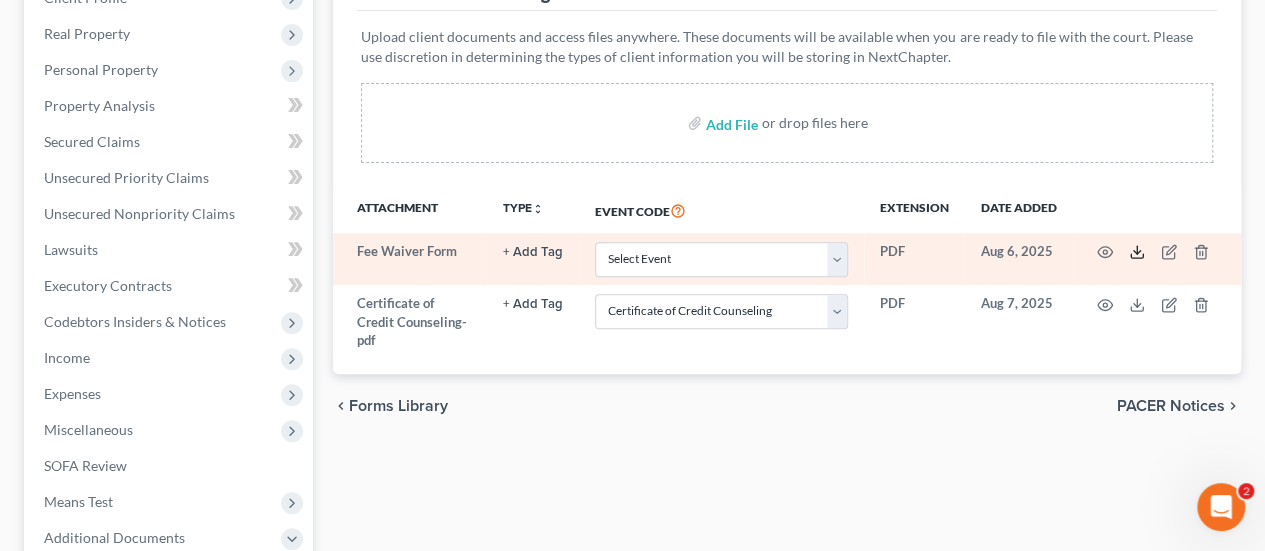 click 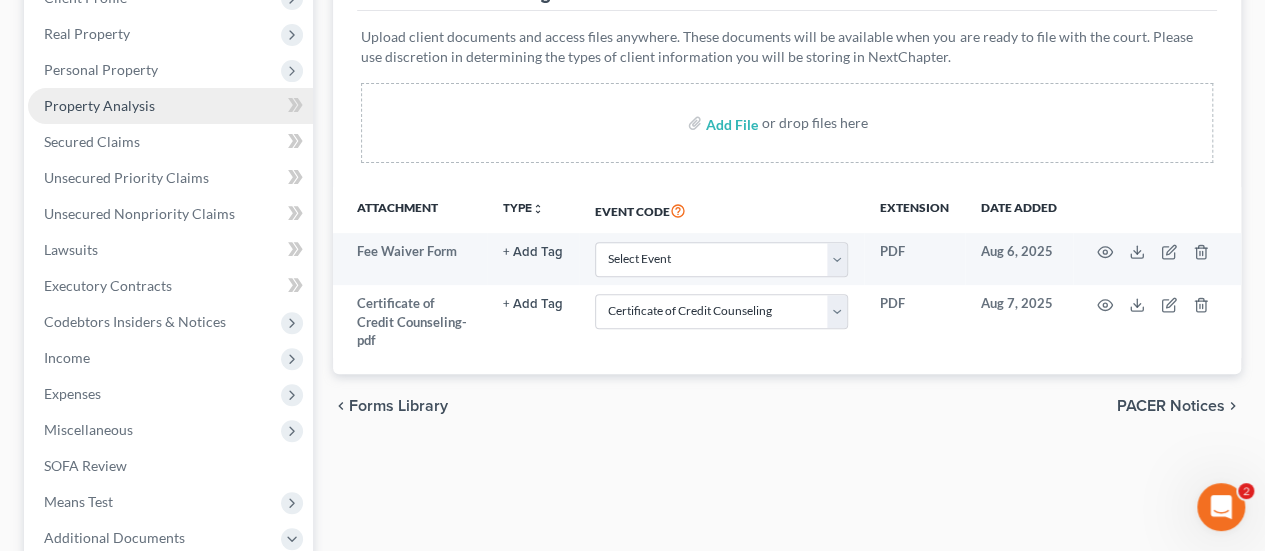 click on "Property Analysis" at bounding box center [99, 105] 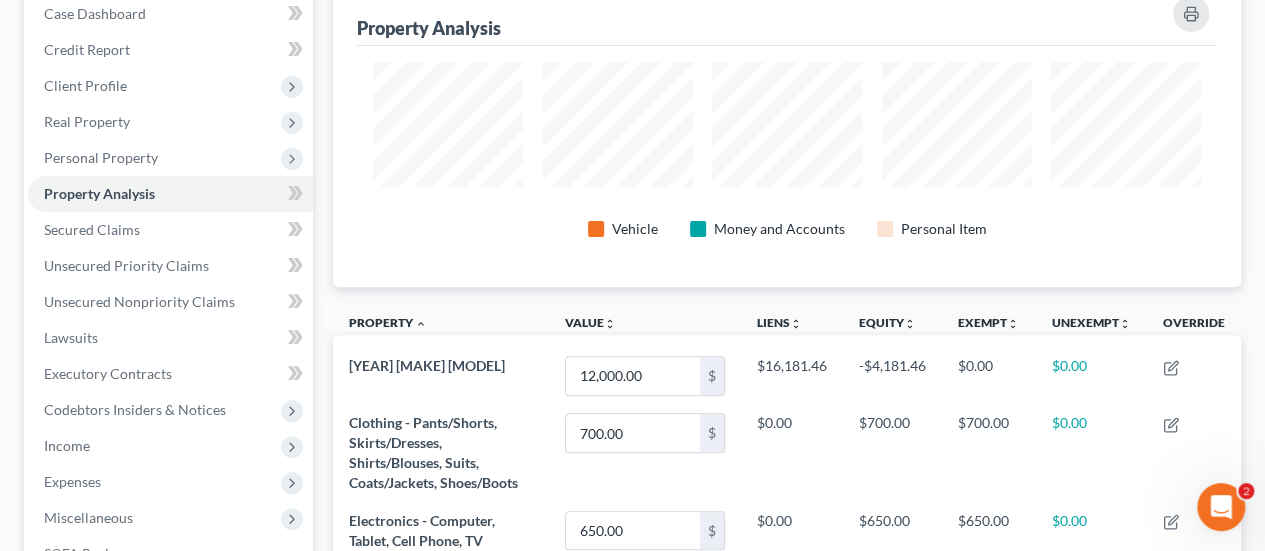 scroll, scrollTop: 0, scrollLeft: 0, axis: both 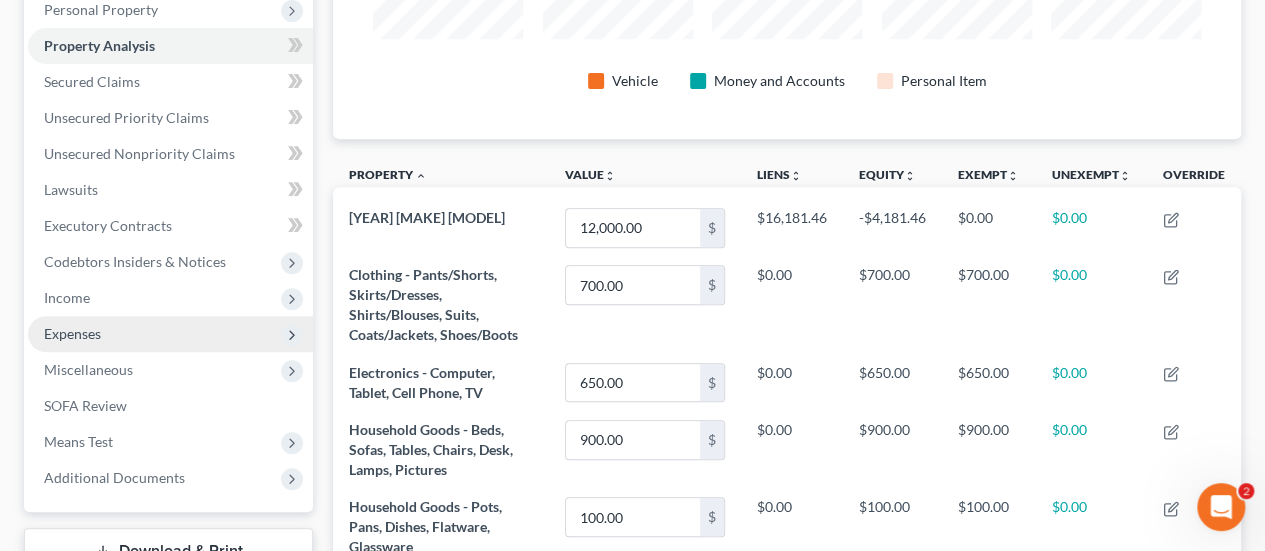 click on "Expenses" at bounding box center (72, 333) 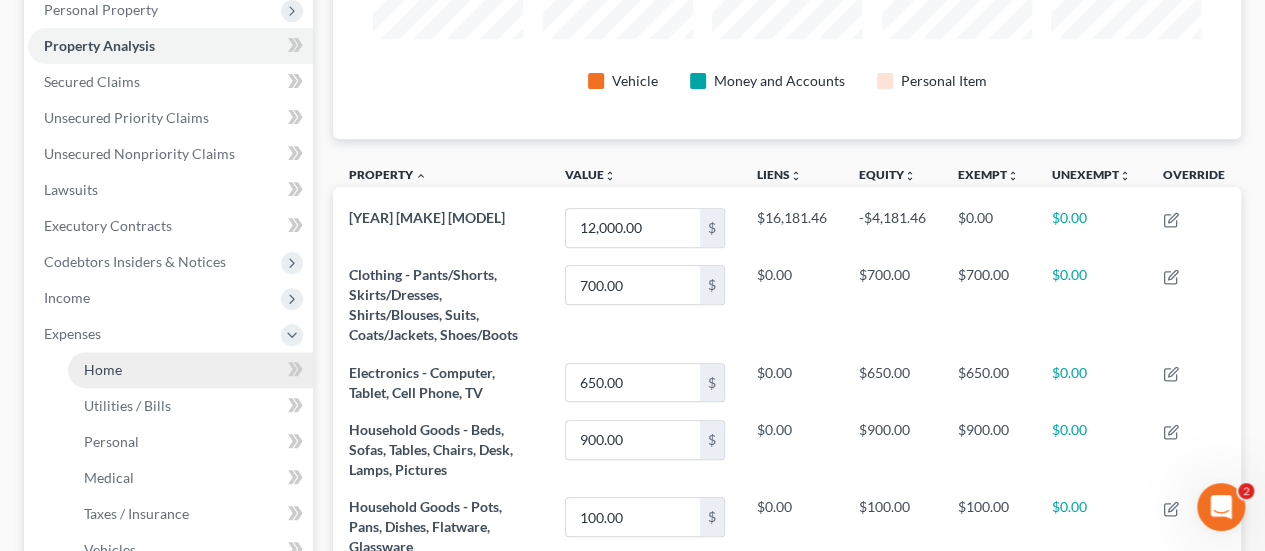 click on "Home" at bounding box center (103, 369) 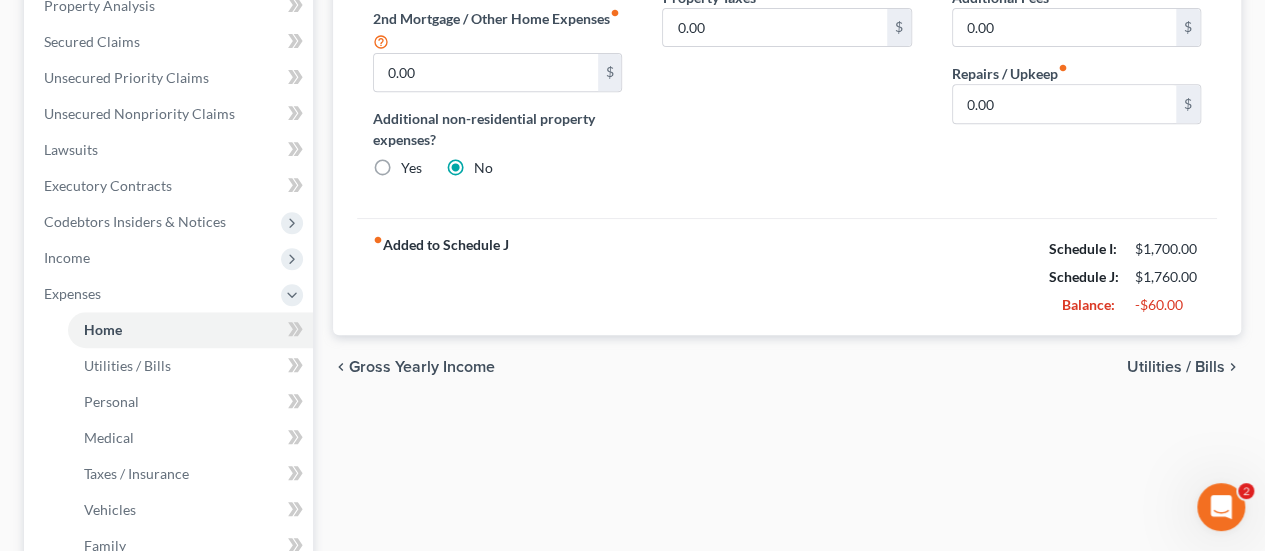 scroll, scrollTop: 761, scrollLeft: 0, axis: vertical 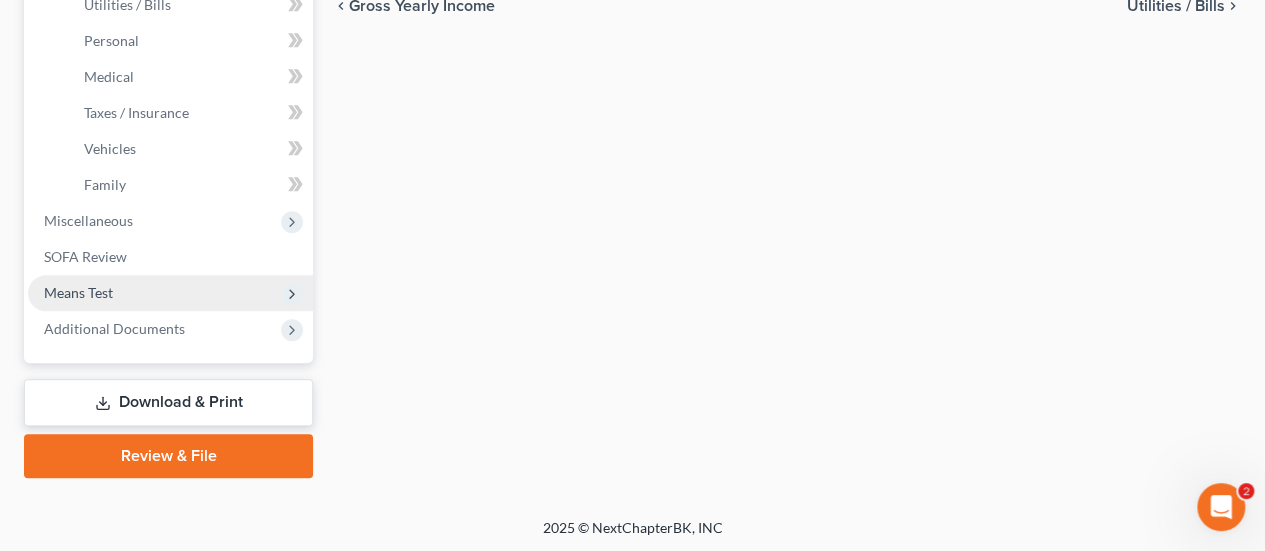 click on "Means Test" at bounding box center [78, 292] 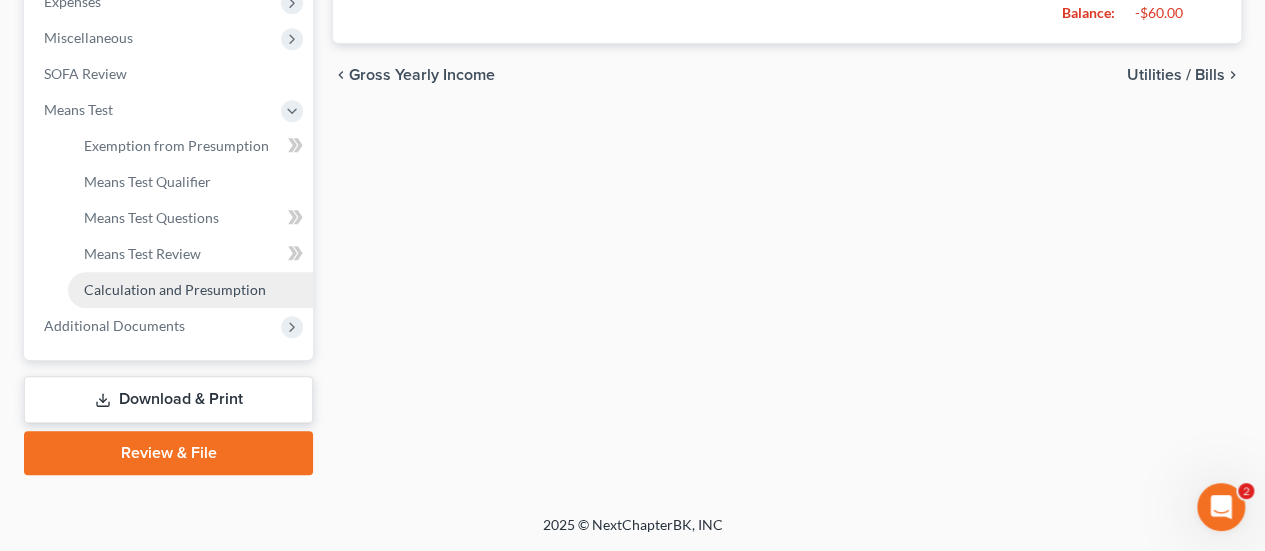scroll, scrollTop: 689, scrollLeft: 0, axis: vertical 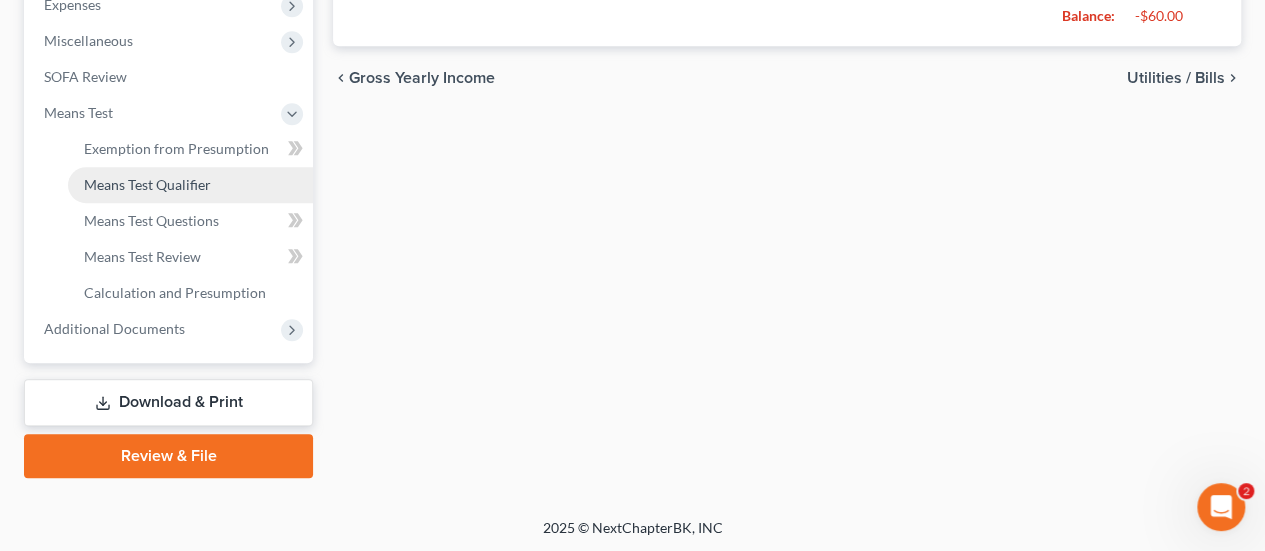 click on "Means Test Qualifier" at bounding box center (147, 184) 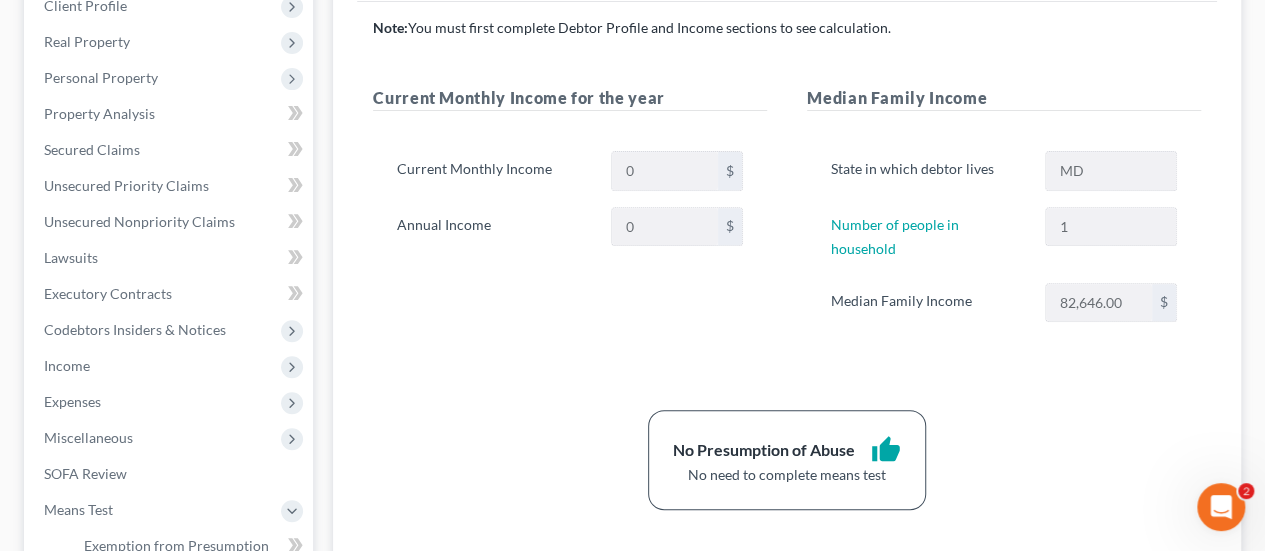 scroll, scrollTop: 300, scrollLeft: 0, axis: vertical 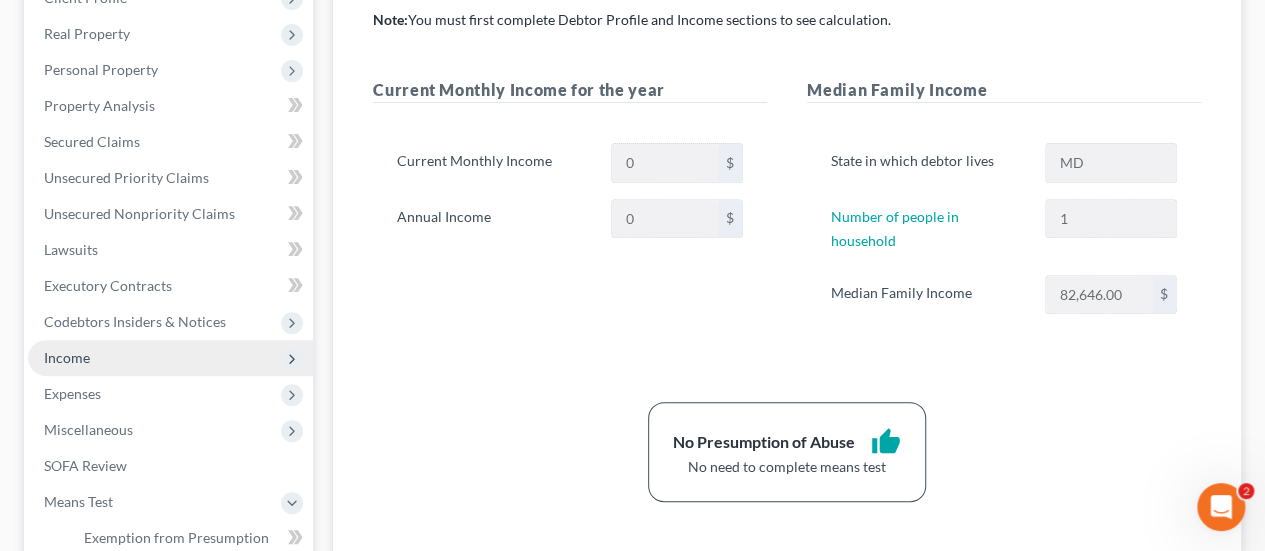 click on "Income" at bounding box center (170, 358) 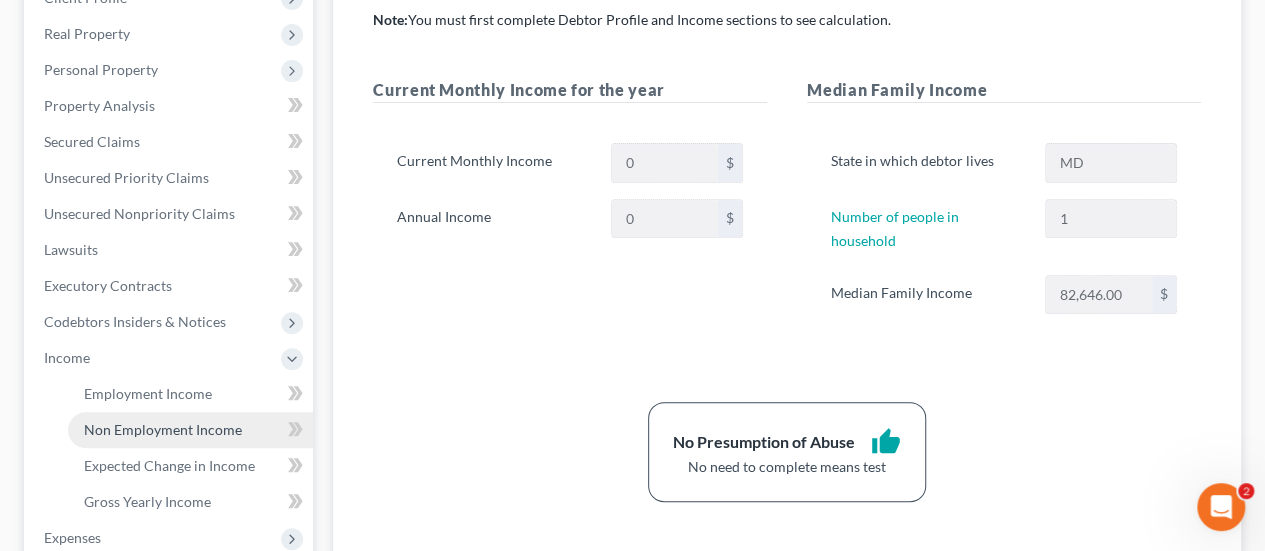 click on "Non Employment Income" at bounding box center [163, 429] 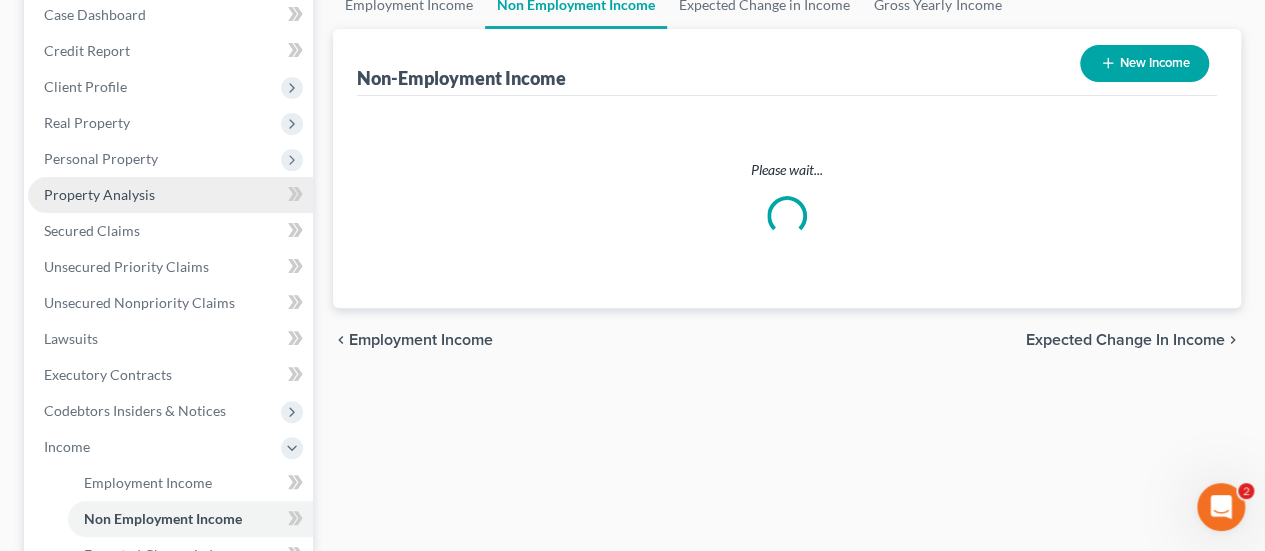 scroll, scrollTop: 0, scrollLeft: 0, axis: both 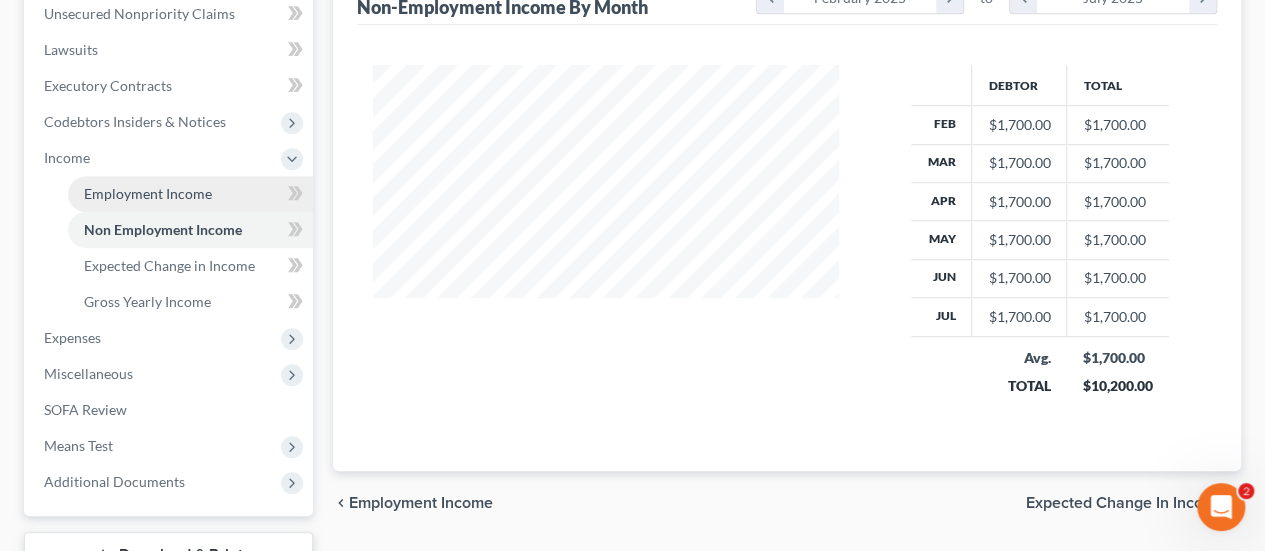 click on "Employment Income" at bounding box center (190, 194) 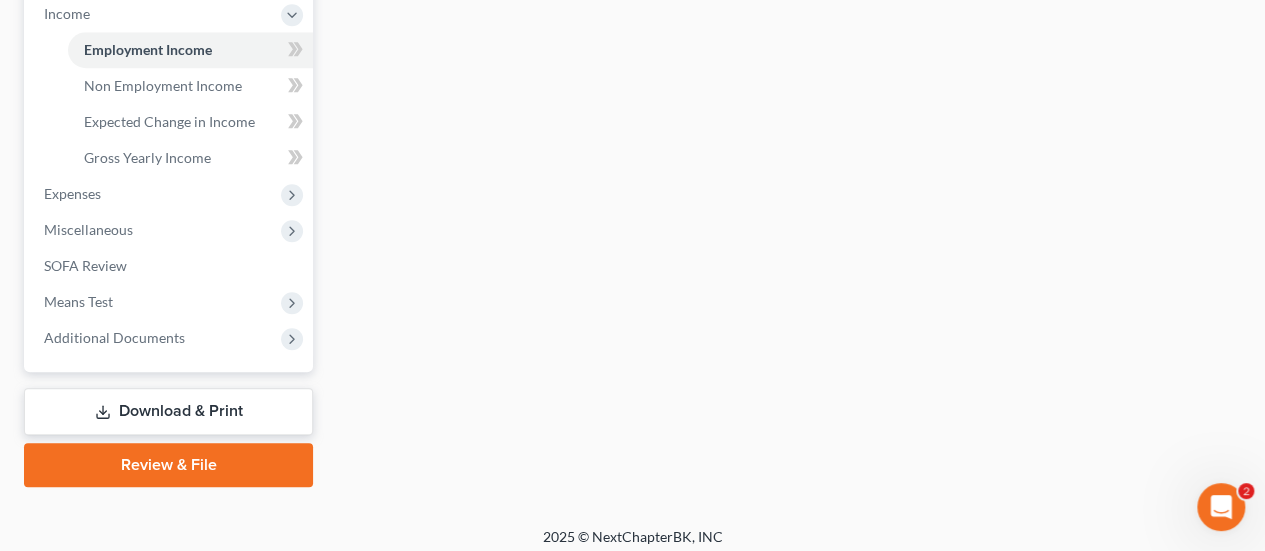 scroll, scrollTop: 653, scrollLeft: 0, axis: vertical 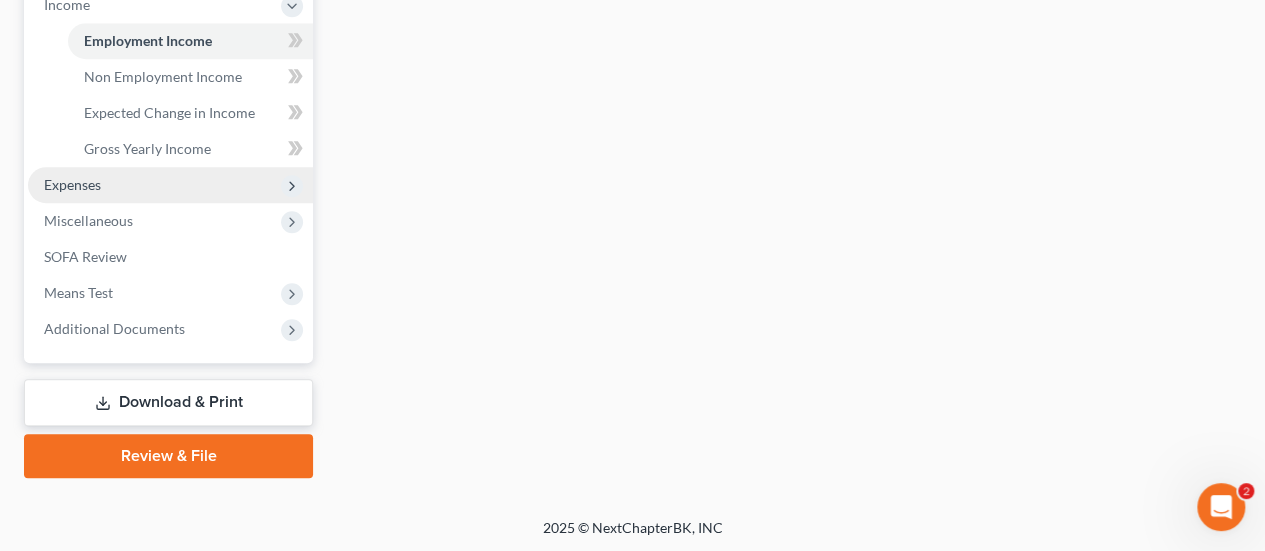 click on "Expenses" at bounding box center (72, 184) 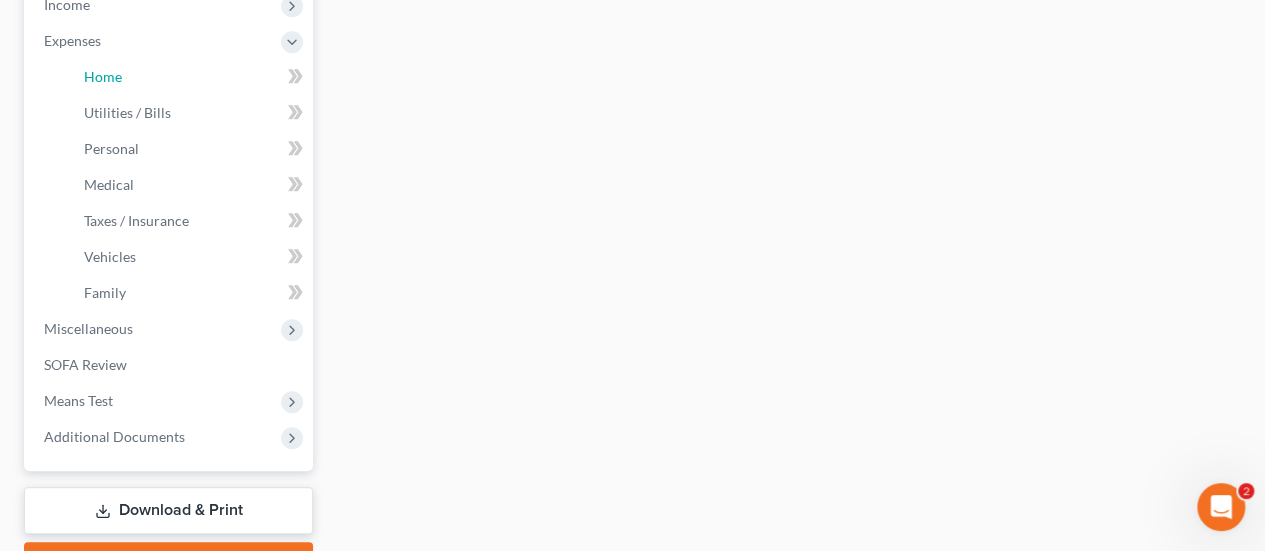 click on "Home" at bounding box center [103, 76] 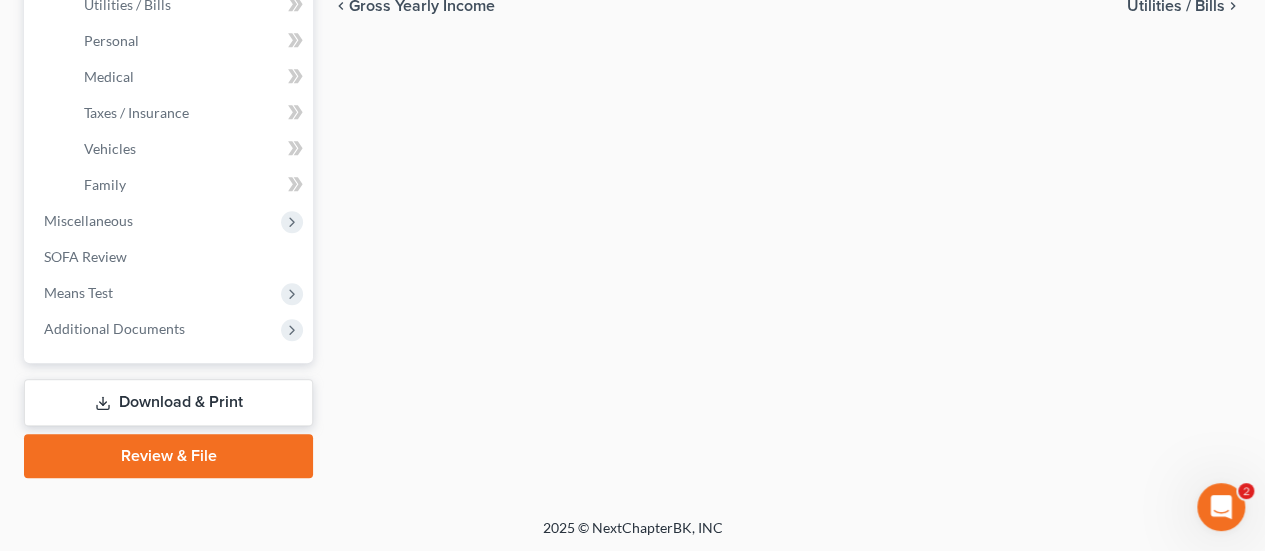 click on "Review & File" at bounding box center (168, 456) 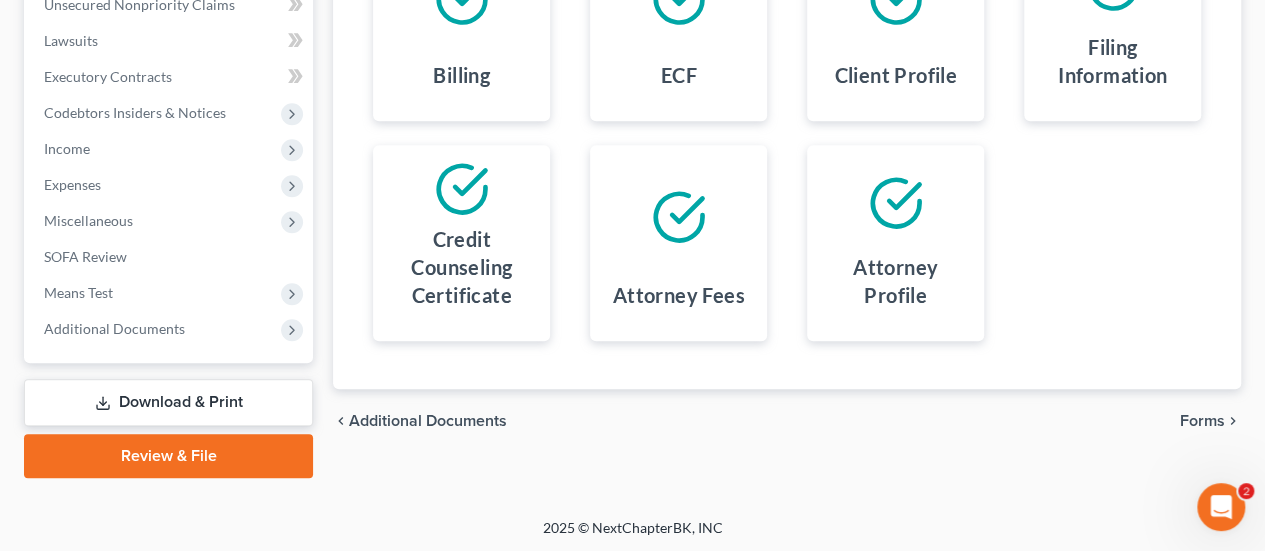 click on "Forms" at bounding box center [1202, 421] 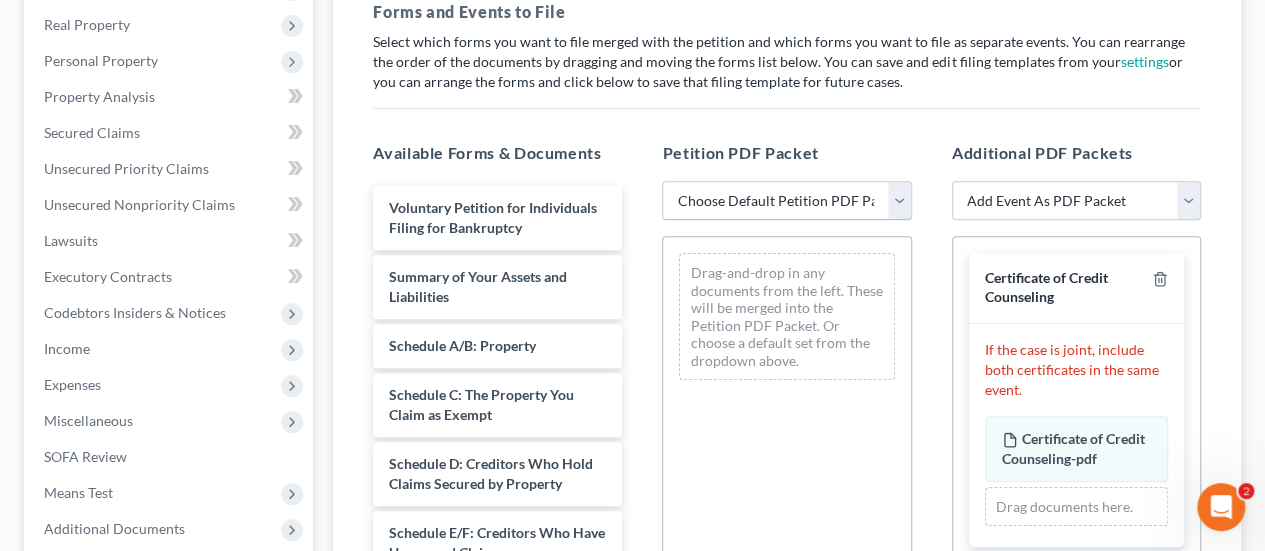 click on "Choose Default Petition PDF Packet Emergency Filing (Voluntary Petition and Creditor List Only) Chapter 7 - Complete Chapter 7 Template" at bounding box center (786, 201) 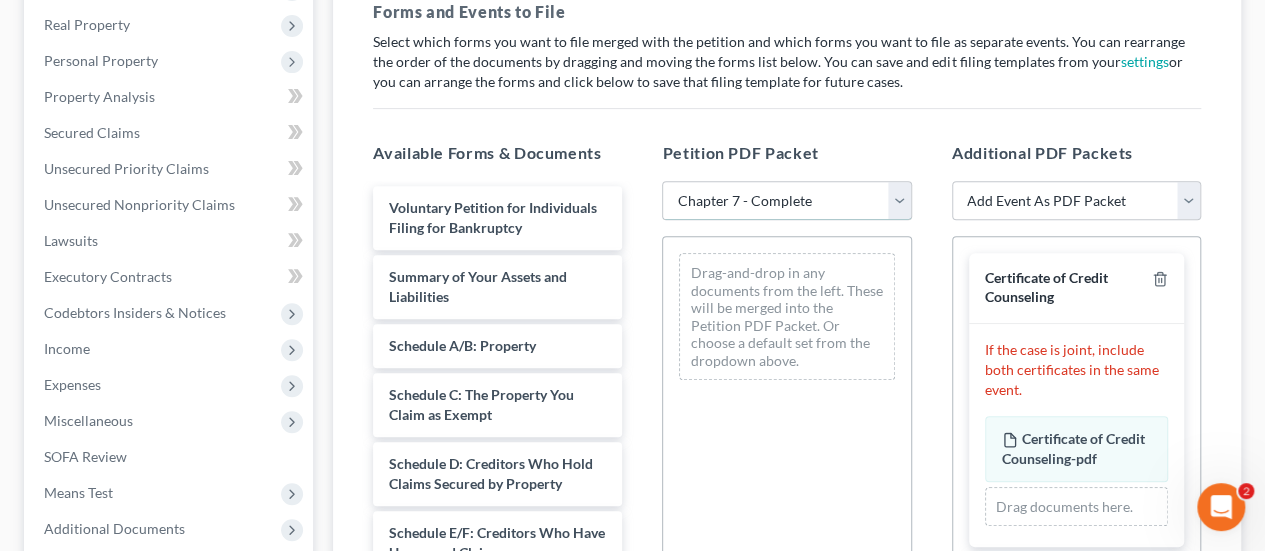 click on "Choose Default Petition PDF Packet Emergency Filing (Voluntary Petition and Creditor List Only) Chapter 7 - Complete Chapter 7 Template" at bounding box center (786, 201) 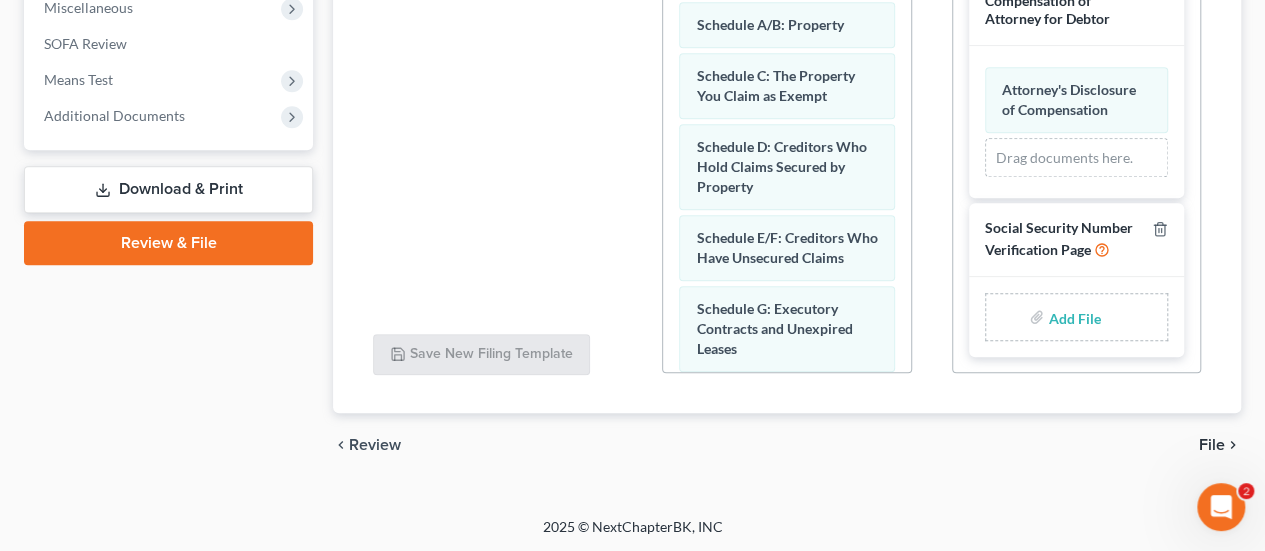 click on "Add File" at bounding box center (1076, 320) 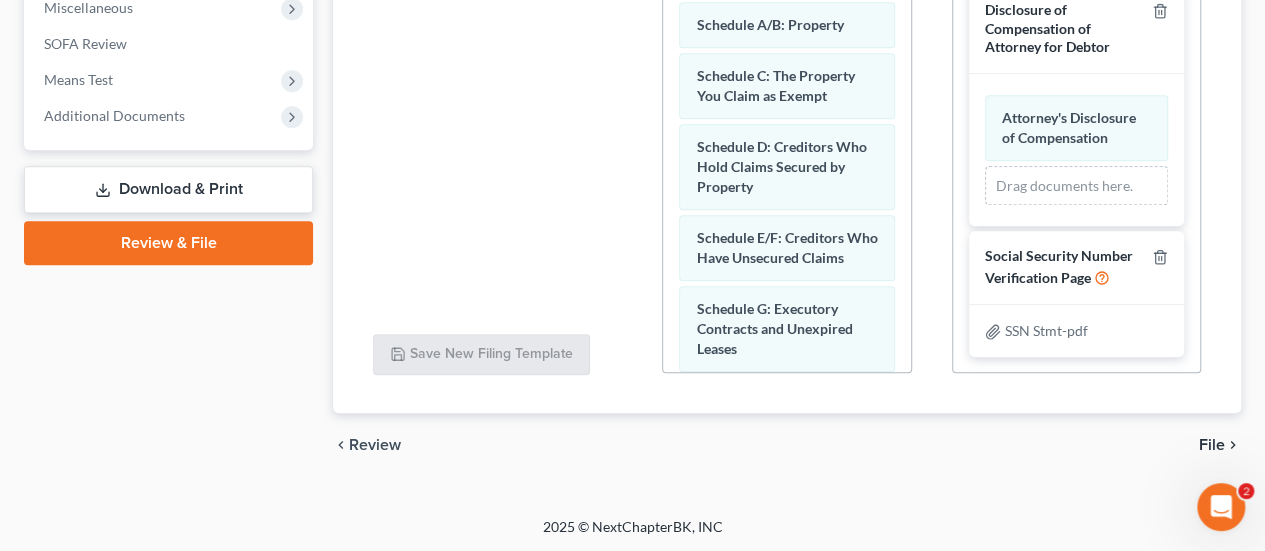 click on "File" at bounding box center (1212, 445) 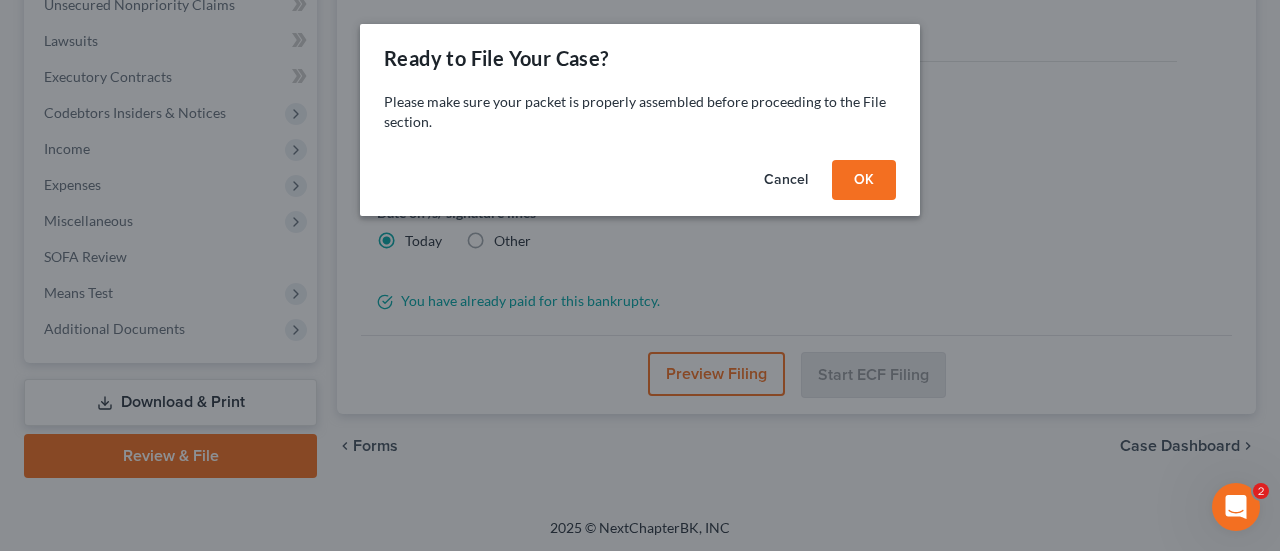 click on "OK" at bounding box center [864, 180] 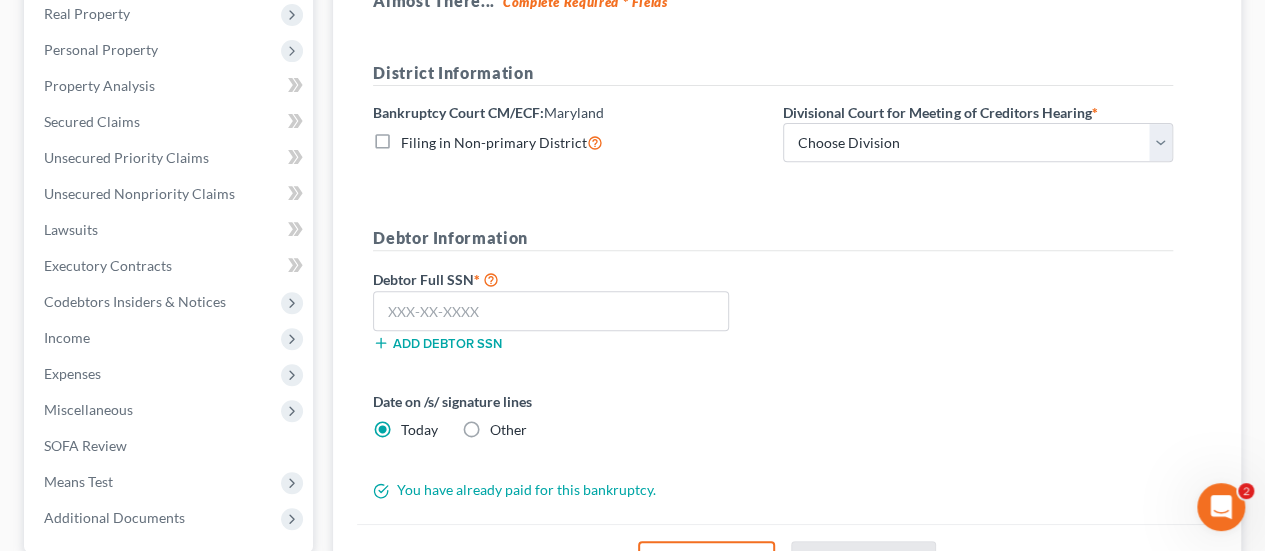 scroll, scrollTop: 309, scrollLeft: 0, axis: vertical 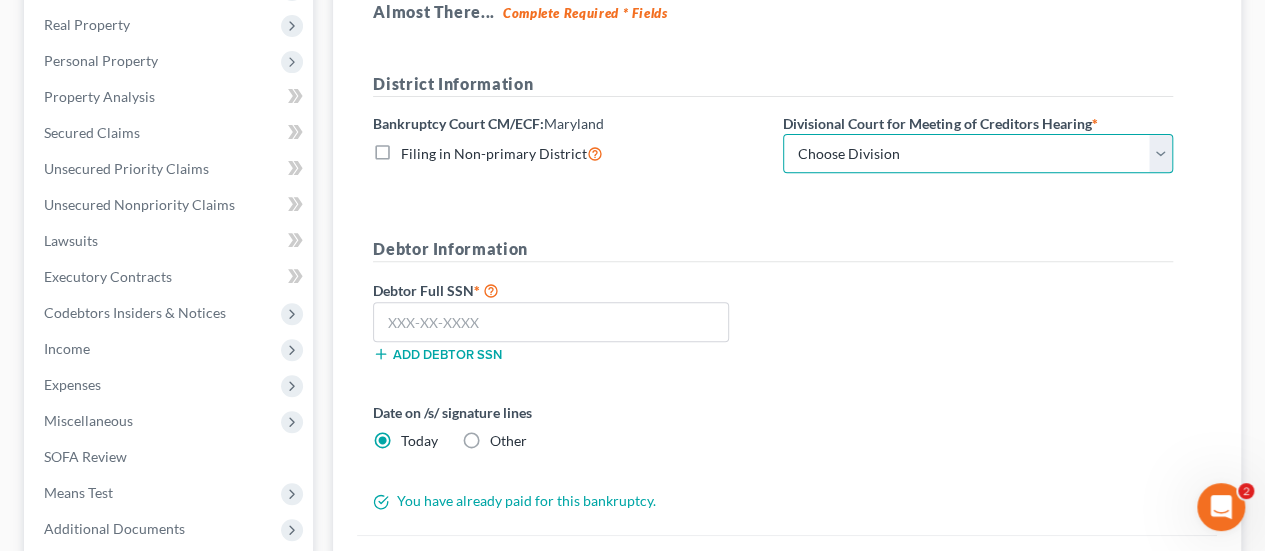 click on "Choose Division Baltimore Greenbelt" at bounding box center [978, 154] 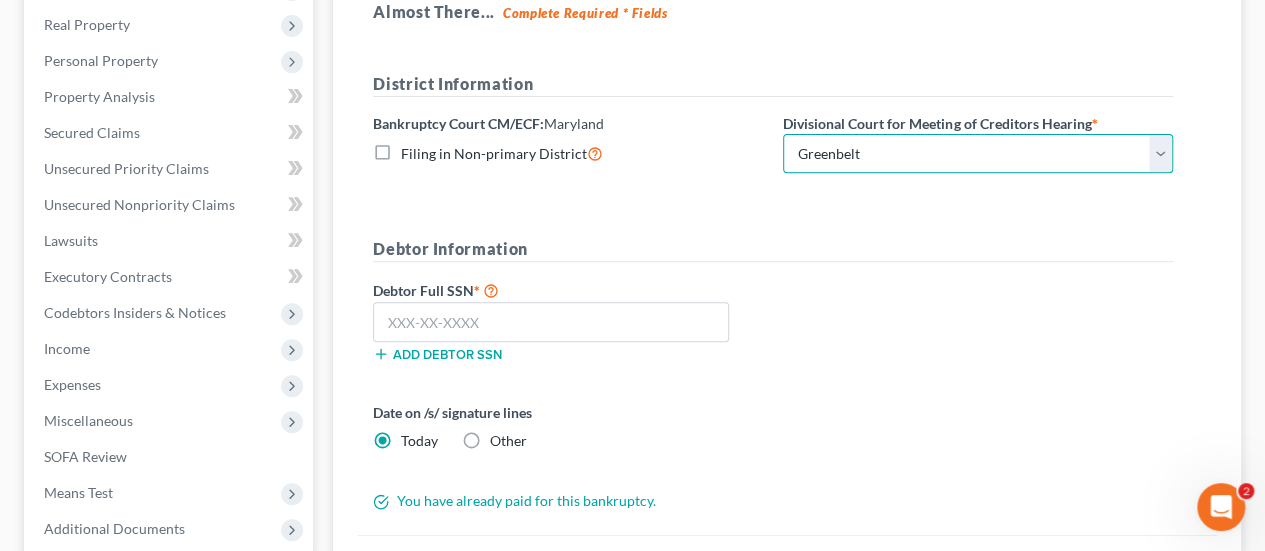 click on "Choose Division Baltimore Greenbelt" at bounding box center (978, 154) 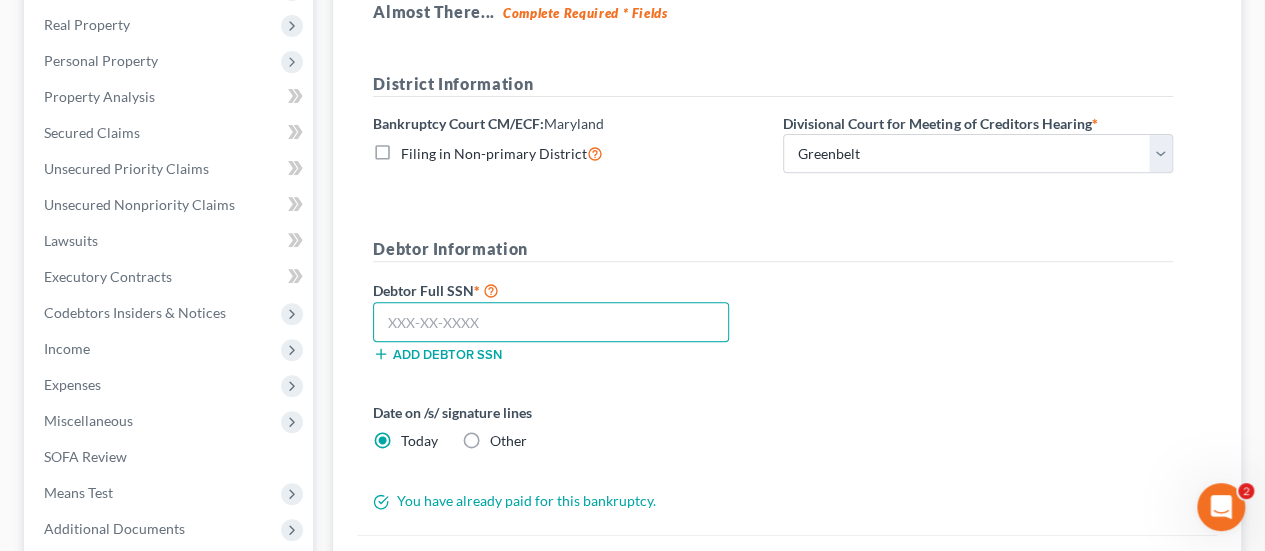 click at bounding box center [551, 322] 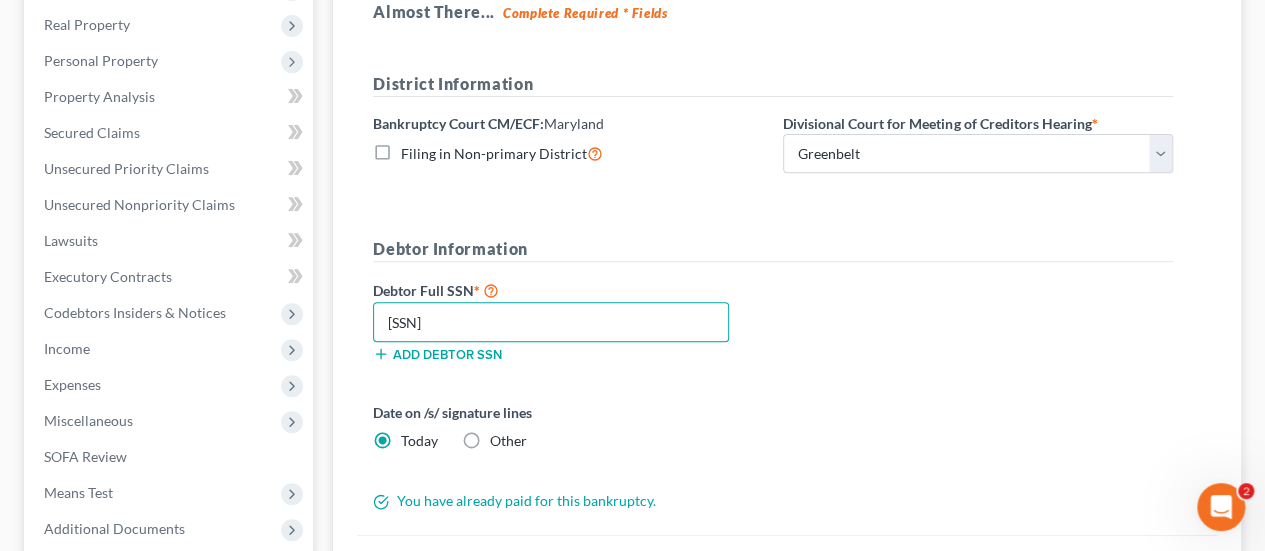 type on "[SSN]" 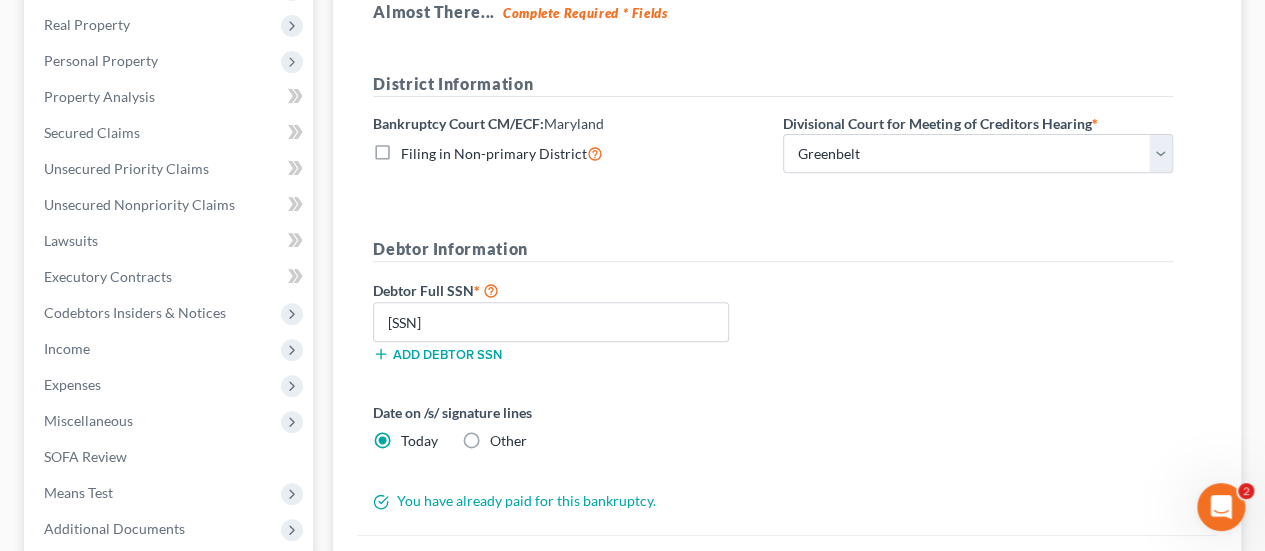 click on "Debtor Full SSN * [PHONE] Add debtor SSN" at bounding box center [773, 328] 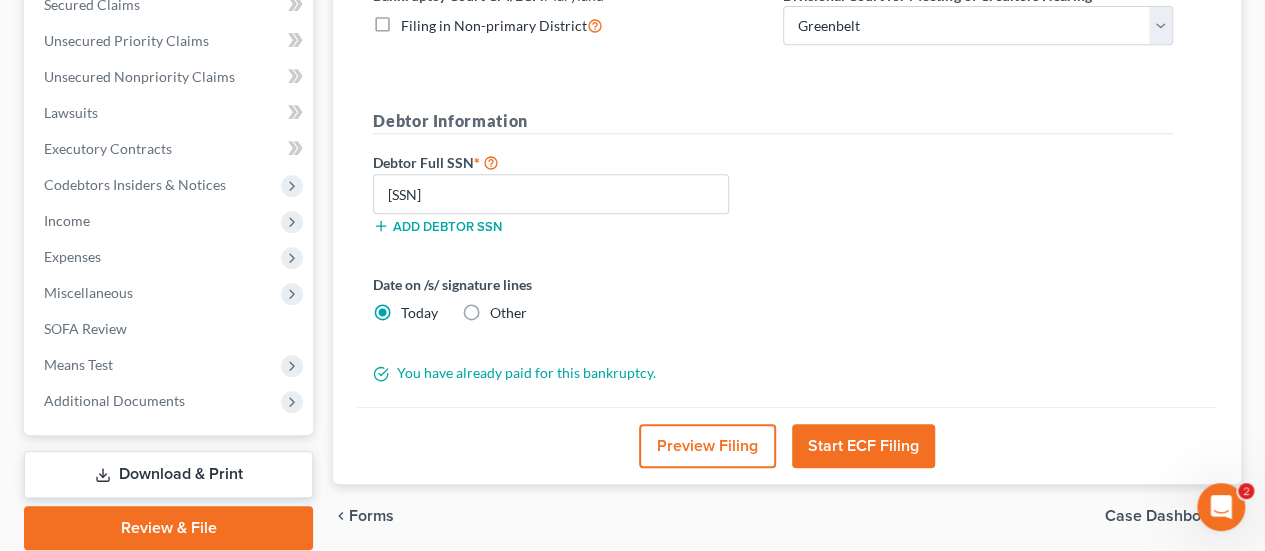 scroll, scrollTop: 509, scrollLeft: 0, axis: vertical 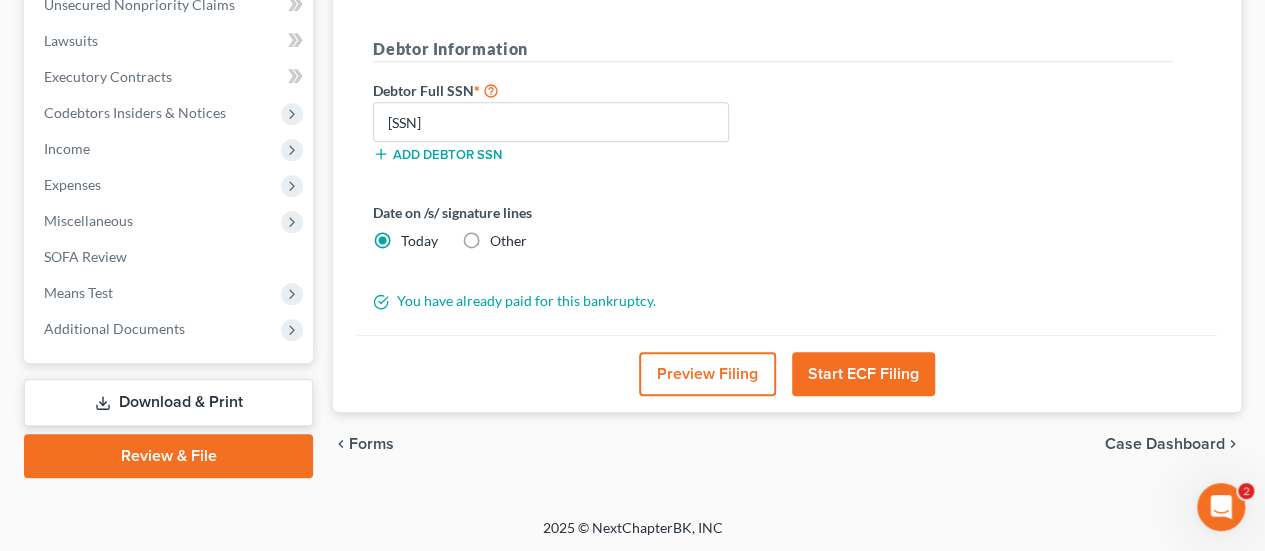 click on "Start ECF Filing" at bounding box center (863, 374) 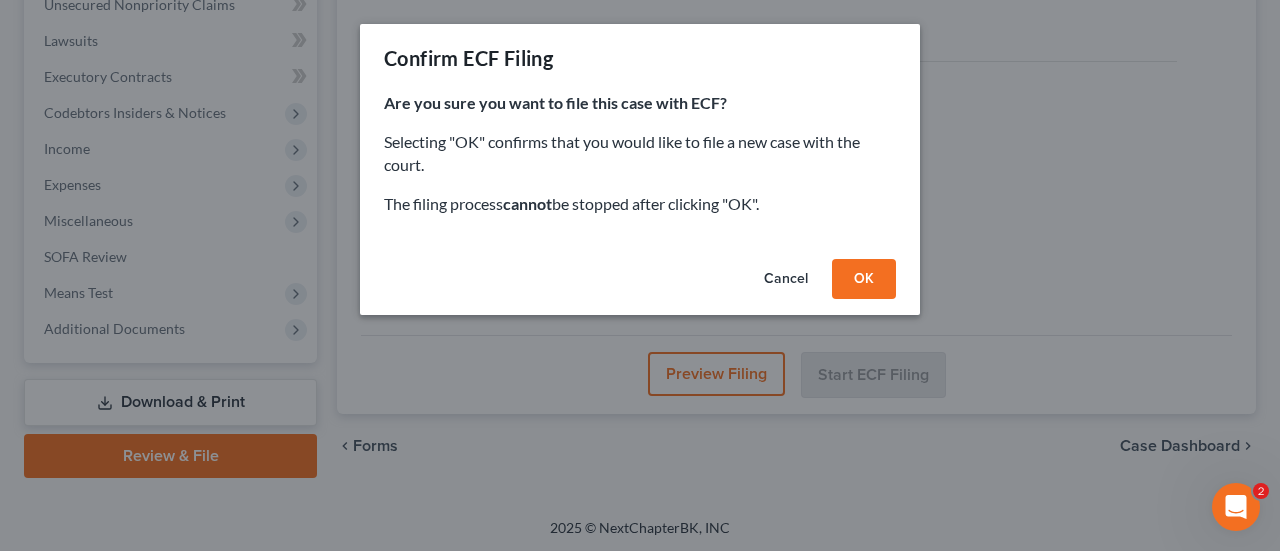 click on "OK" at bounding box center (864, 279) 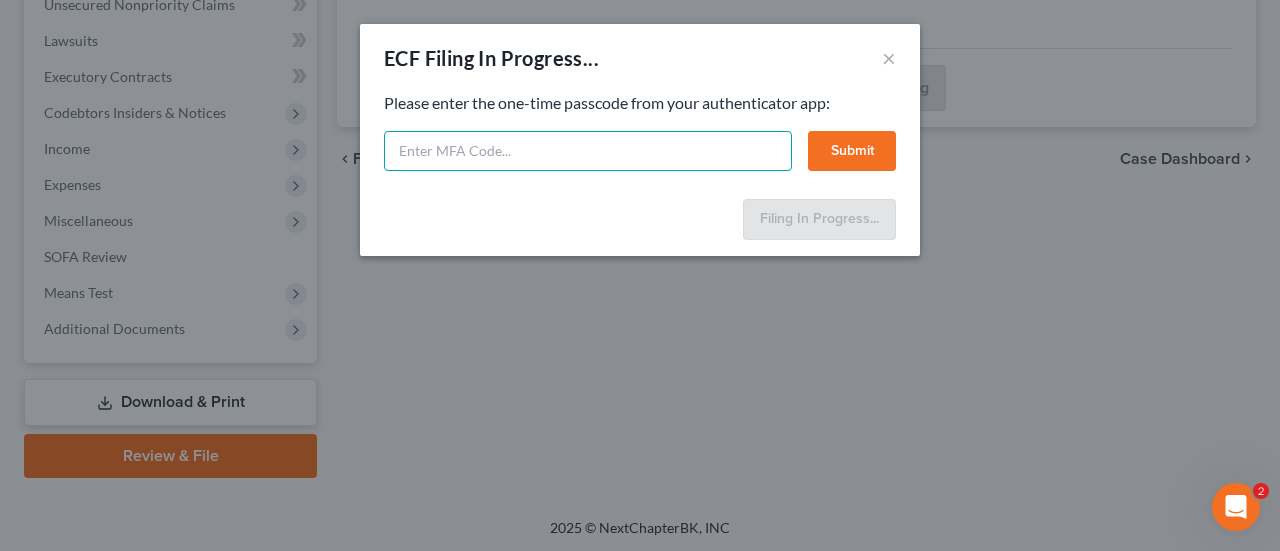 click at bounding box center [588, 151] 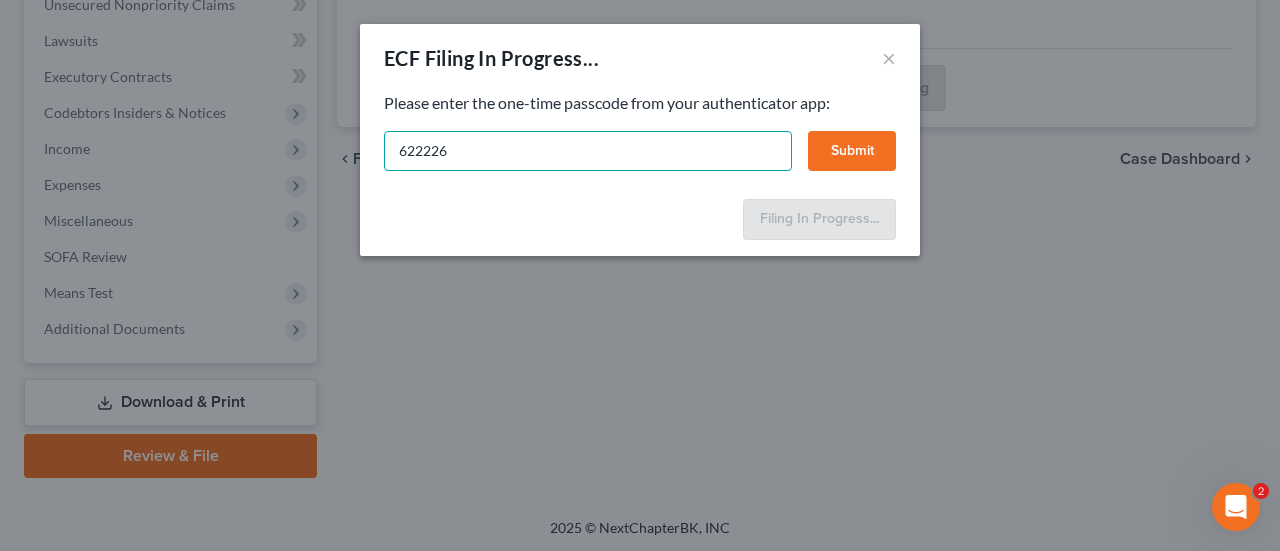 type on "622226" 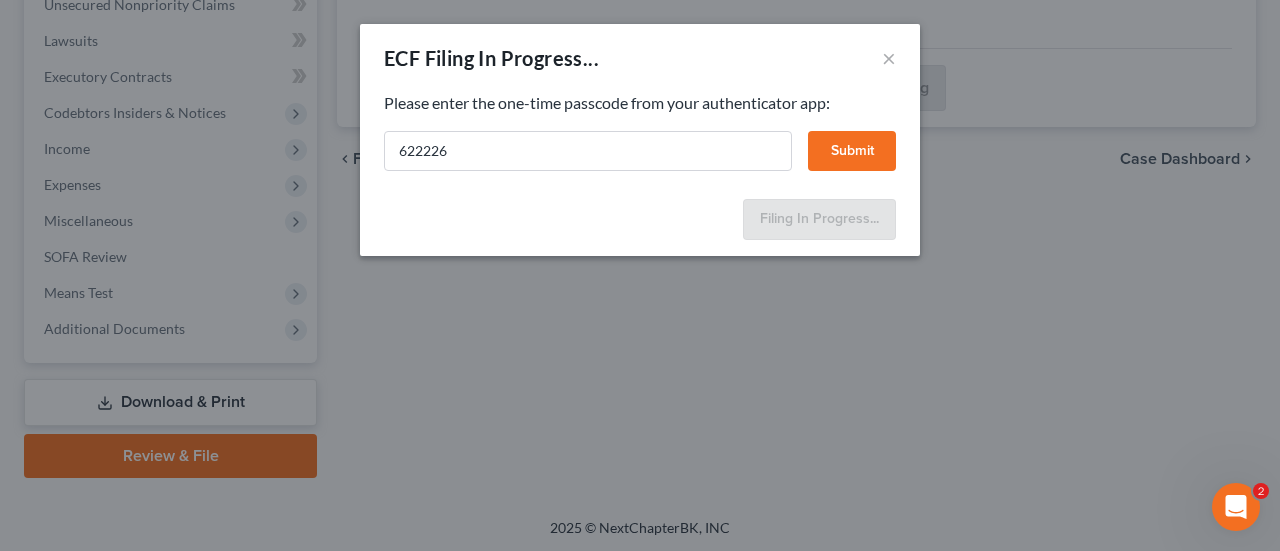 click on "Submit" at bounding box center [852, 151] 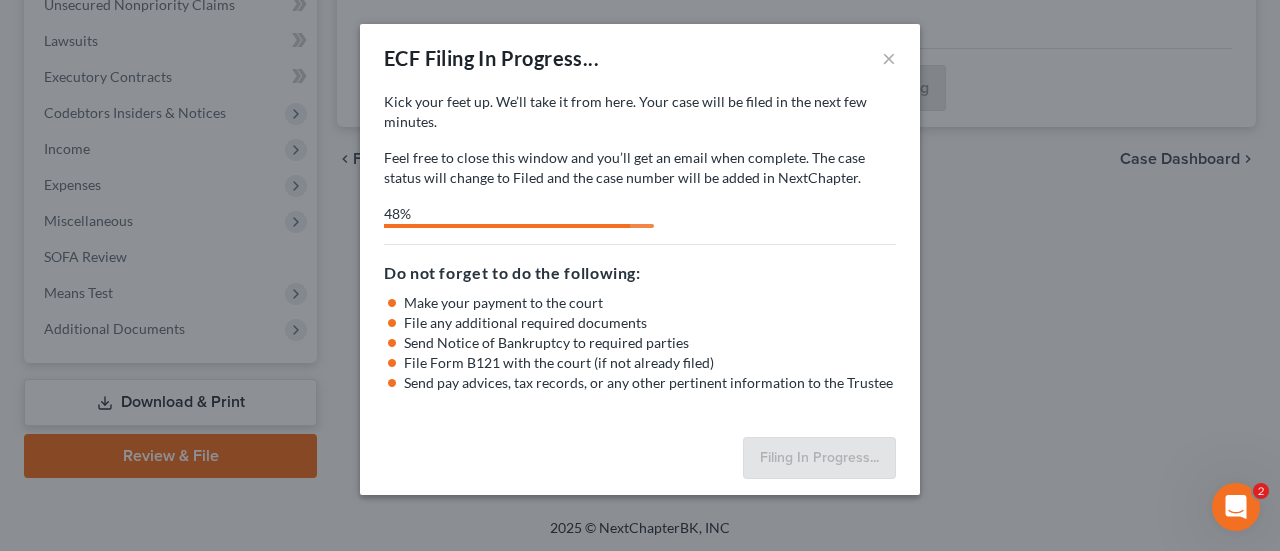 select on "1" 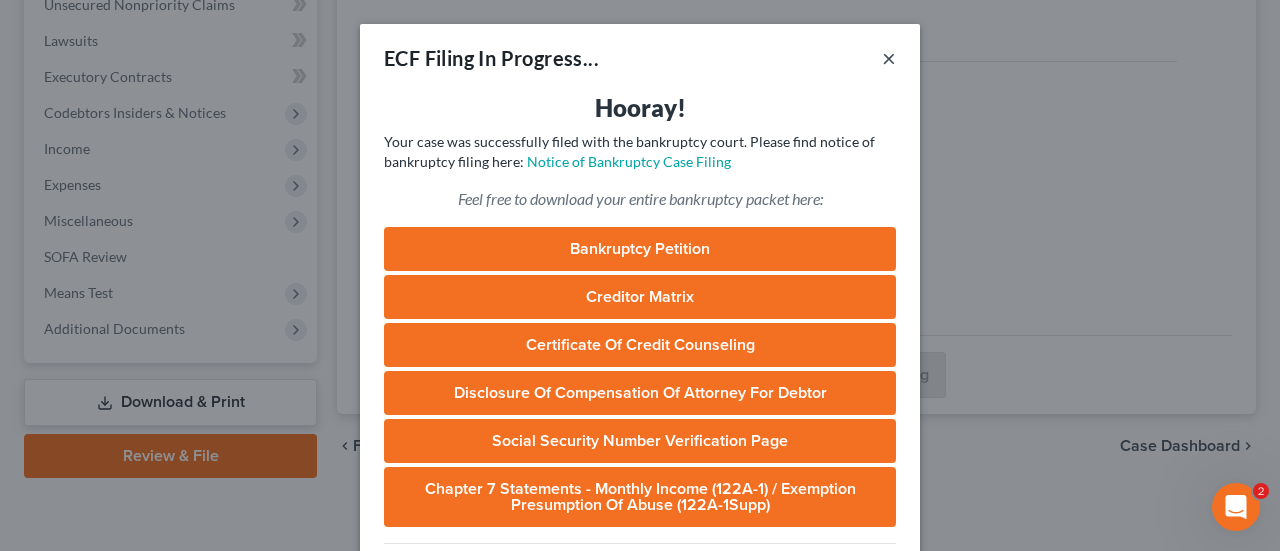 click on "×" at bounding box center (889, 58) 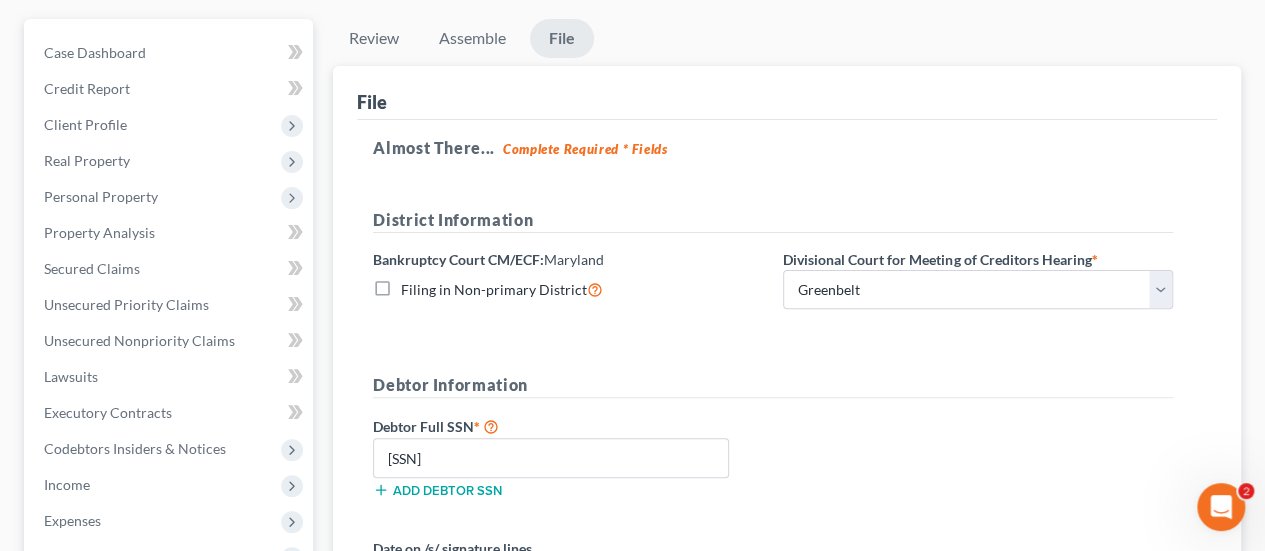scroll, scrollTop: 0, scrollLeft: 0, axis: both 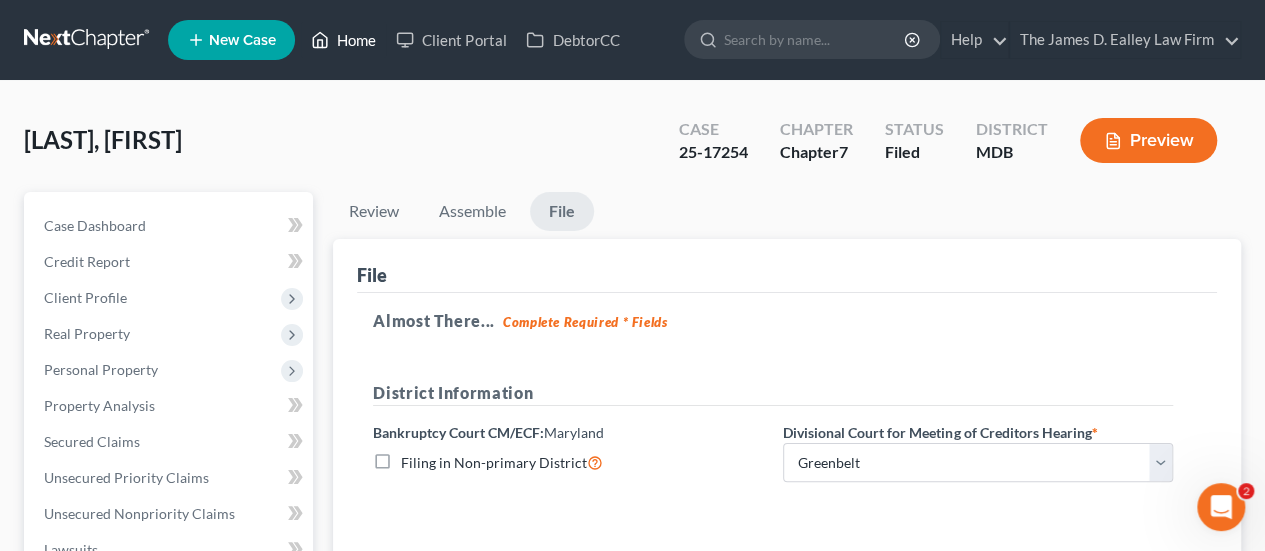click on "Home" at bounding box center (343, 40) 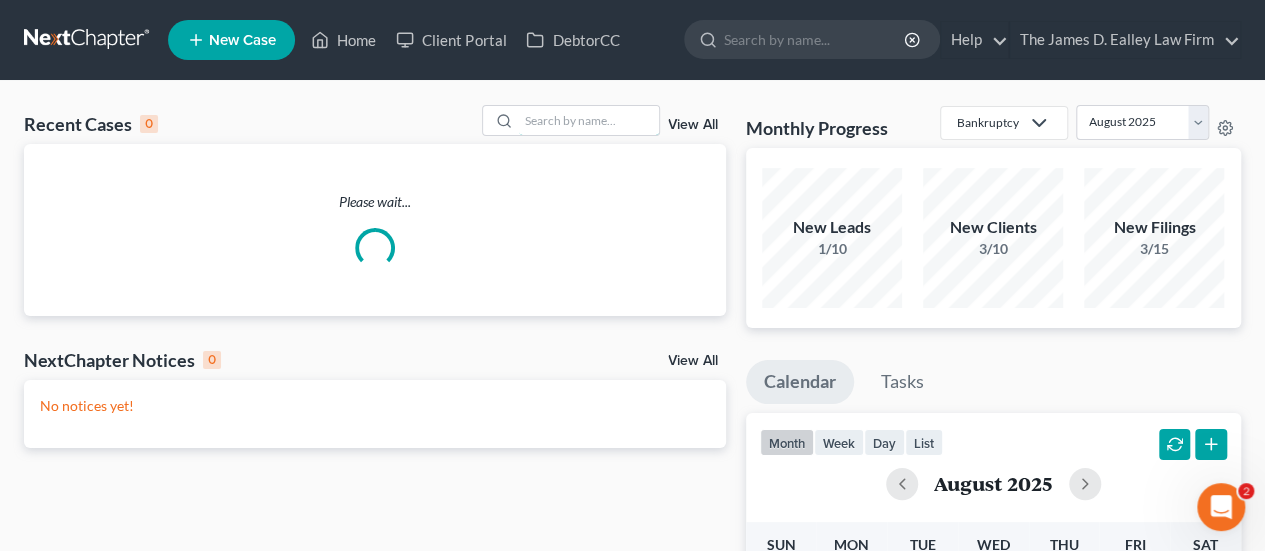 click at bounding box center [589, 120] 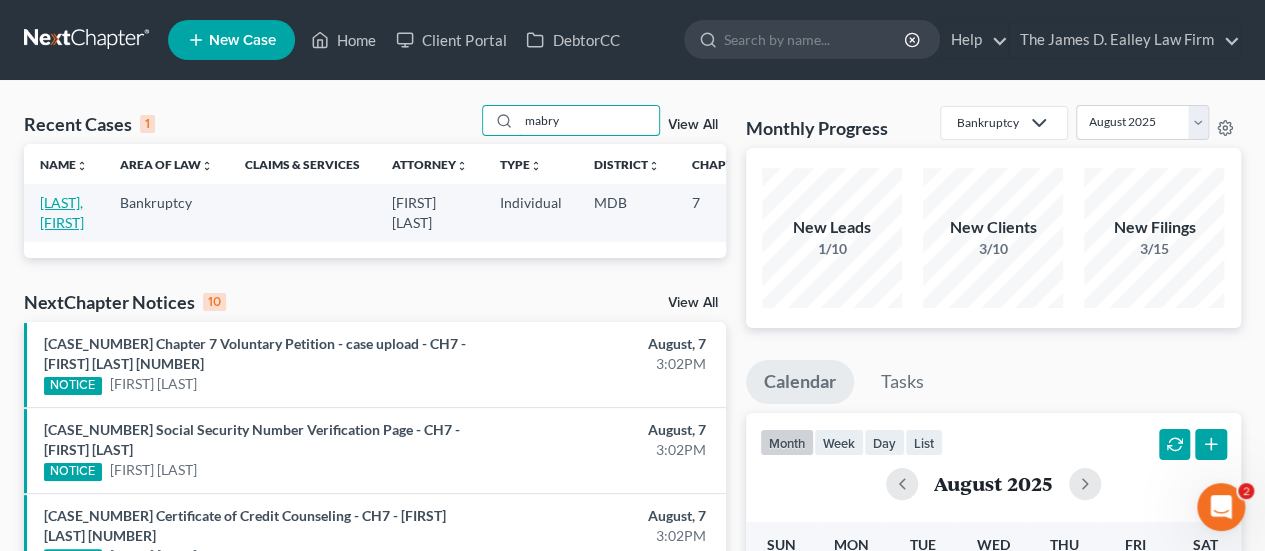 type on "mabry" 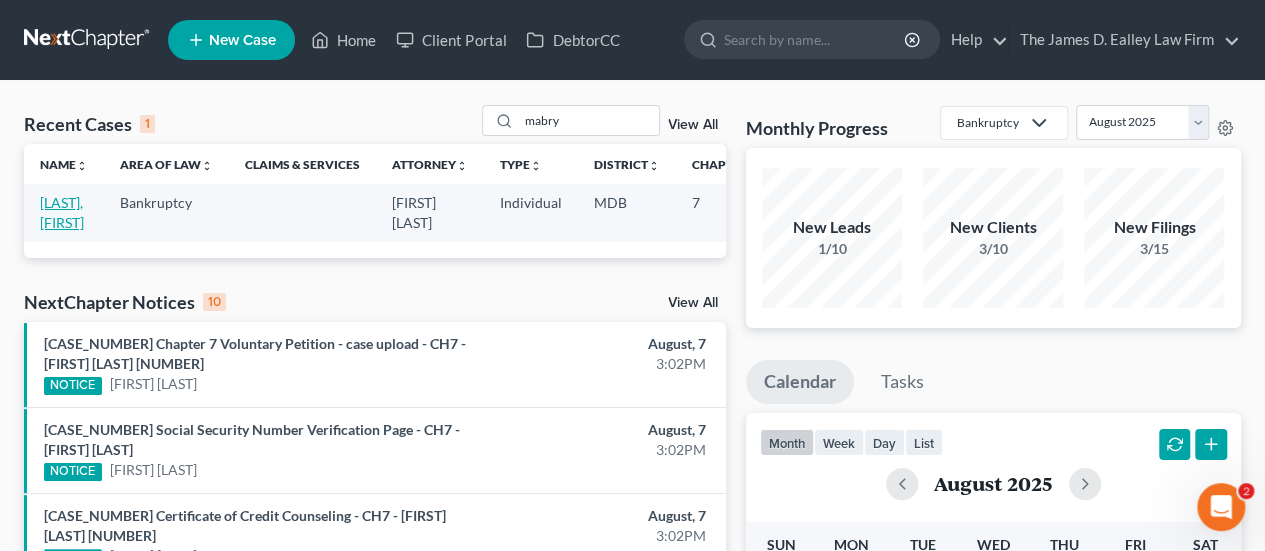click on "[LAST], [FIRST]" at bounding box center (62, 212) 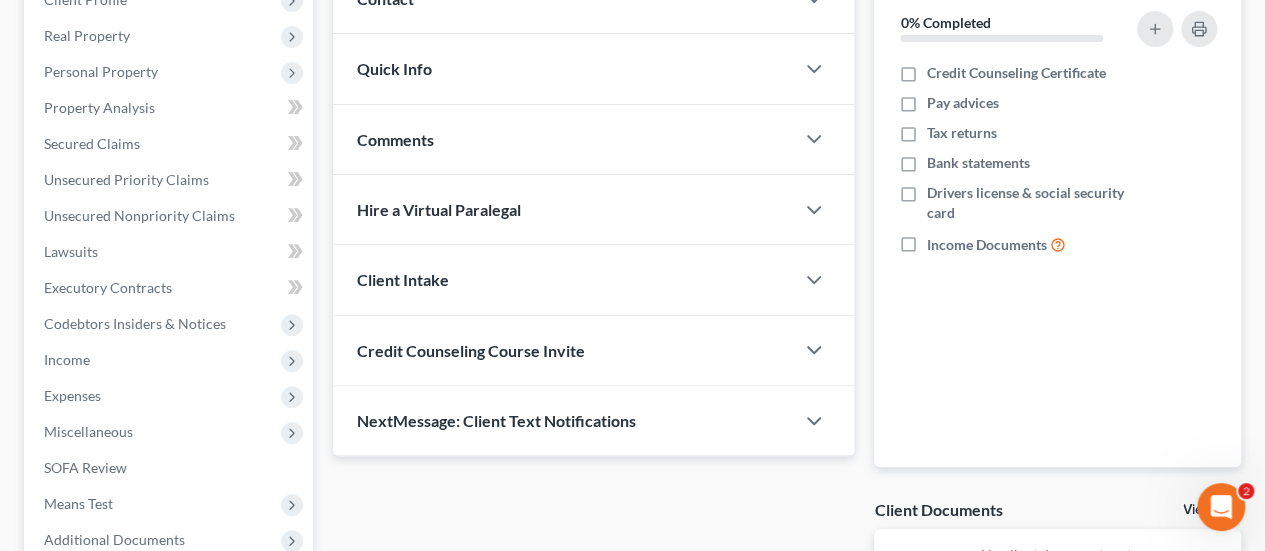 scroll, scrollTop: 300, scrollLeft: 0, axis: vertical 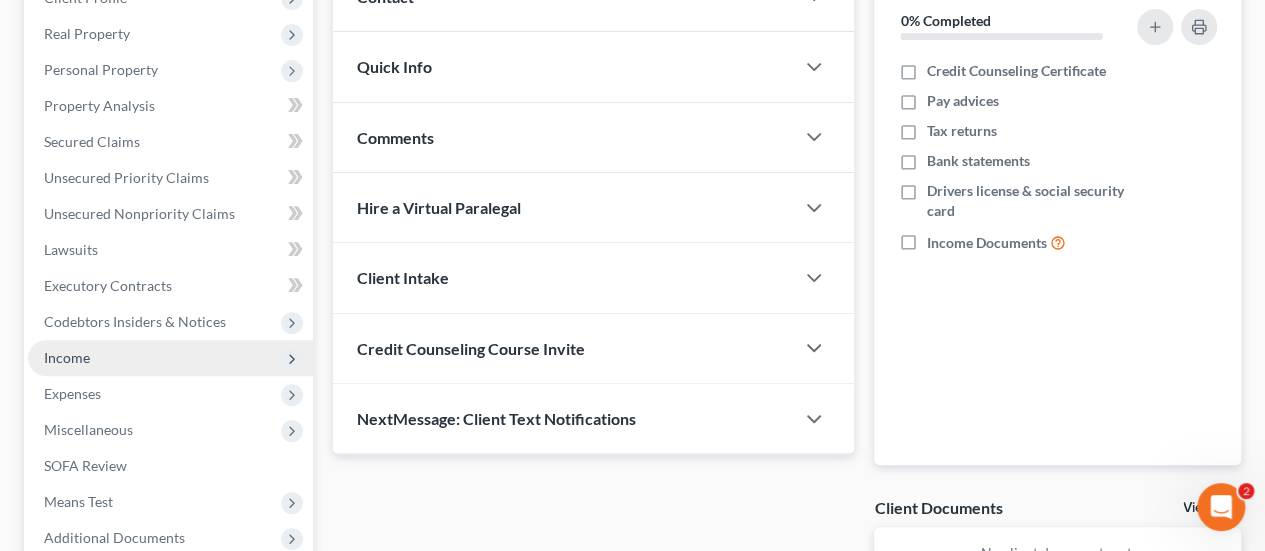 click on "Income" at bounding box center [67, 357] 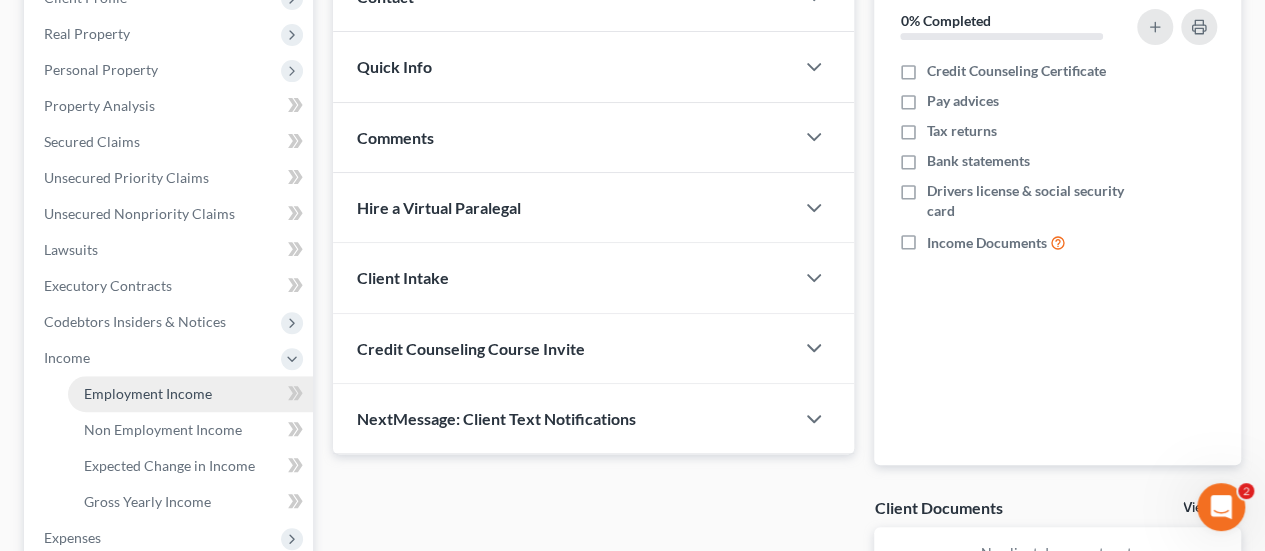 click on "Employment Income" at bounding box center [148, 393] 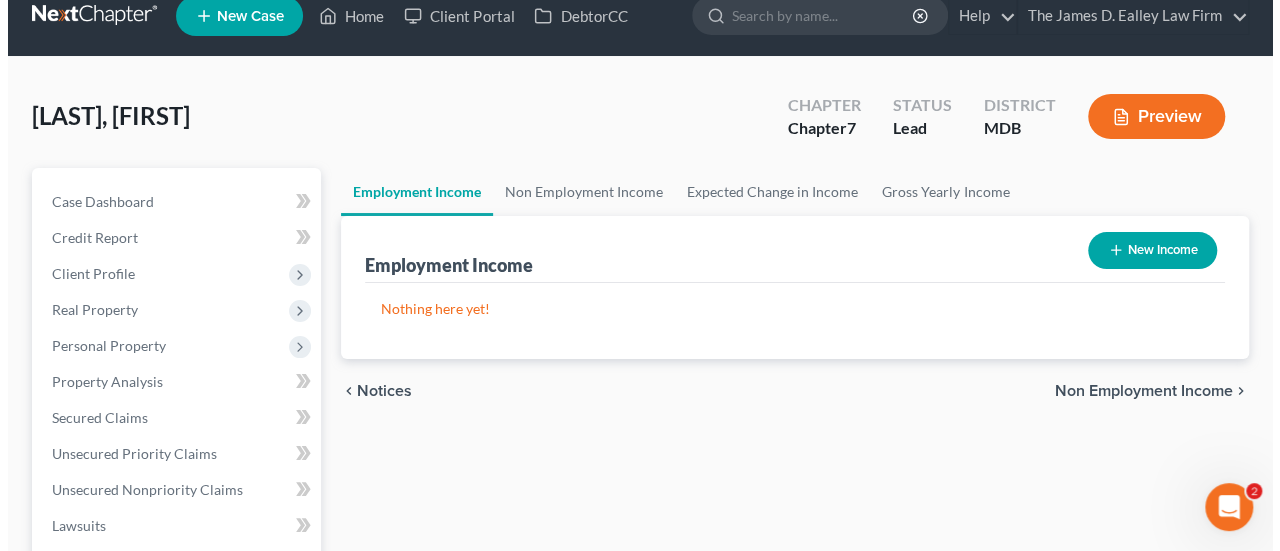 scroll, scrollTop: 0, scrollLeft: 0, axis: both 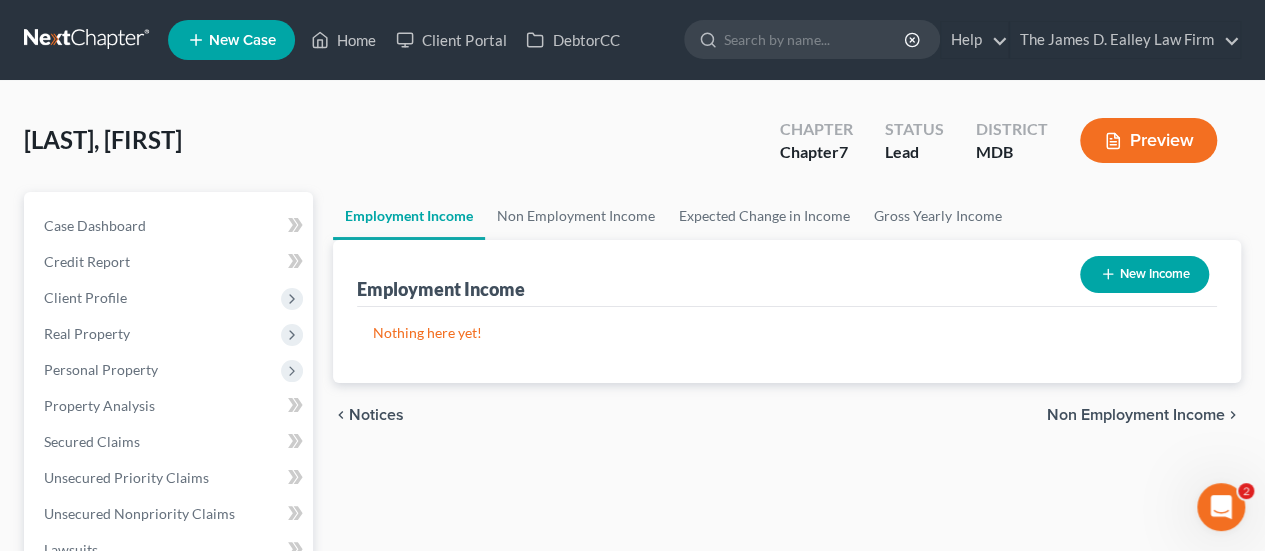 click on "New Income" at bounding box center (1144, 274) 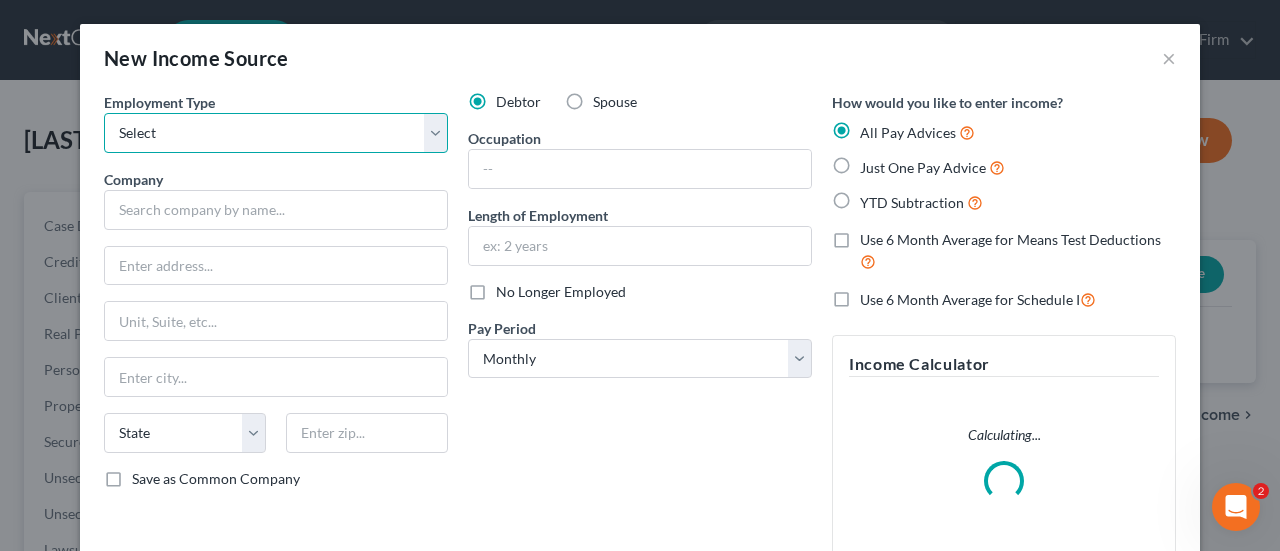 drag, startPoint x: 212, startPoint y: 138, endPoint x: 210, endPoint y: 151, distance: 13.152946 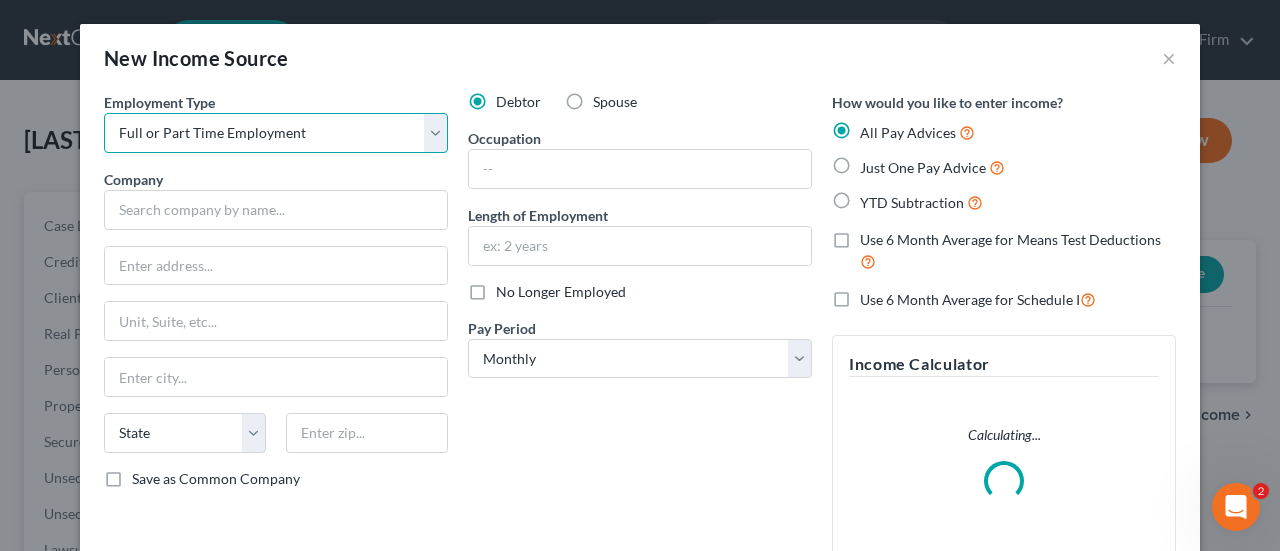 click on "Select Full or Part Time Employment Self Employment" at bounding box center [276, 133] 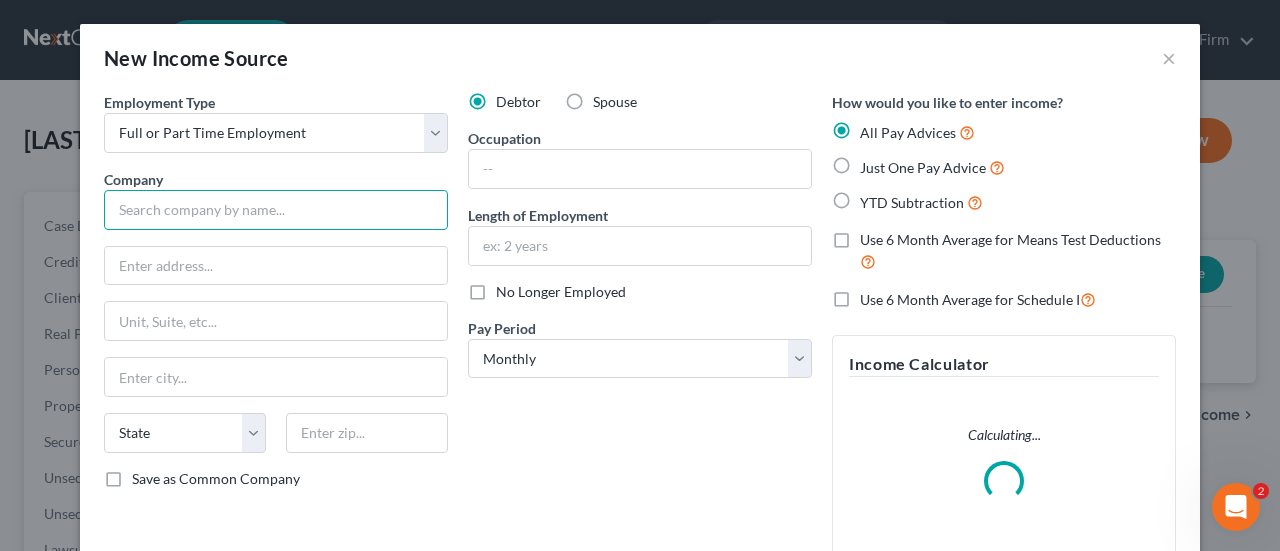 click at bounding box center [276, 210] 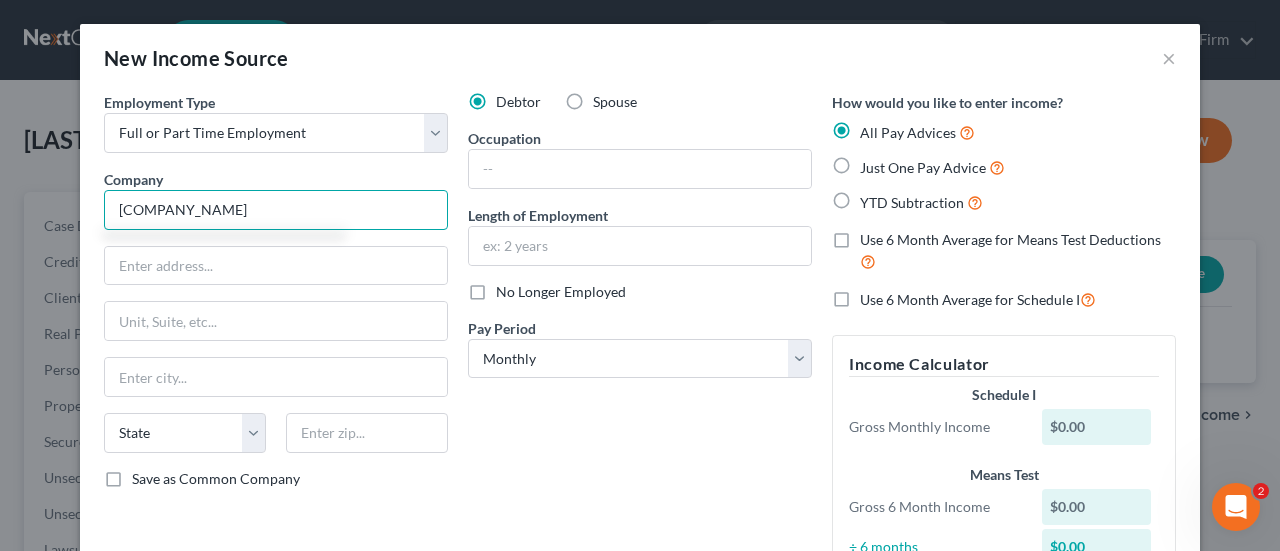type on "[COMPANY_NAME]" 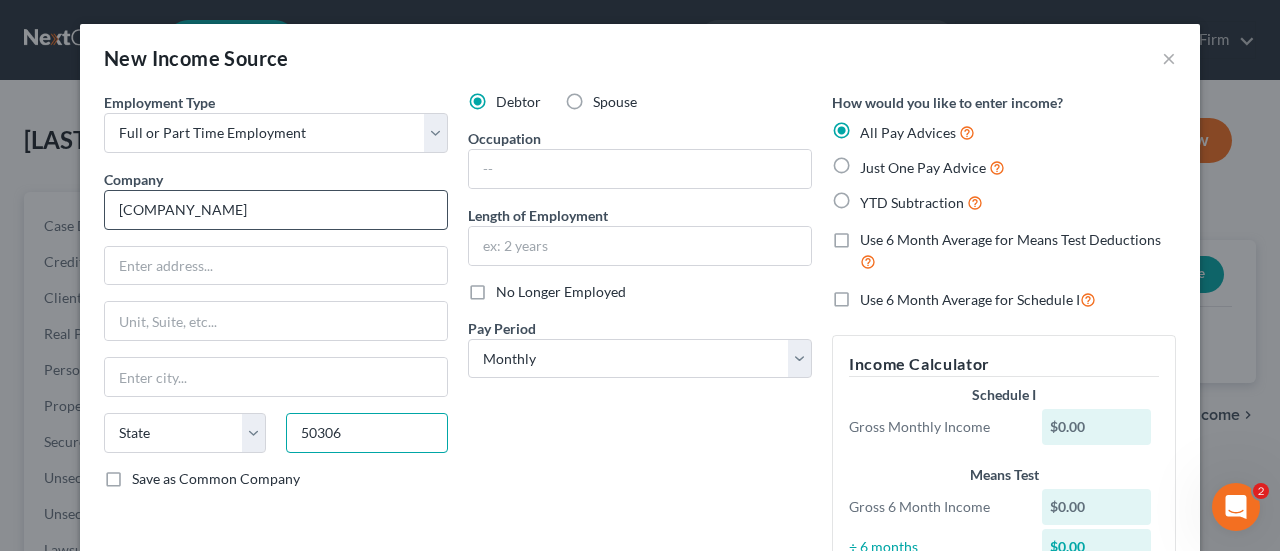 type on "50306" 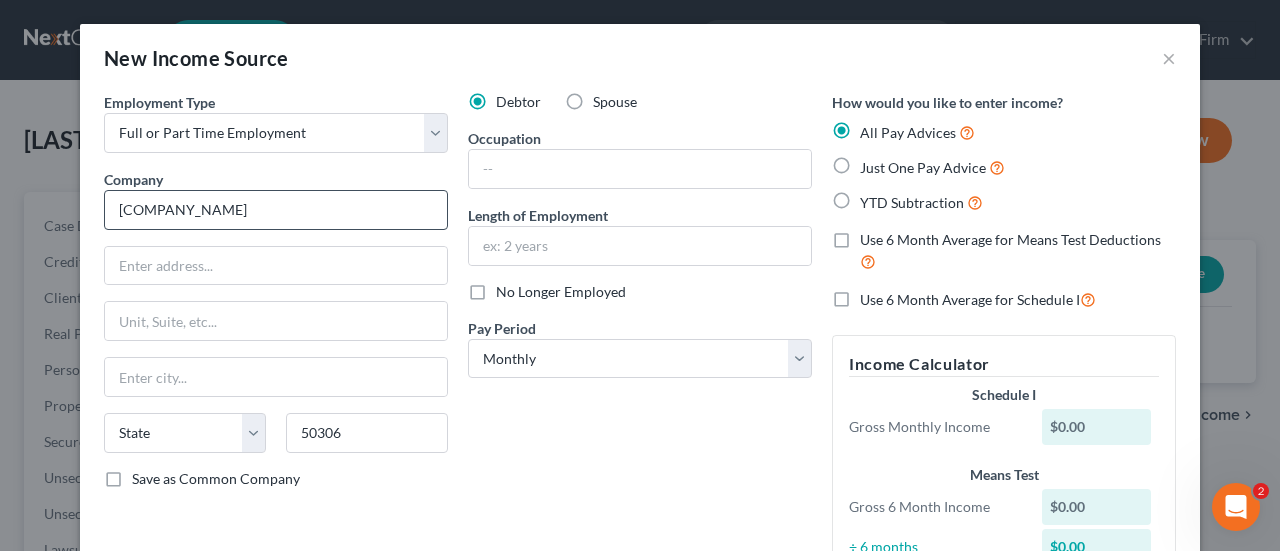 type on "Des Moines" 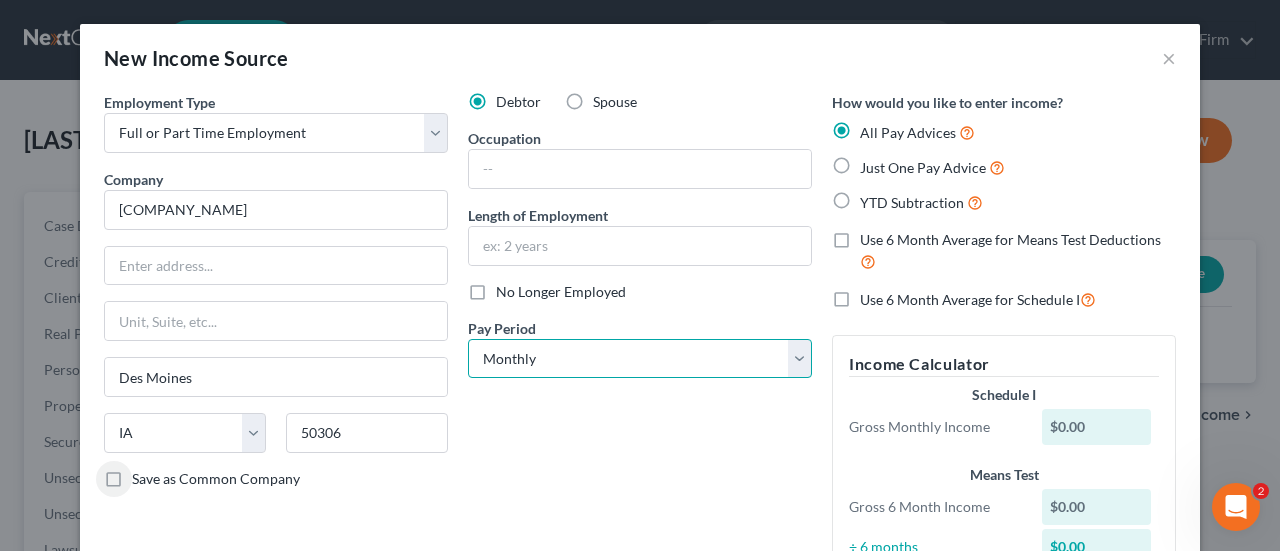 click on "Select Monthly Twice Monthly Every Other Week Weekly" at bounding box center [640, 359] 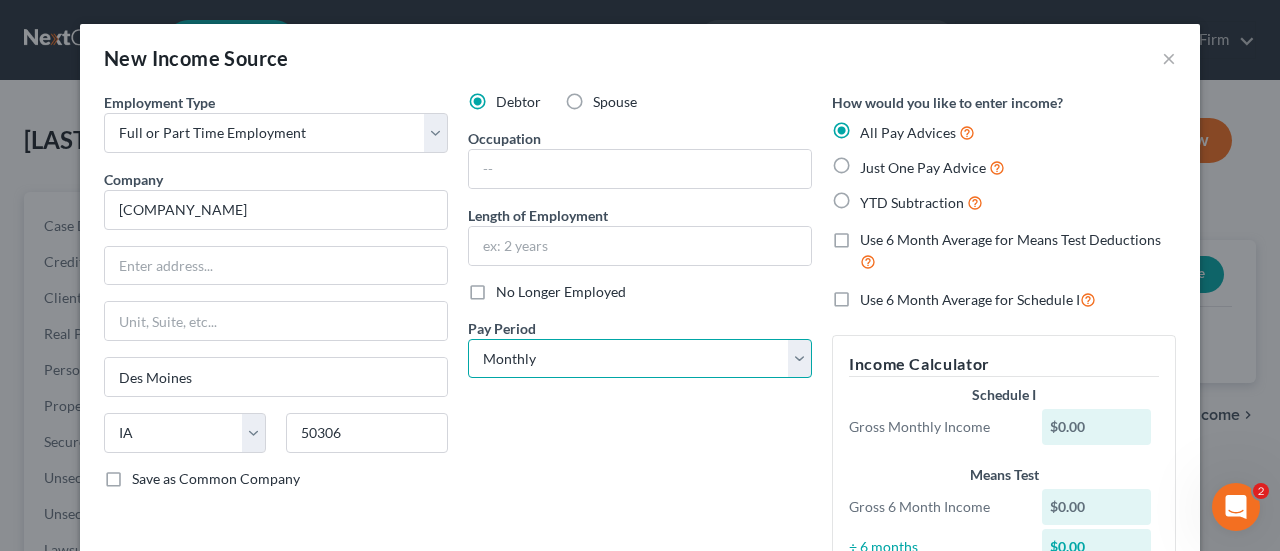 select on "2" 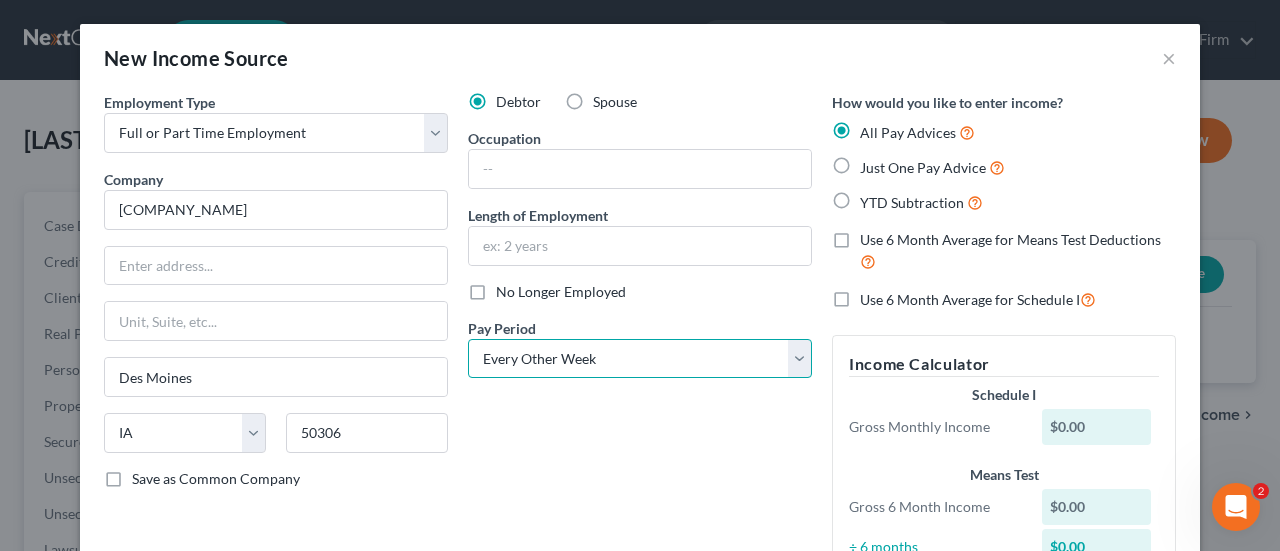 click on "Select Monthly Twice Monthly Every Other Week Weekly" at bounding box center [640, 359] 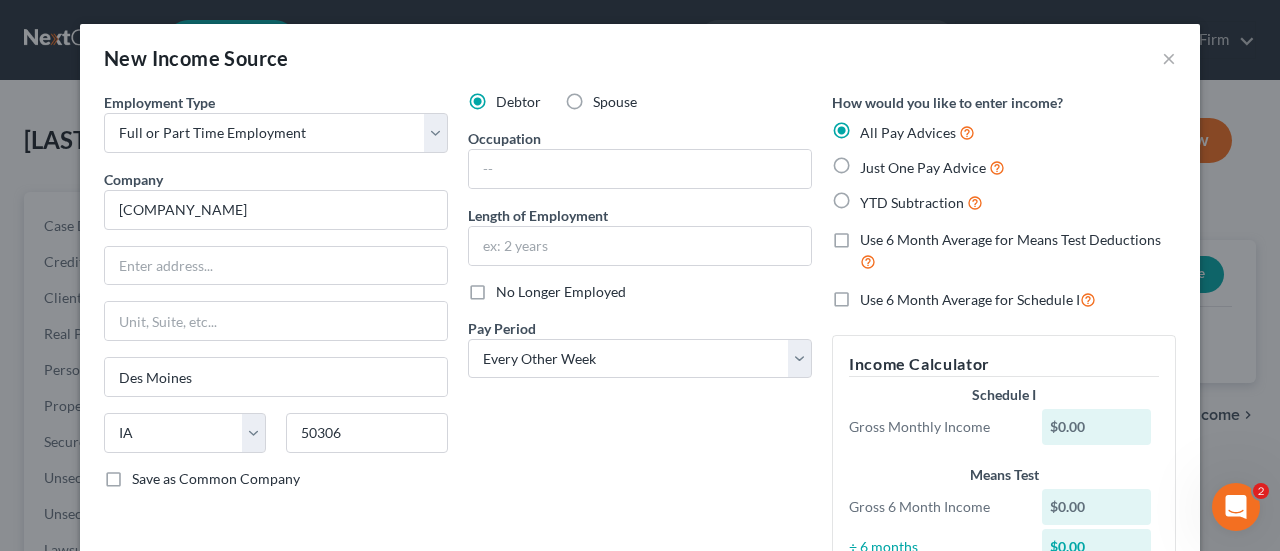 click on "Just One Pay Advice" at bounding box center [932, 167] 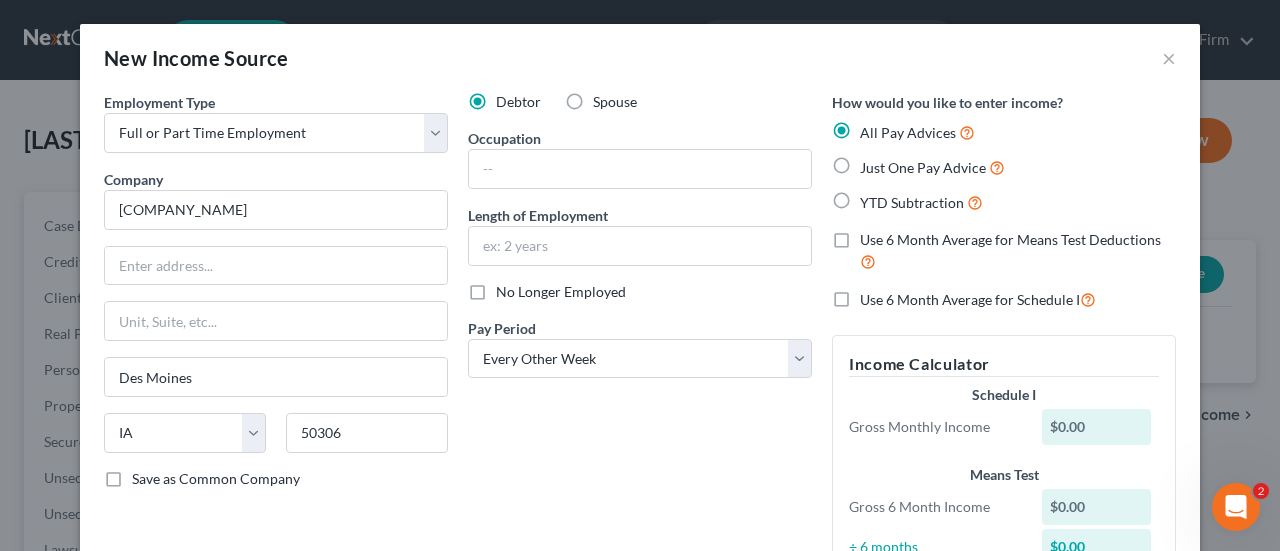 click on "Just One Pay Advice" at bounding box center (874, 162) 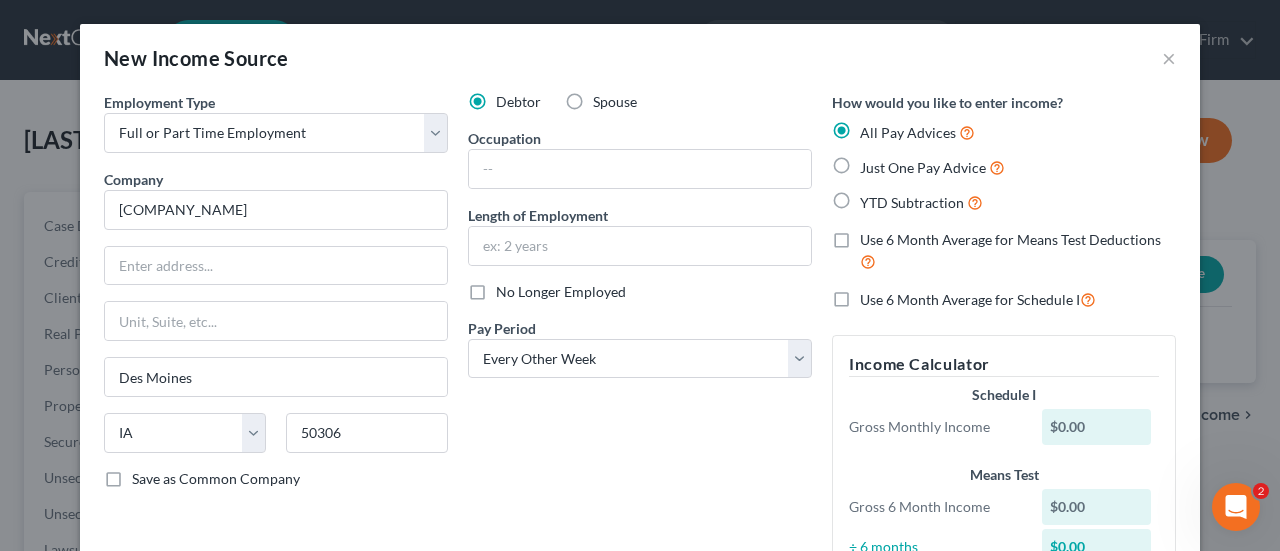 radio on "true" 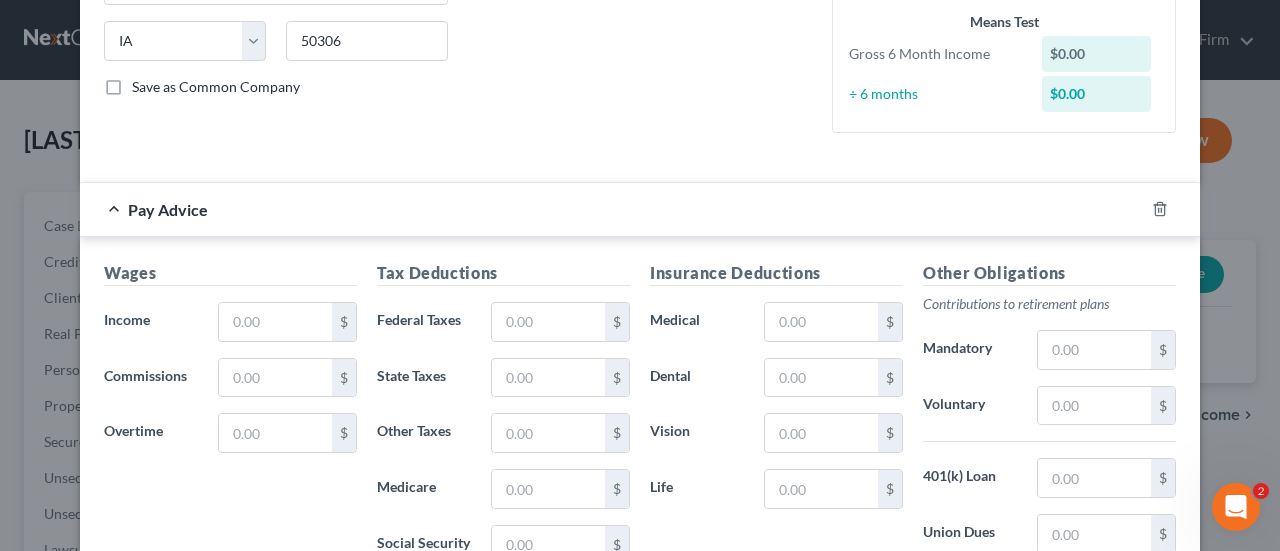 scroll, scrollTop: 500, scrollLeft: 0, axis: vertical 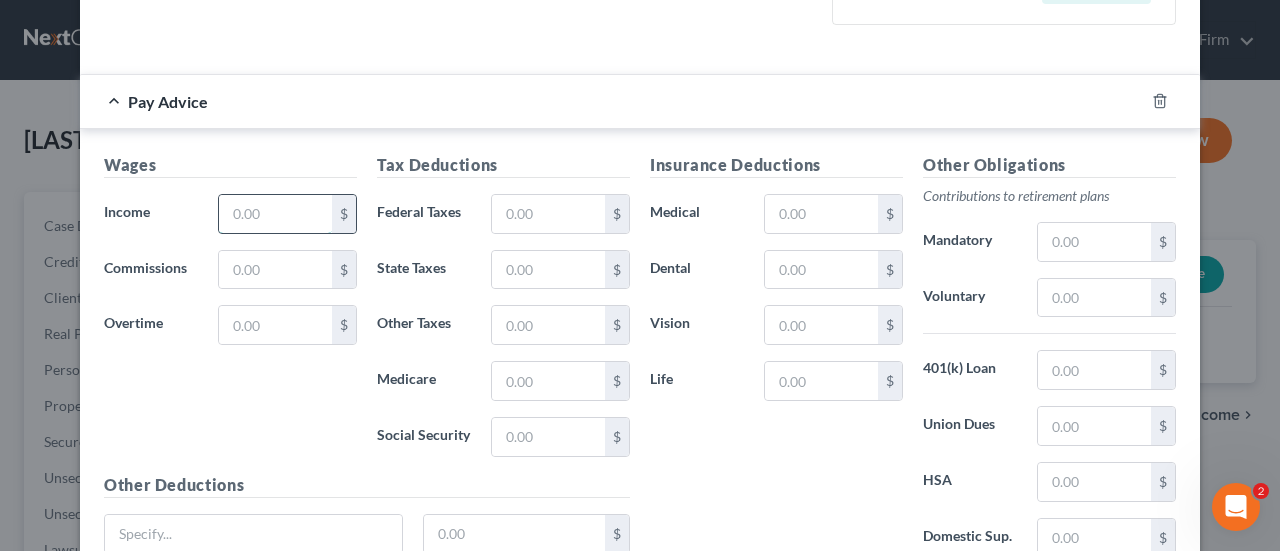 drag, startPoint x: 220, startPoint y: 205, endPoint x: 254, endPoint y: 221, distance: 37.576588 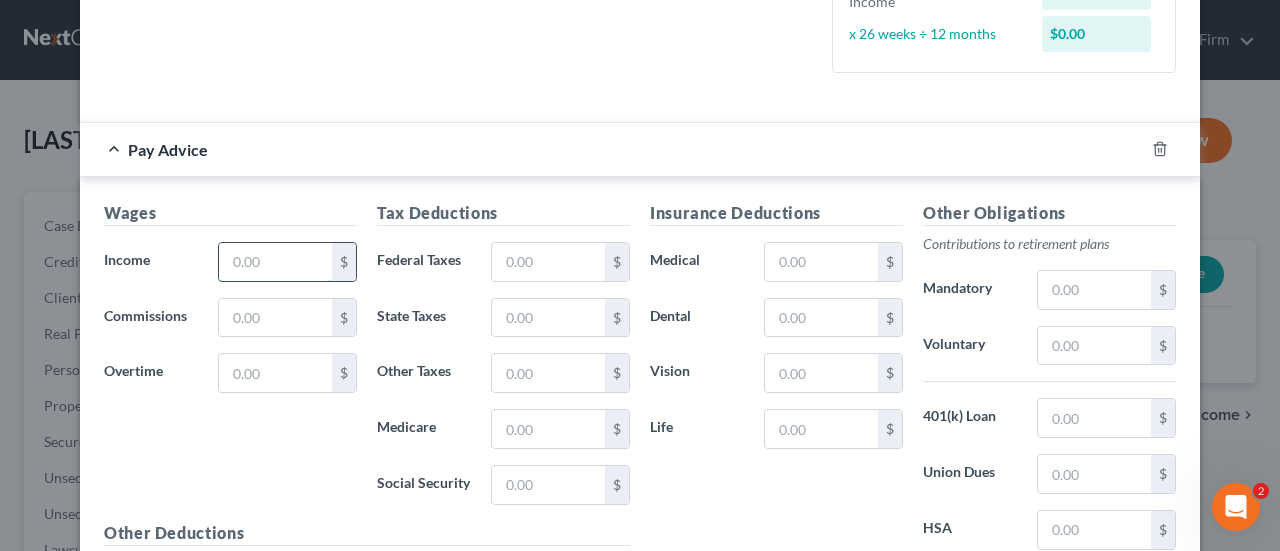 click at bounding box center [275, 262] 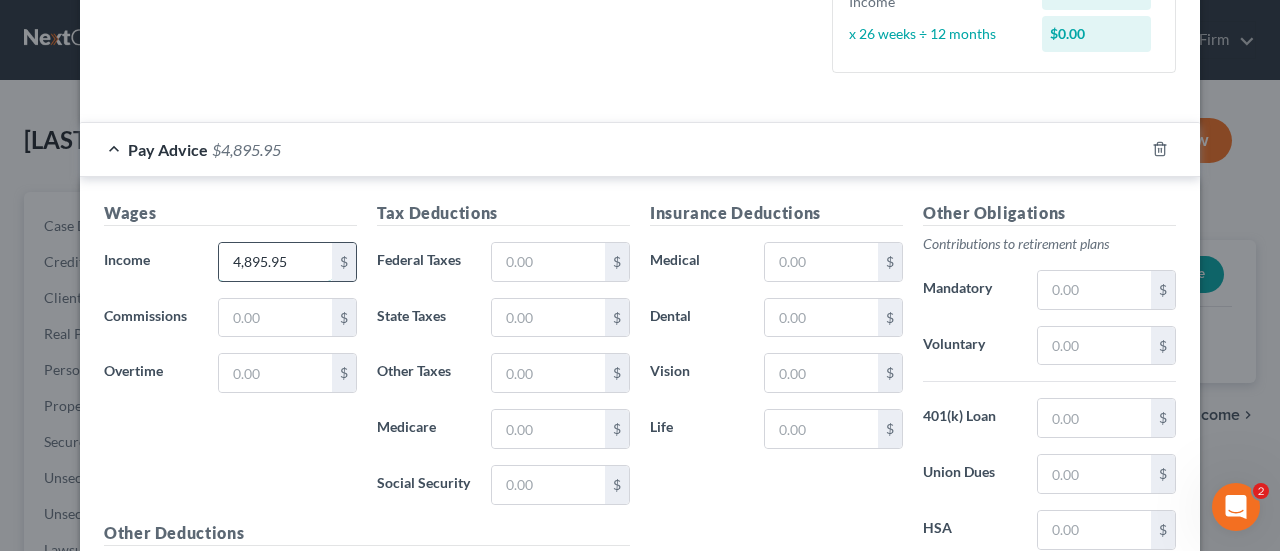type on "4,895.95" 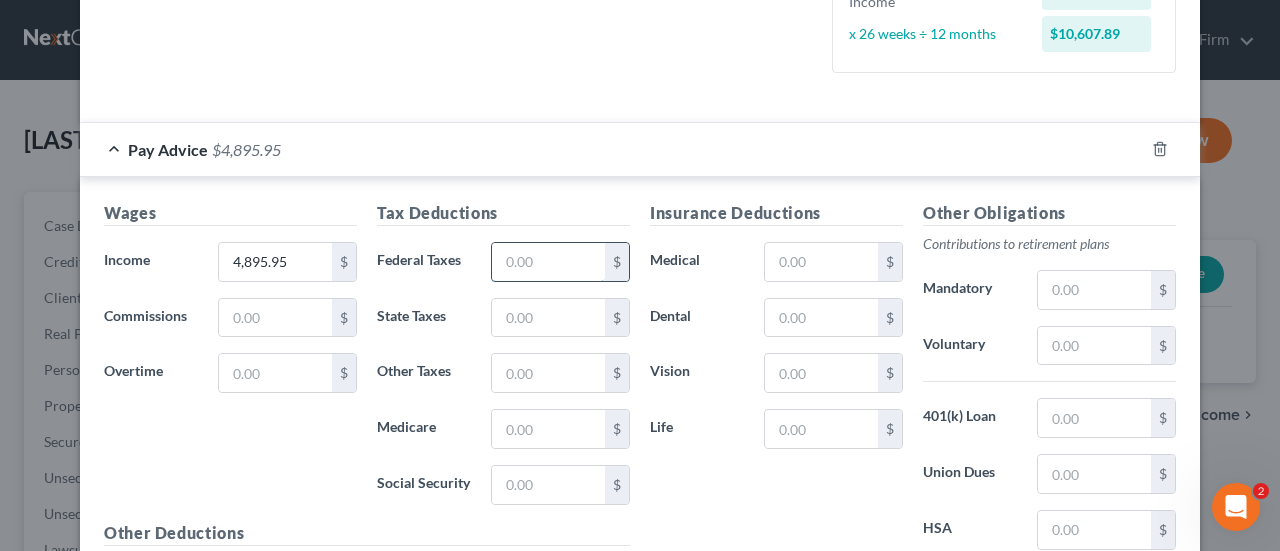 click at bounding box center (548, 262) 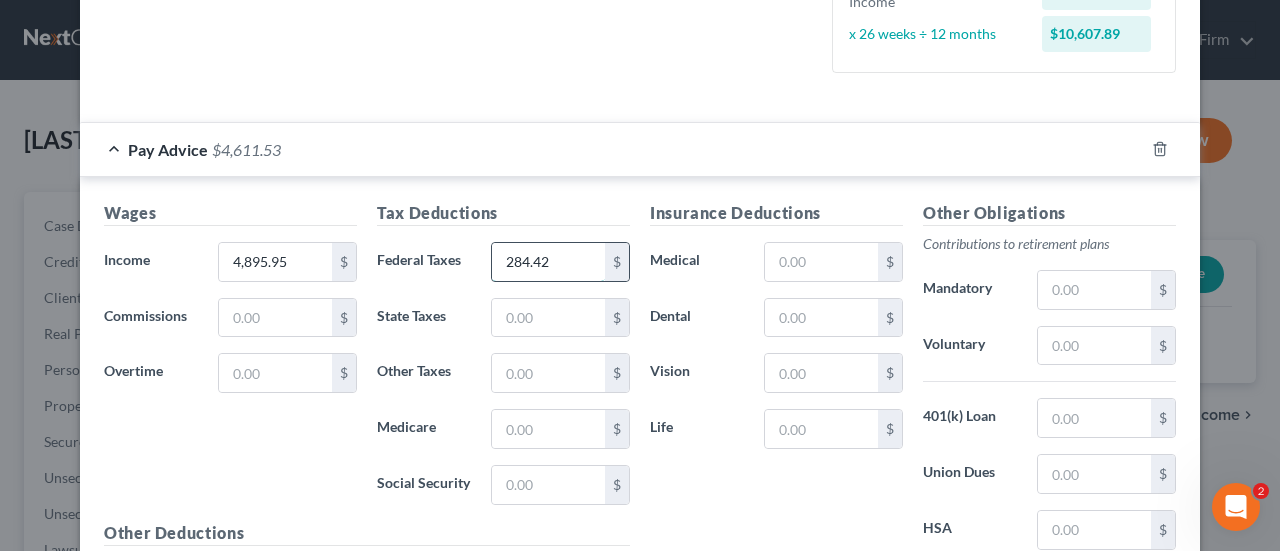 type on "284.42" 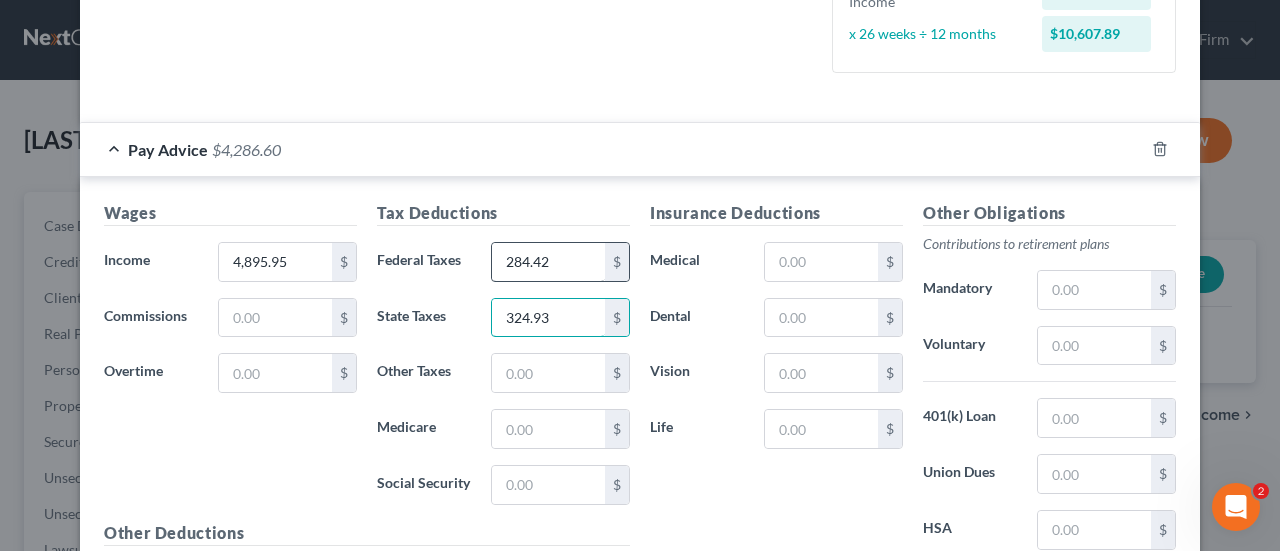 type on "324.93" 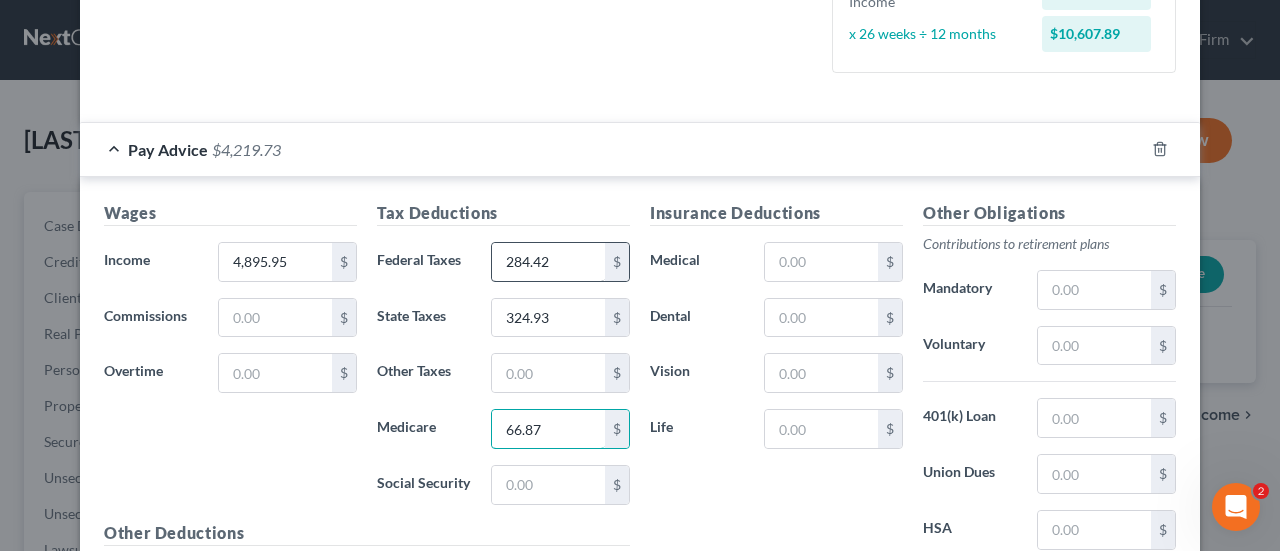type on "66.87" 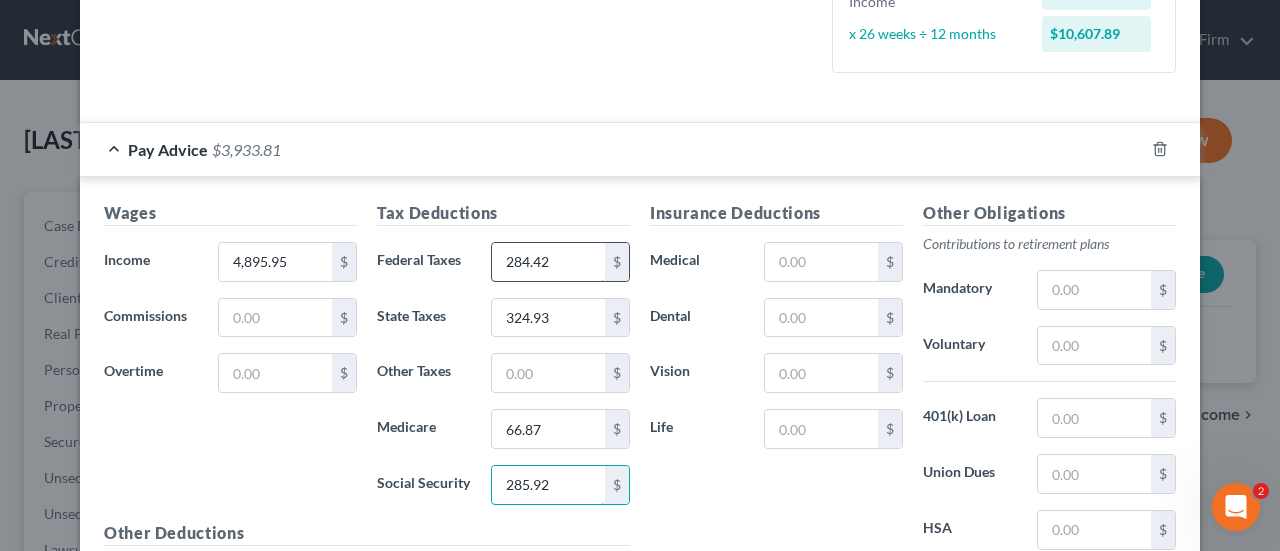 type on "285.92" 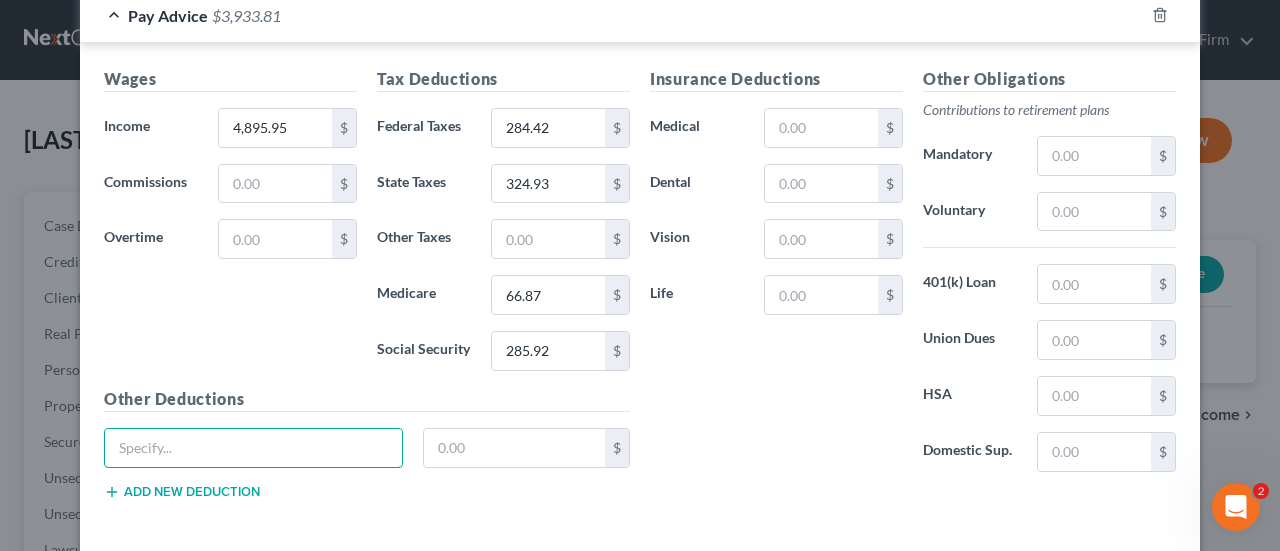 scroll, scrollTop: 617, scrollLeft: 0, axis: vertical 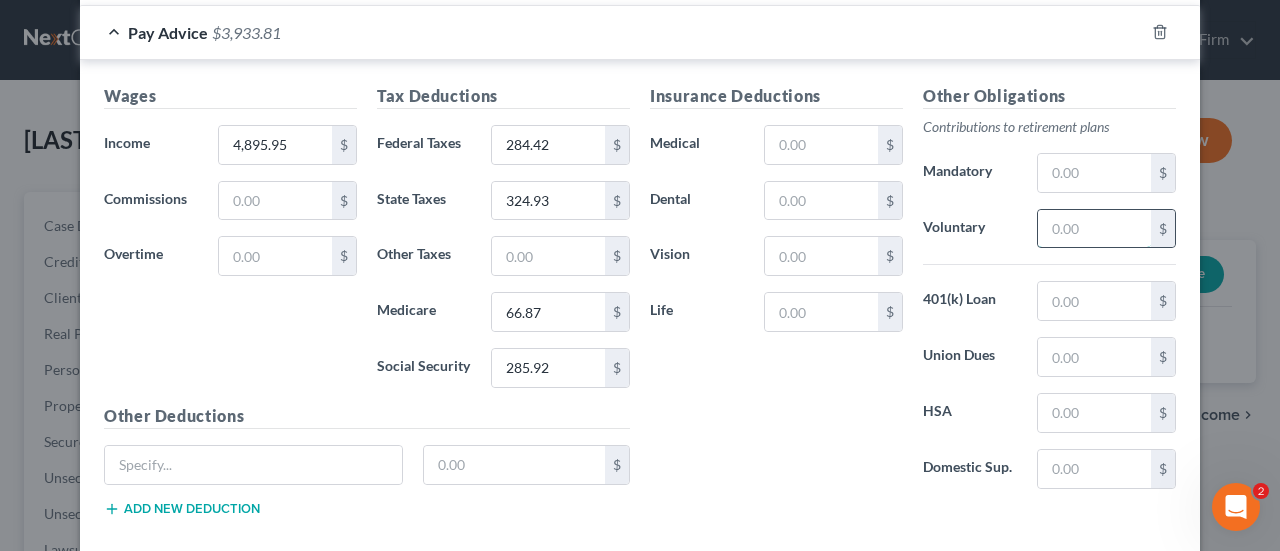 click at bounding box center [1094, 229] 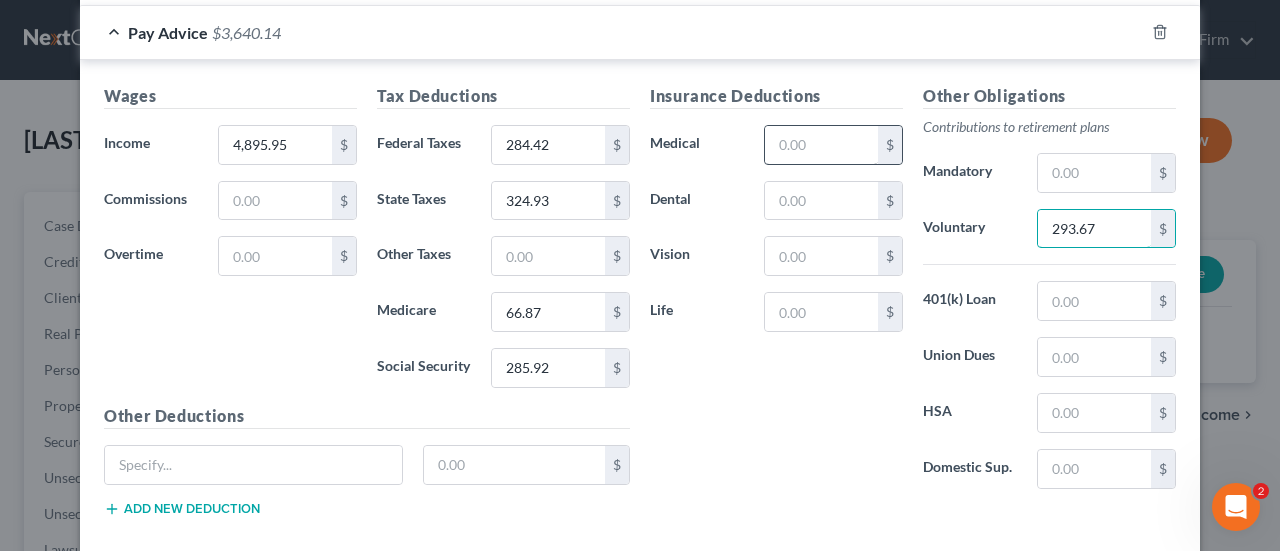 type on "293.67" 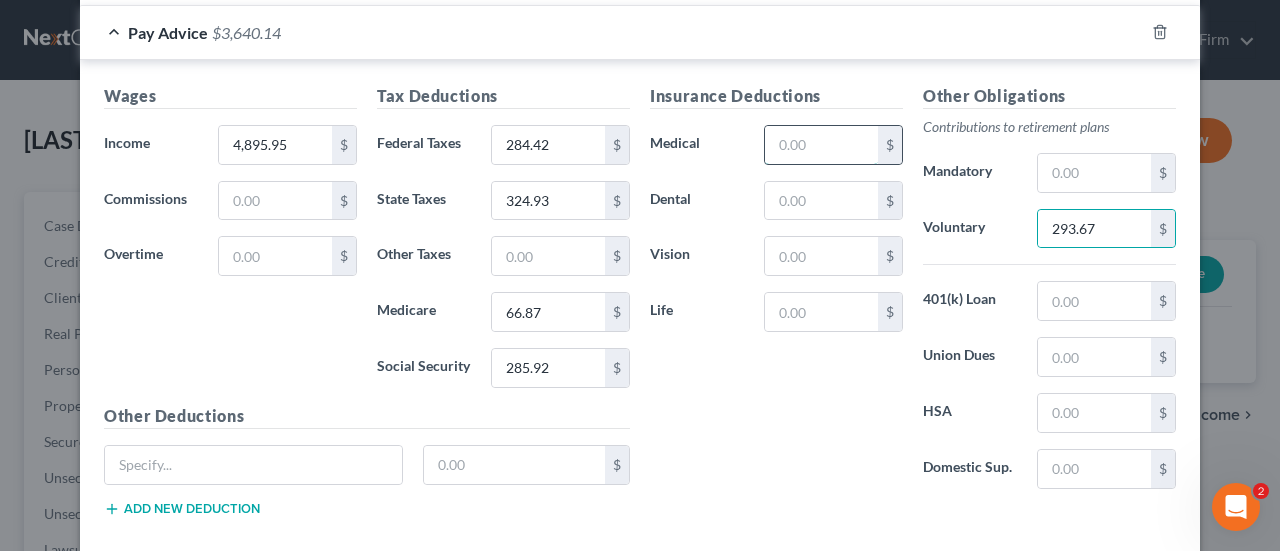 click at bounding box center (821, 145) 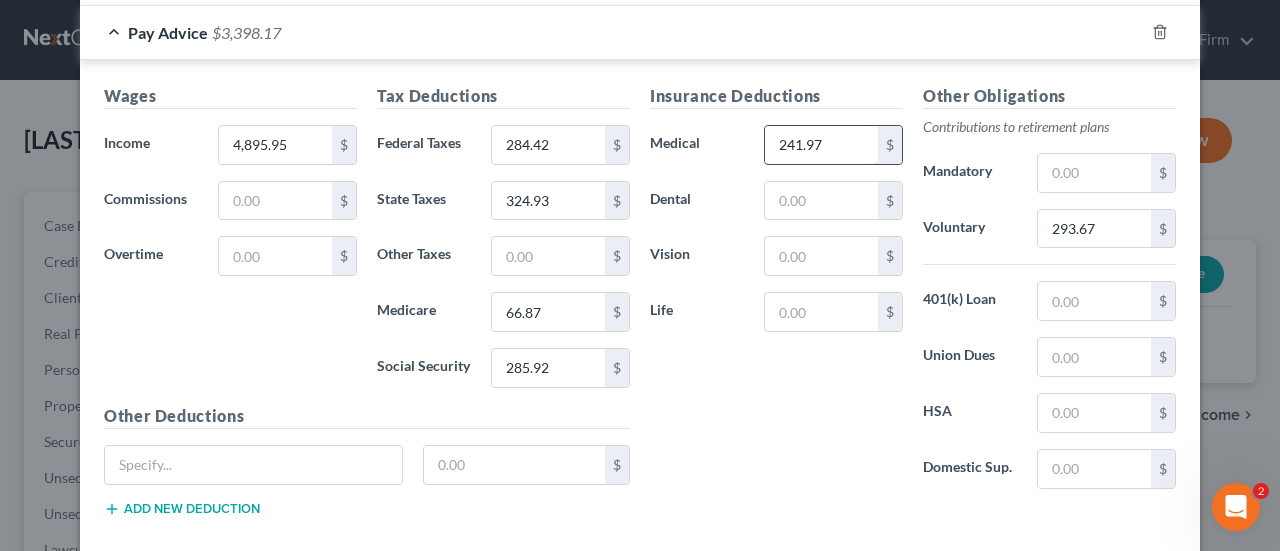 type on "241.97" 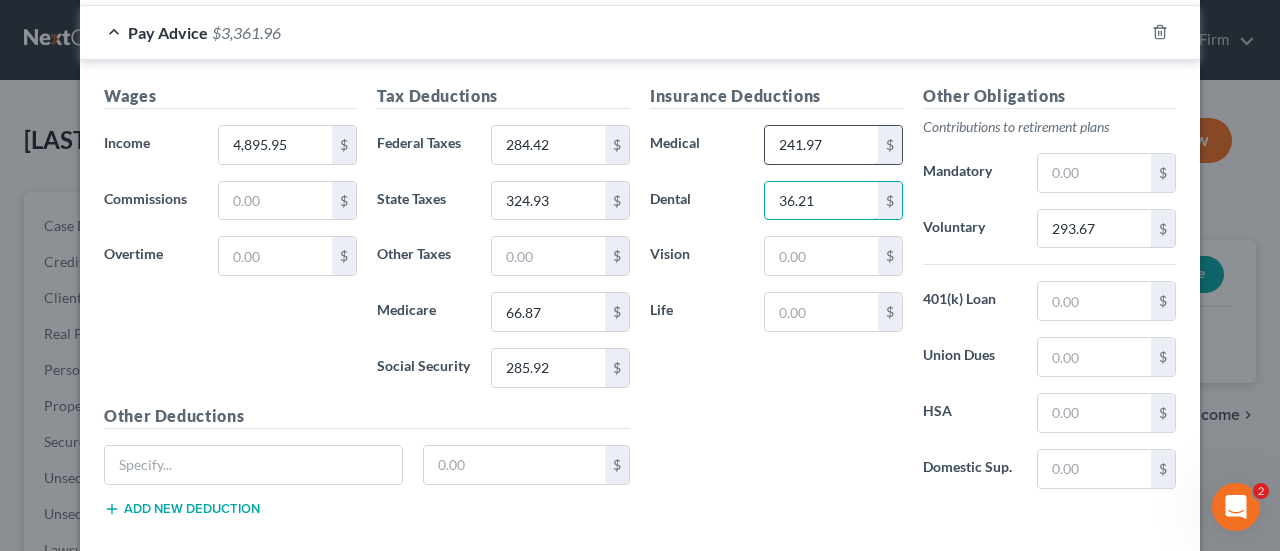 type on "36.21" 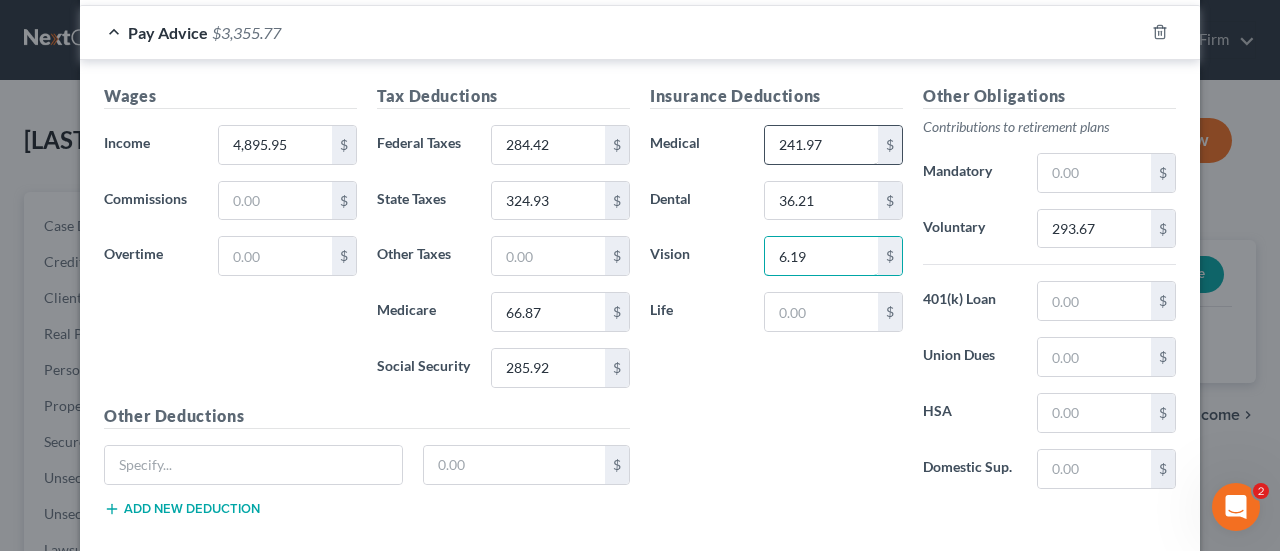 type on "6.19" 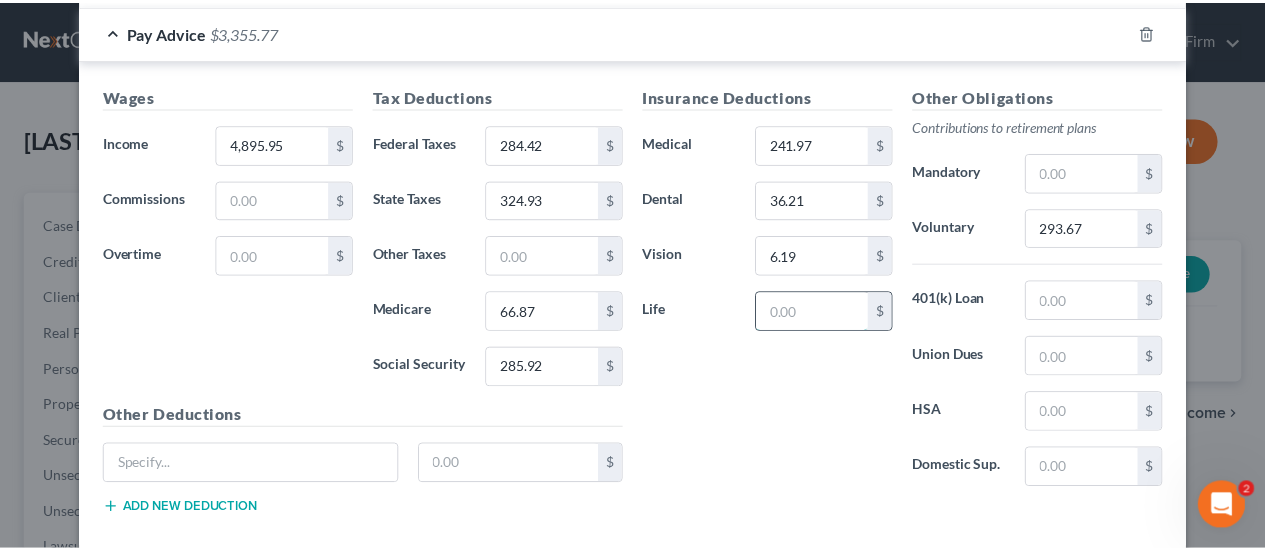 scroll, scrollTop: 717, scrollLeft: 0, axis: vertical 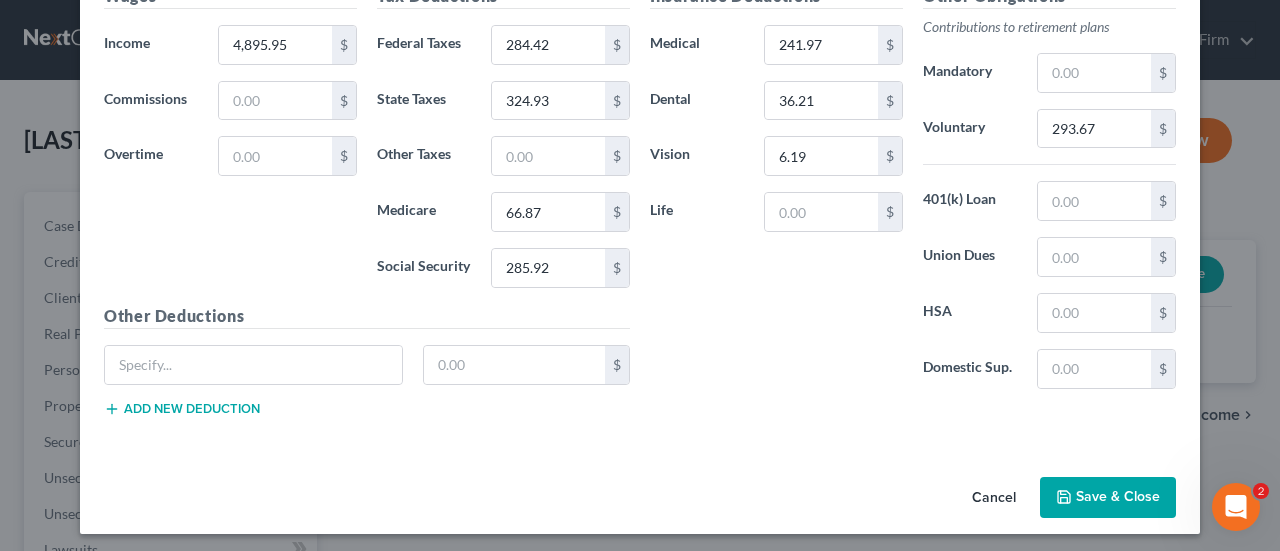 click on "Save & Close" at bounding box center [1108, 498] 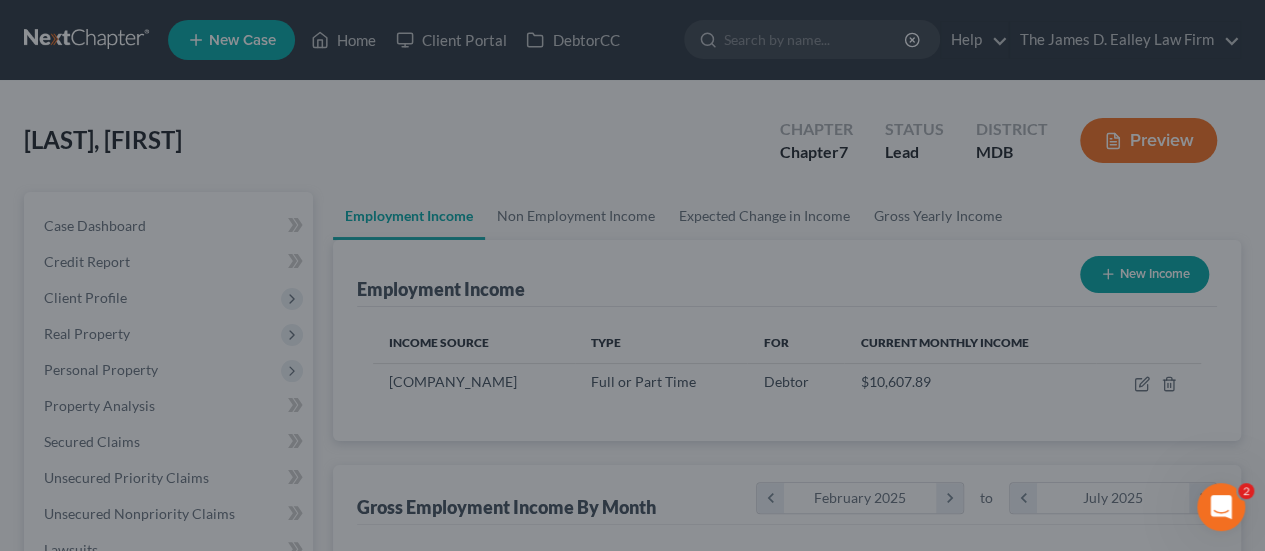 scroll, scrollTop: 356, scrollLeft: 506, axis: both 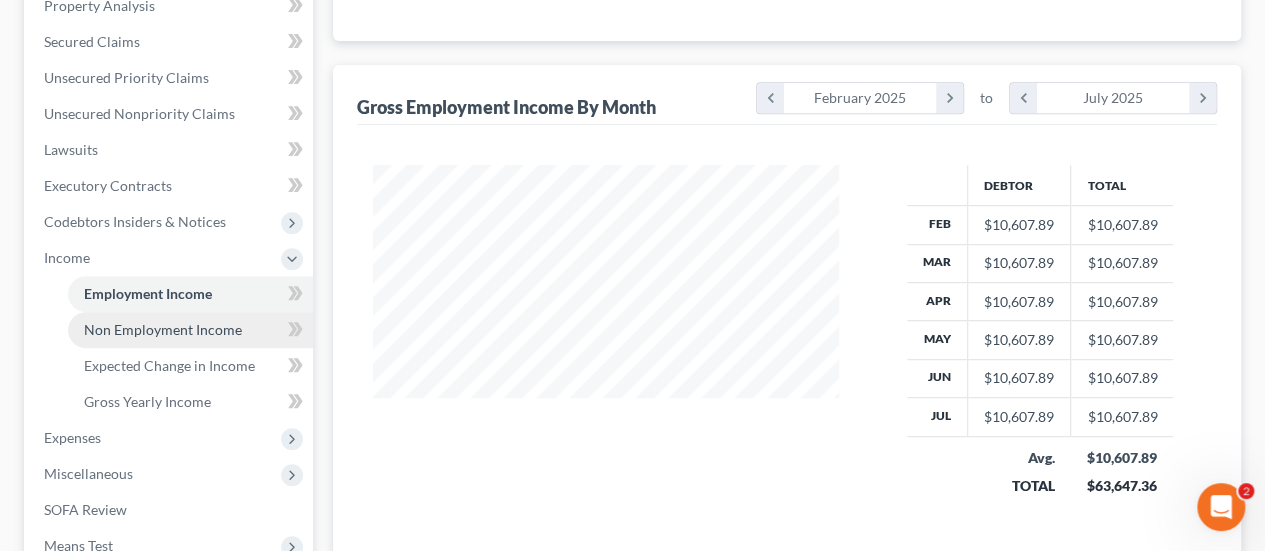 click on "Non Employment Income" at bounding box center [163, 329] 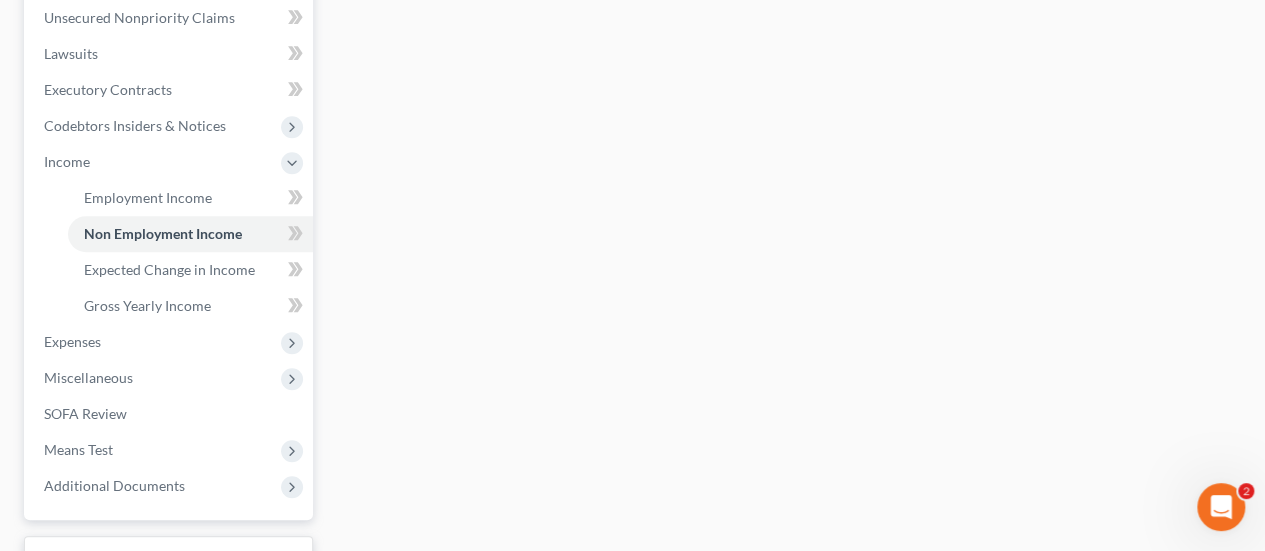 scroll, scrollTop: 500, scrollLeft: 0, axis: vertical 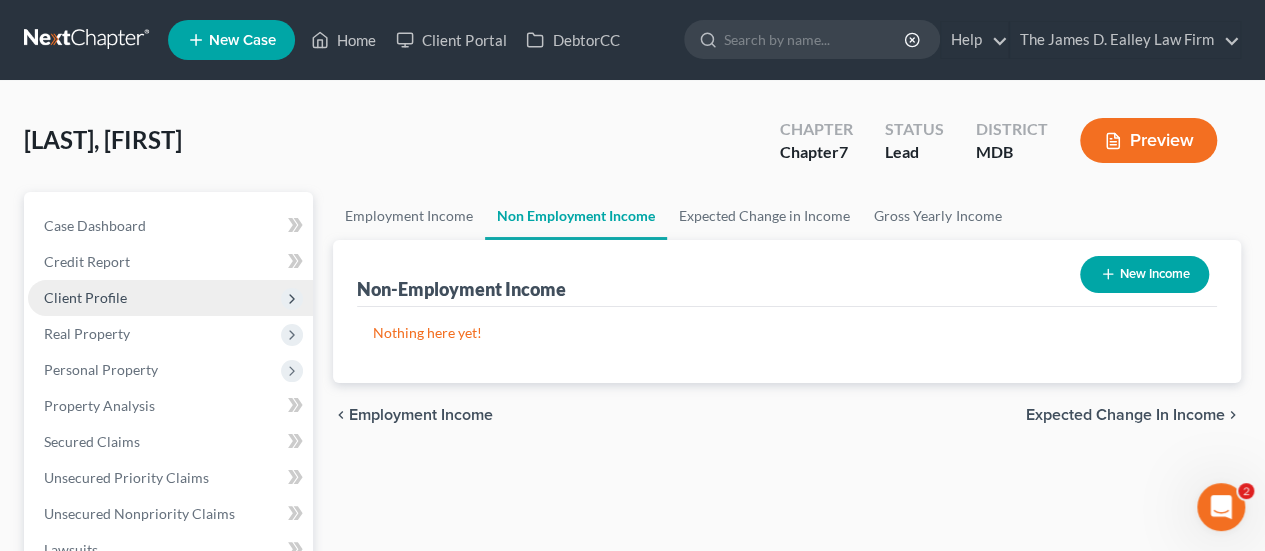 click on "Client Profile" at bounding box center [85, 297] 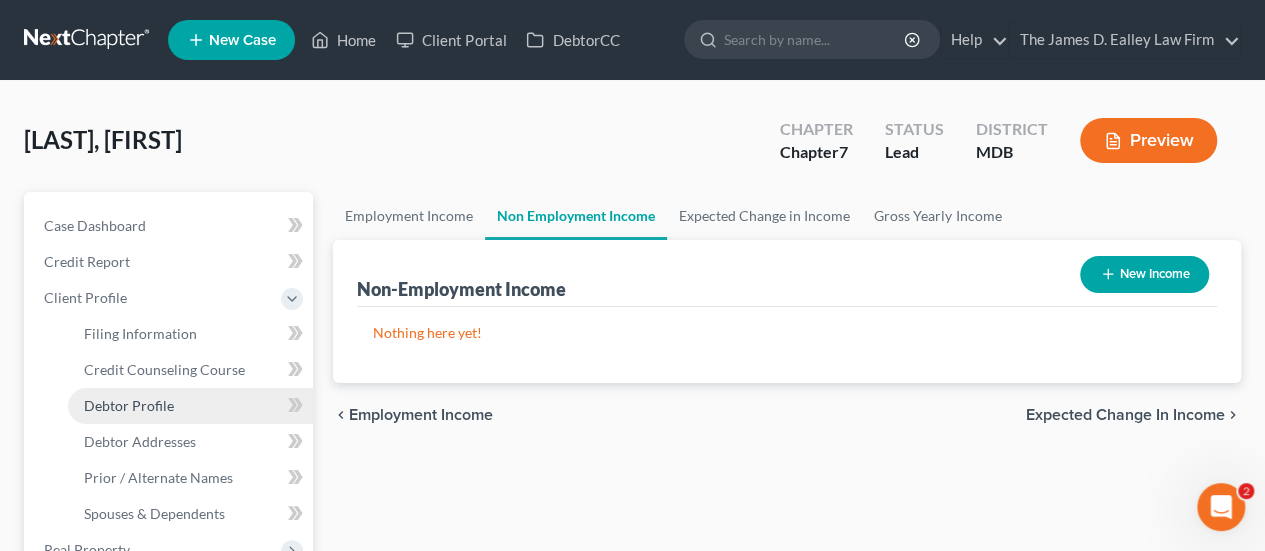 click on "Debtor Profile" at bounding box center [129, 405] 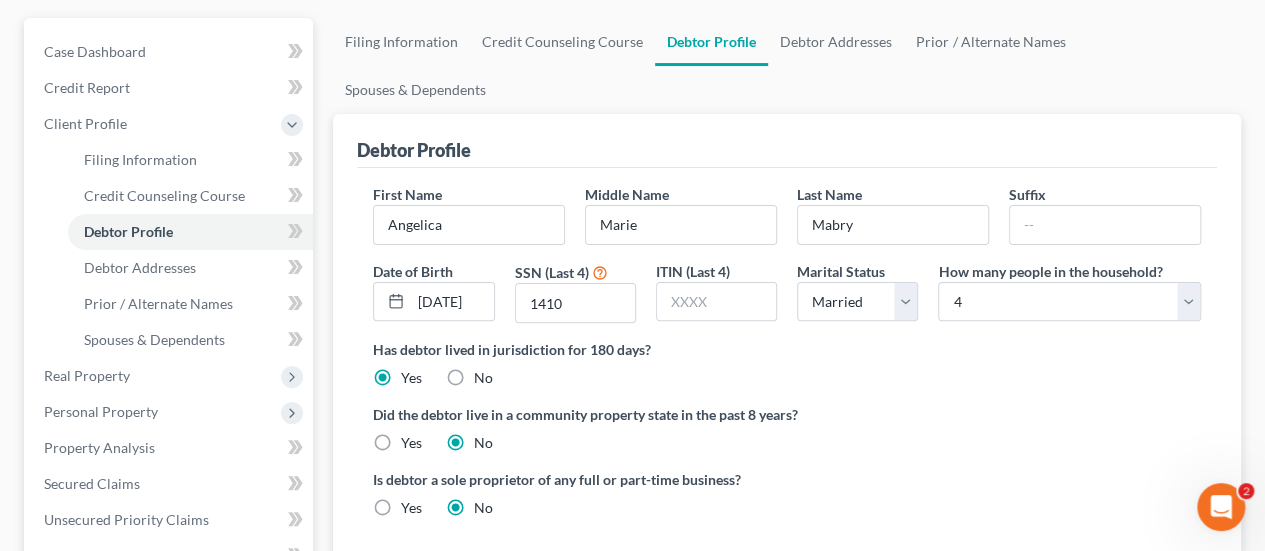 scroll, scrollTop: 200, scrollLeft: 0, axis: vertical 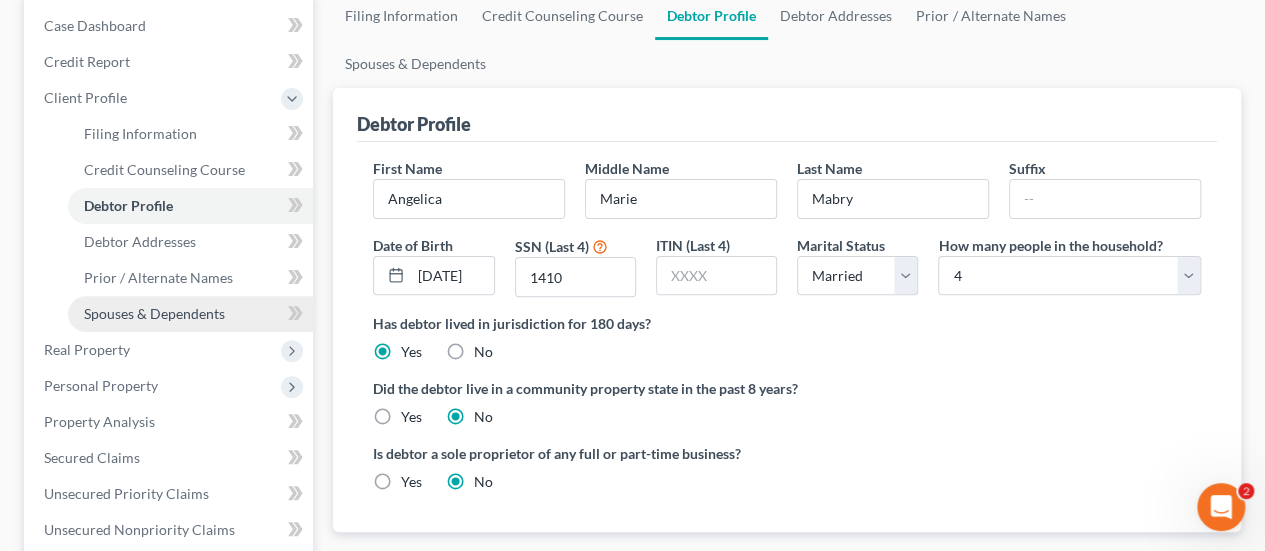click on "Spouses & Dependents" at bounding box center [190, 314] 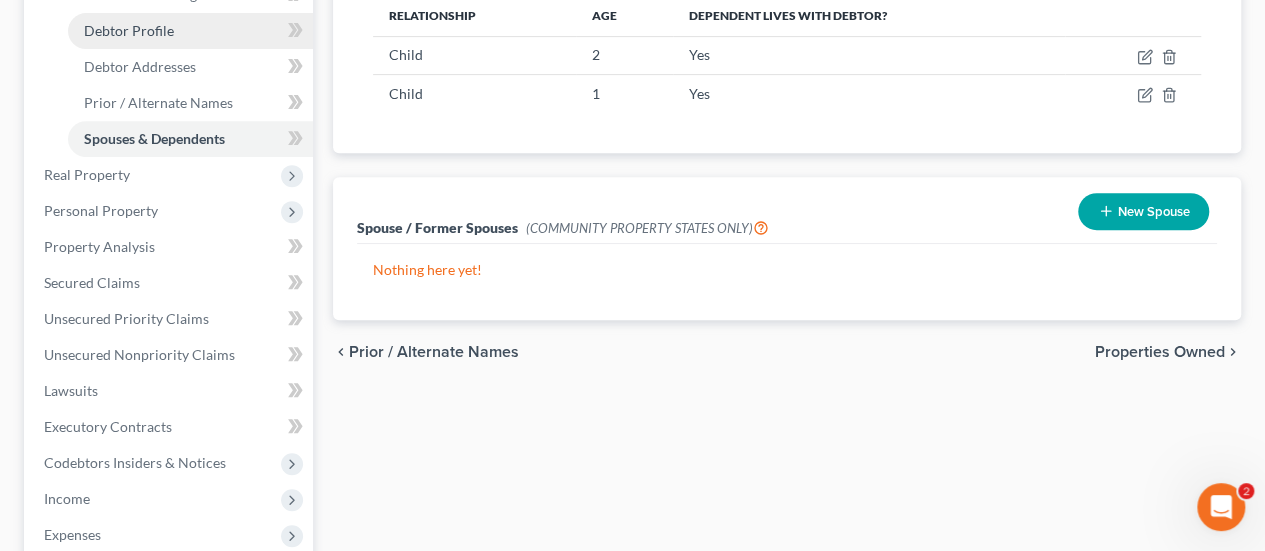 scroll, scrollTop: 600, scrollLeft: 0, axis: vertical 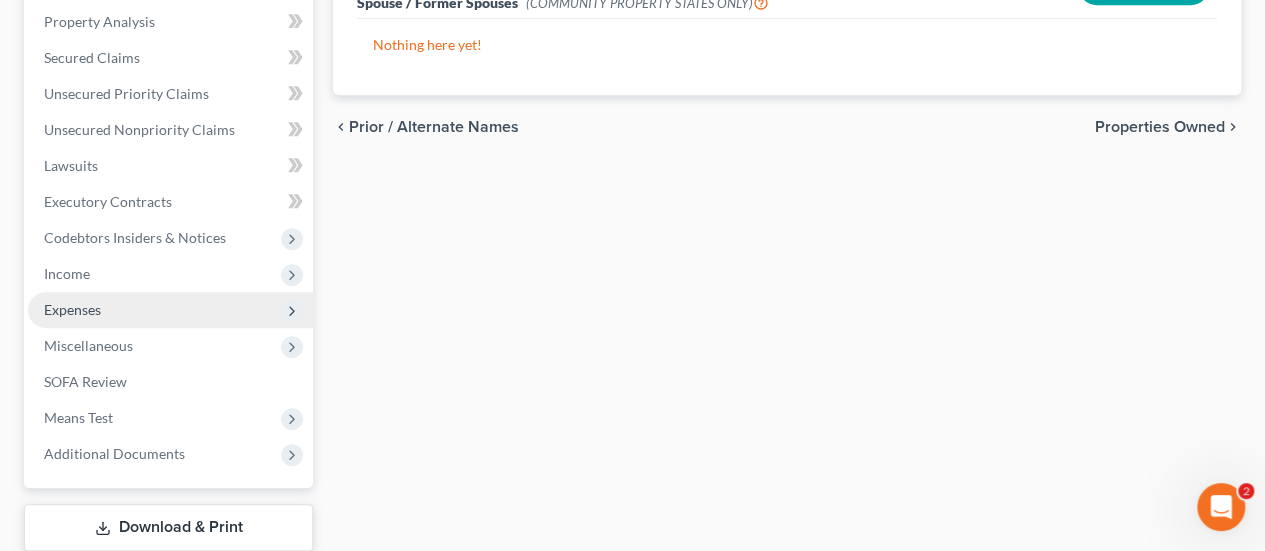 click on "Expenses" at bounding box center (72, 309) 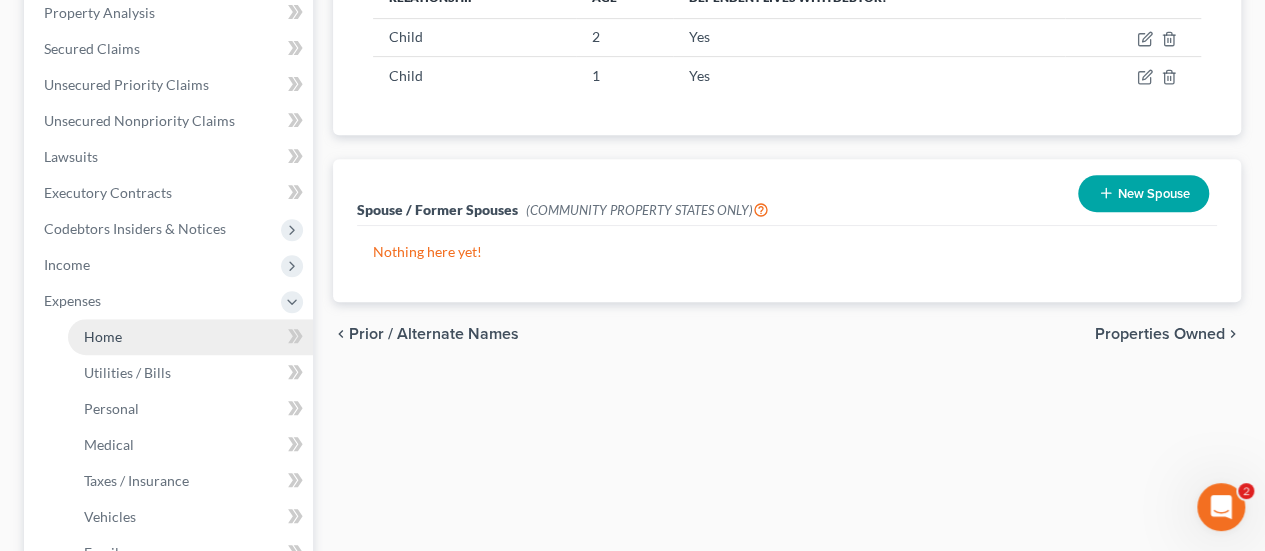 scroll, scrollTop: 384, scrollLeft: 0, axis: vertical 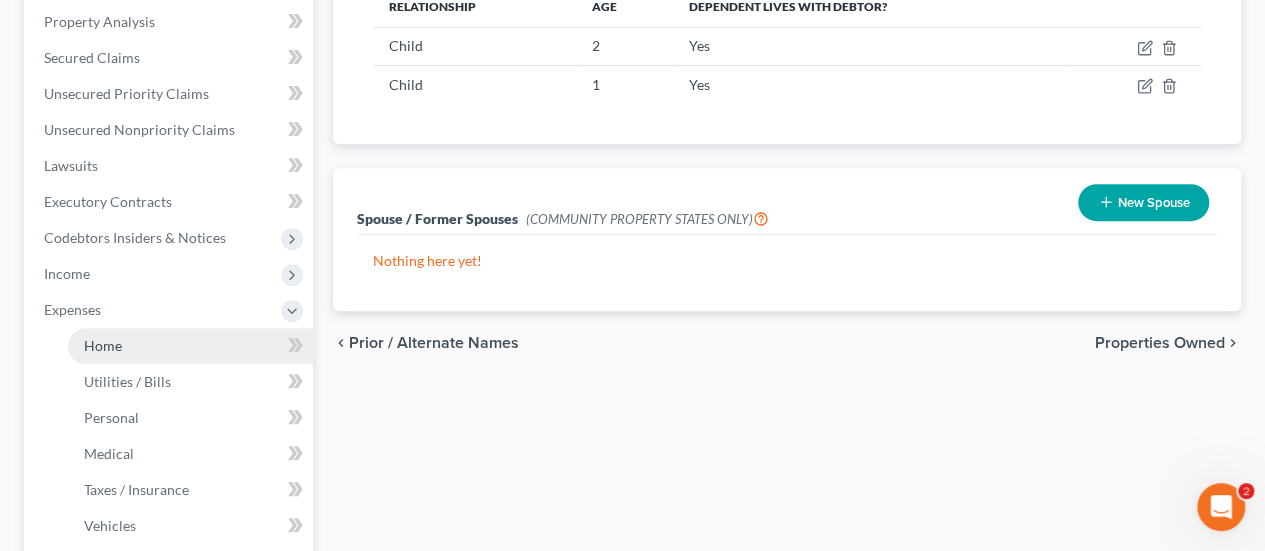 click on "Home" at bounding box center (103, 345) 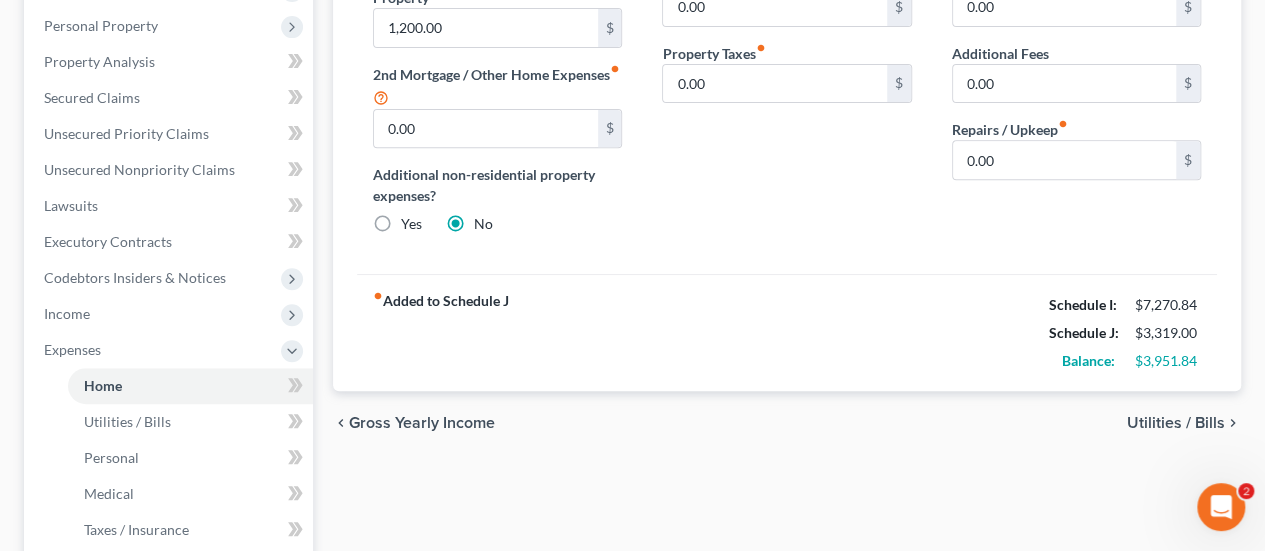 scroll, scrollTop: 300, scrollLeft: 0, axis: vertical 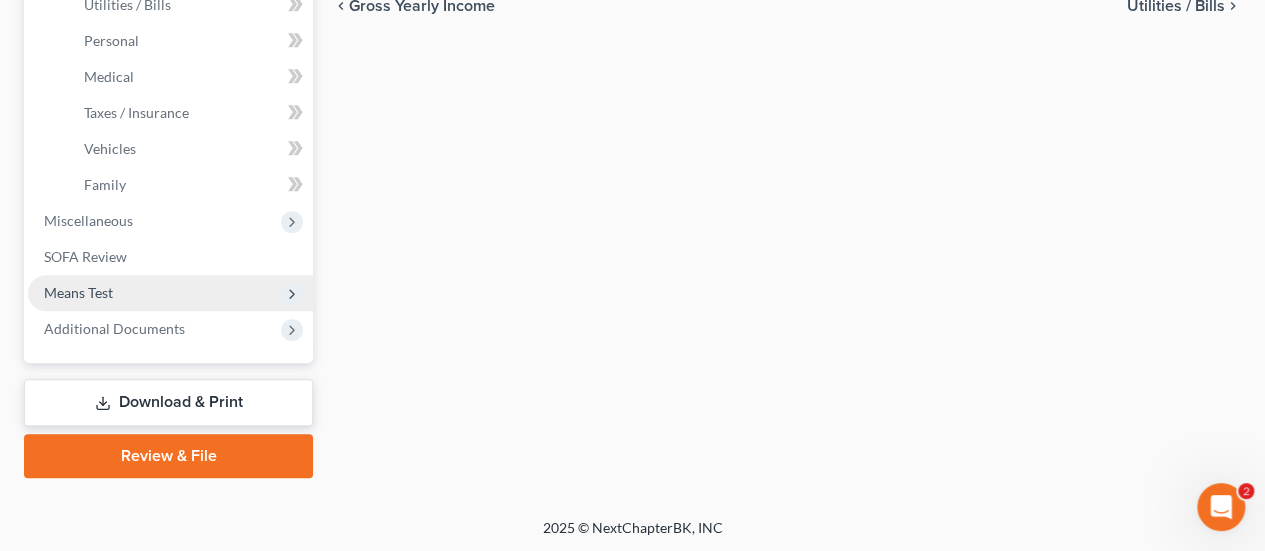 click on "Means Test" at bounding box center [78, 292] 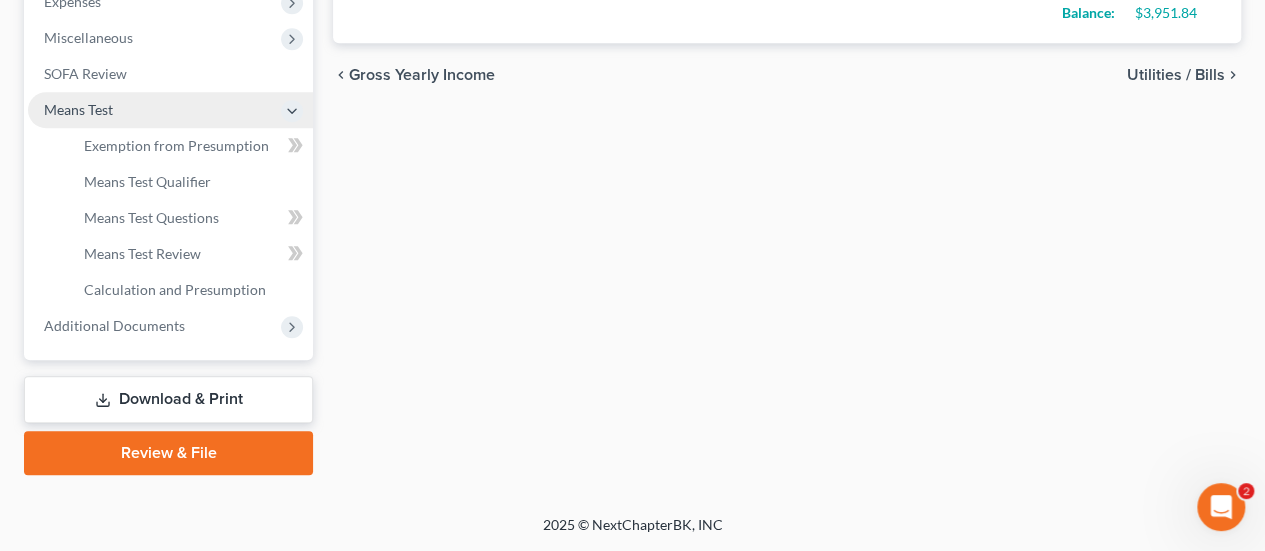 scroll, scrollTop: 689, scrollLeft: 0, axis: vertical 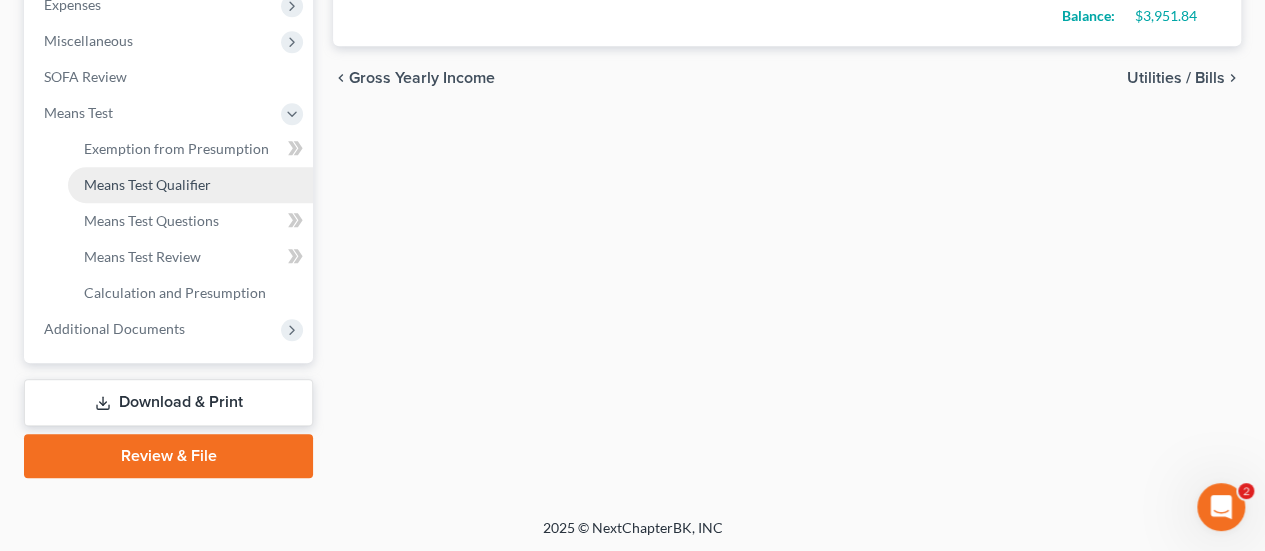 click on "Means Test Qualifier" at bounding box center (147, 184) 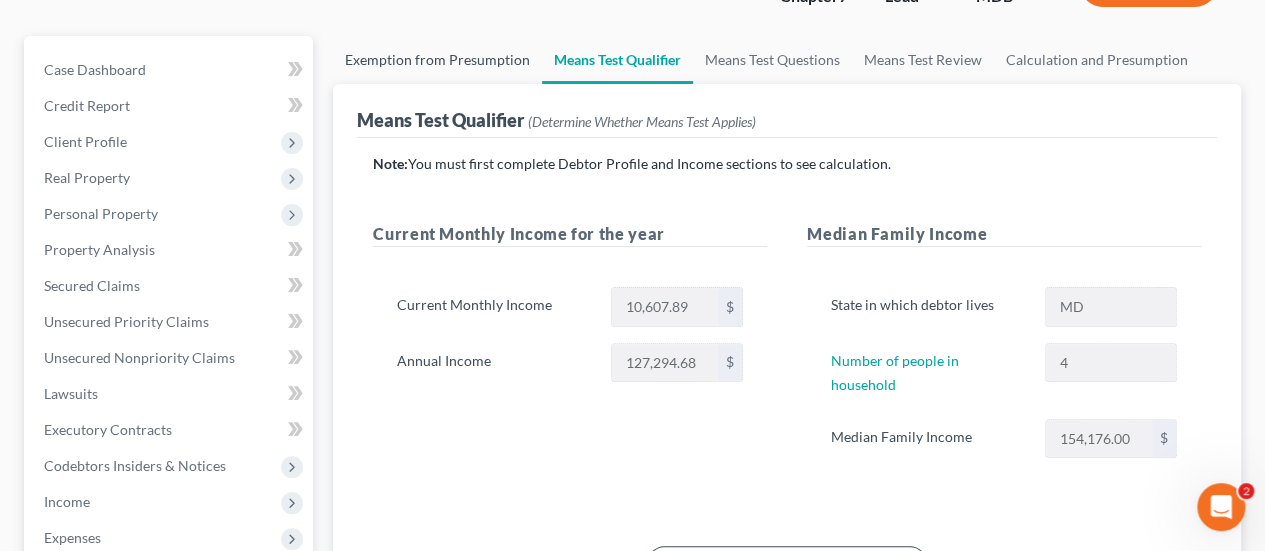 scroll, scrollTop: 200, scrollLeft: 0, axis: vertical 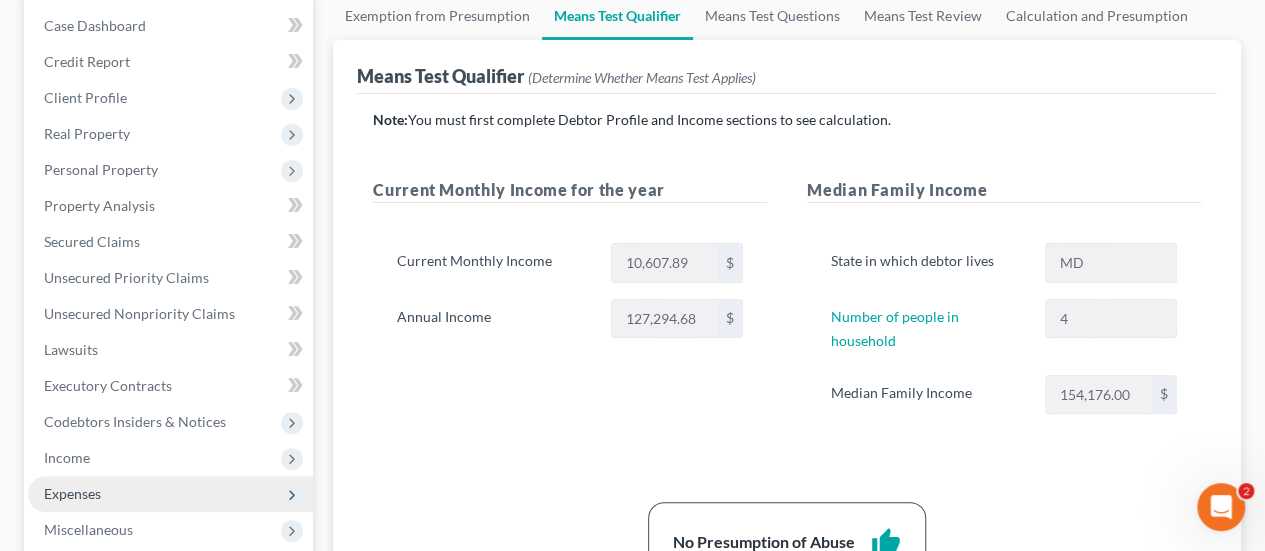 click on "Expenses" at bounding box center (72, 493) 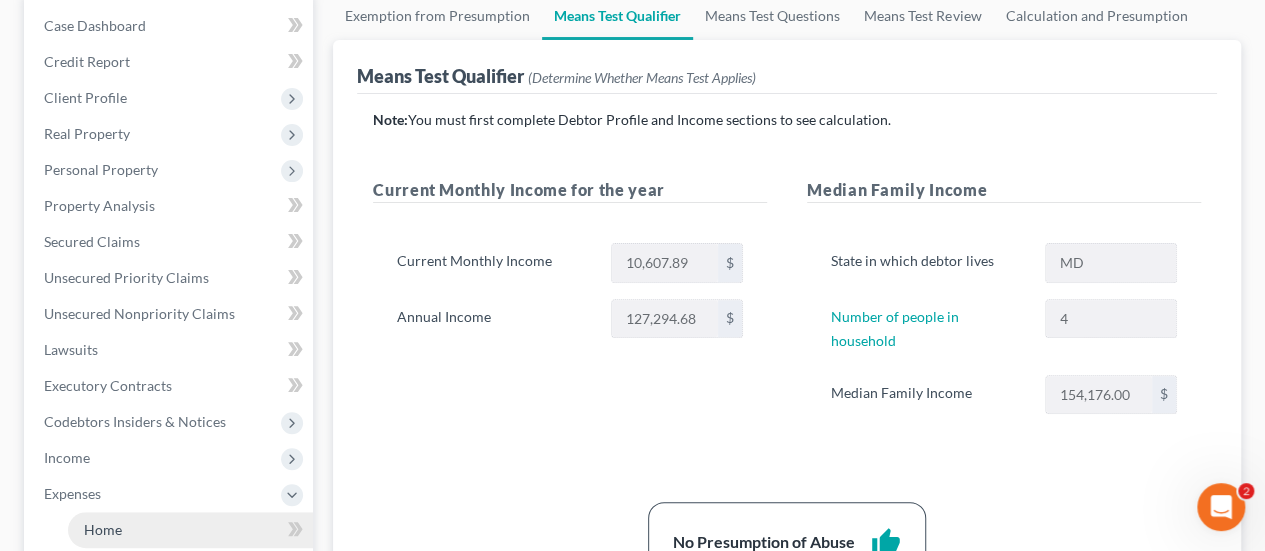 click on "Home" at bounding box center [190, 530] 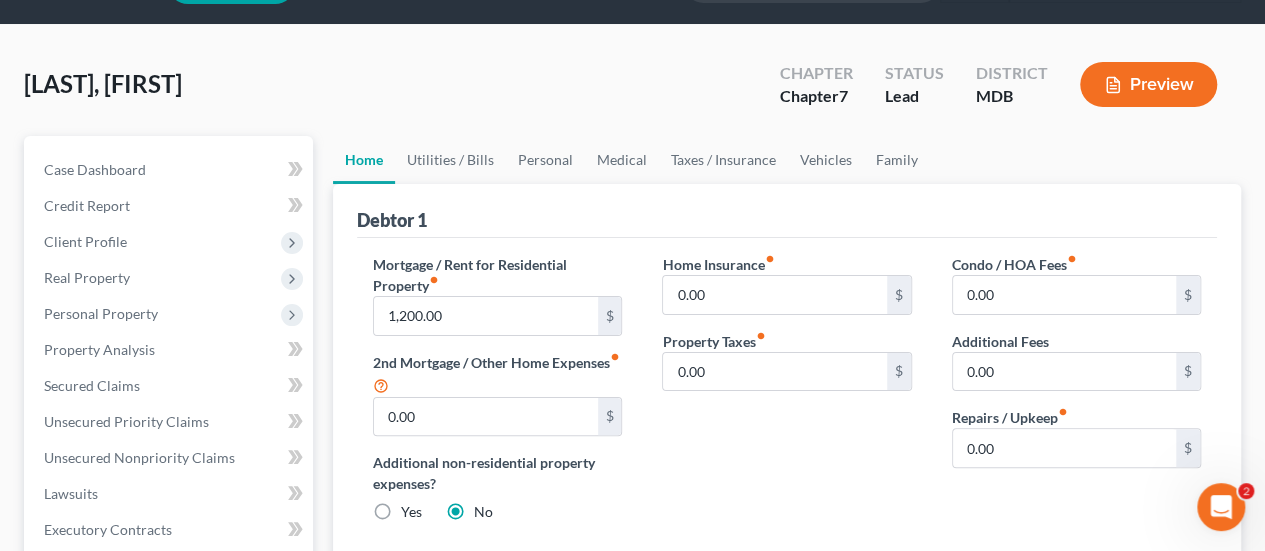 scroll, scrollTop: 0, scrollLeft: 0, axis: both 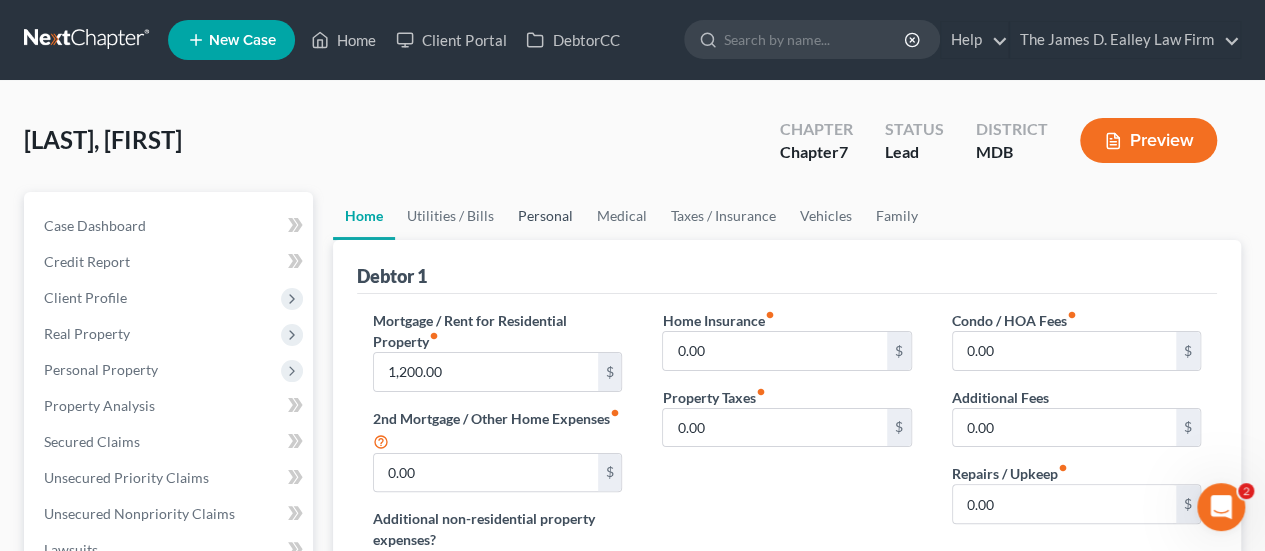 click on "Personal" at bounding box center (545, 216) 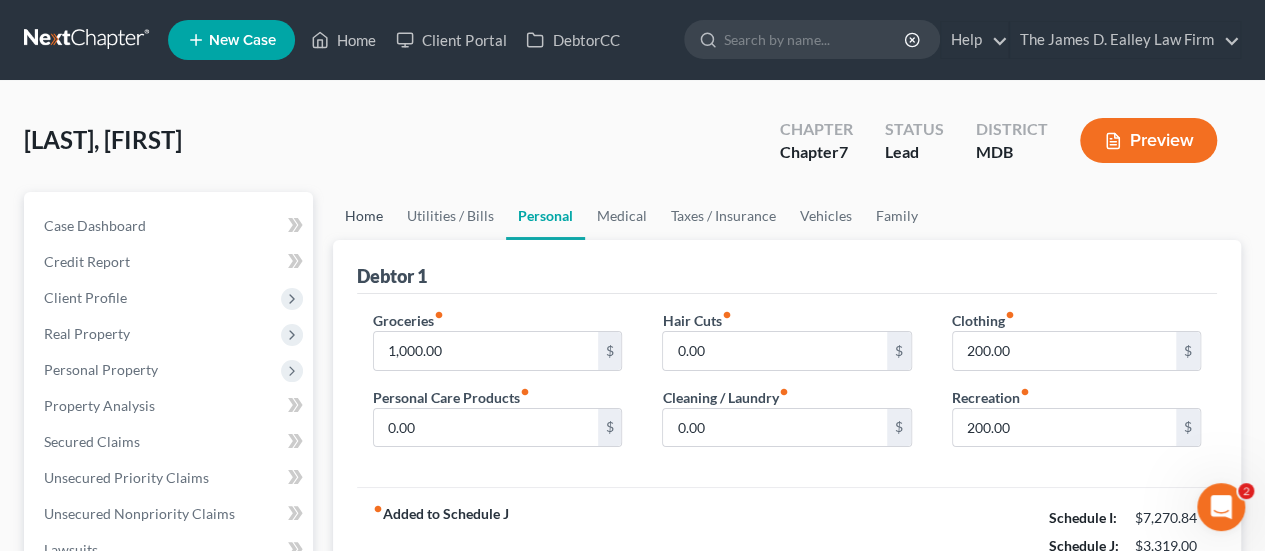 click on "Home" at bounding box center [364, 216] 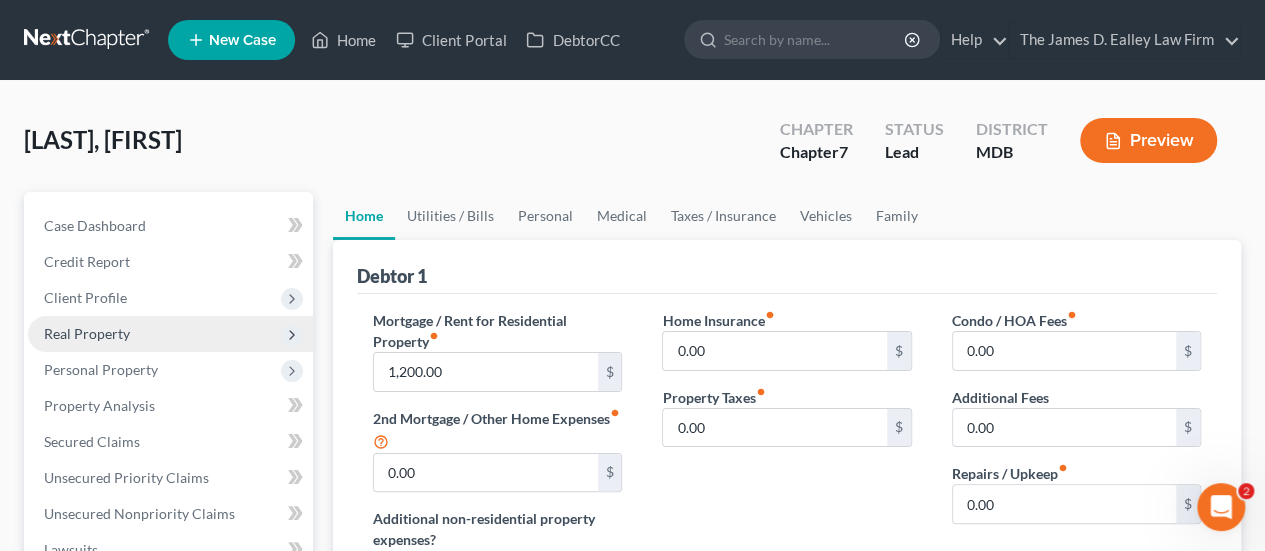 click on "Real Property" at bounding box center [87, 333] 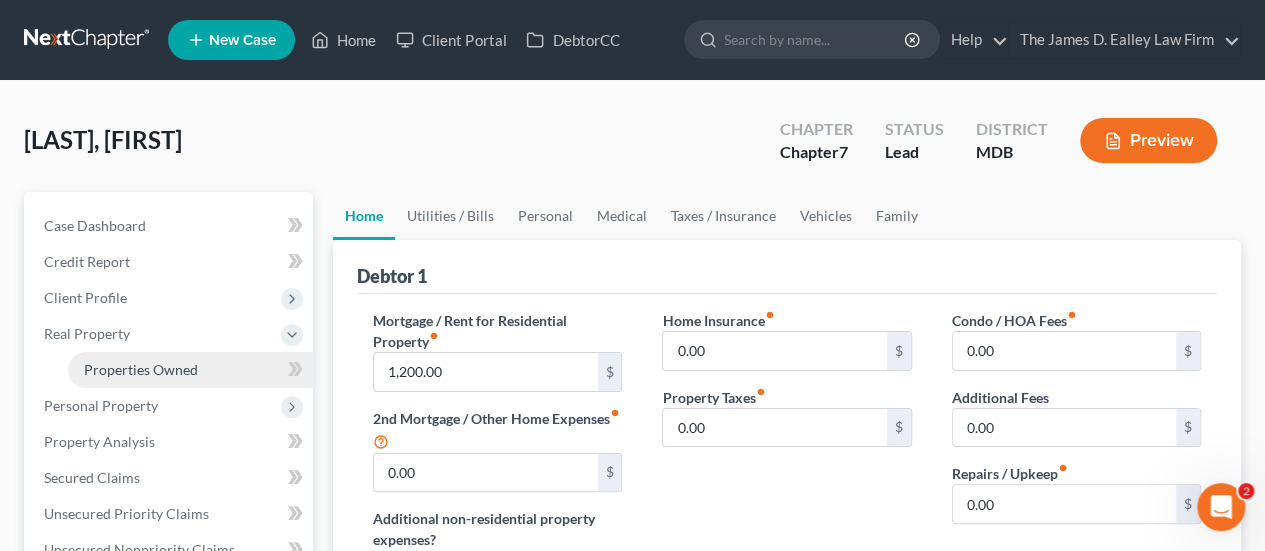 click on "Properties Owned" at bounding box center (141, 369) 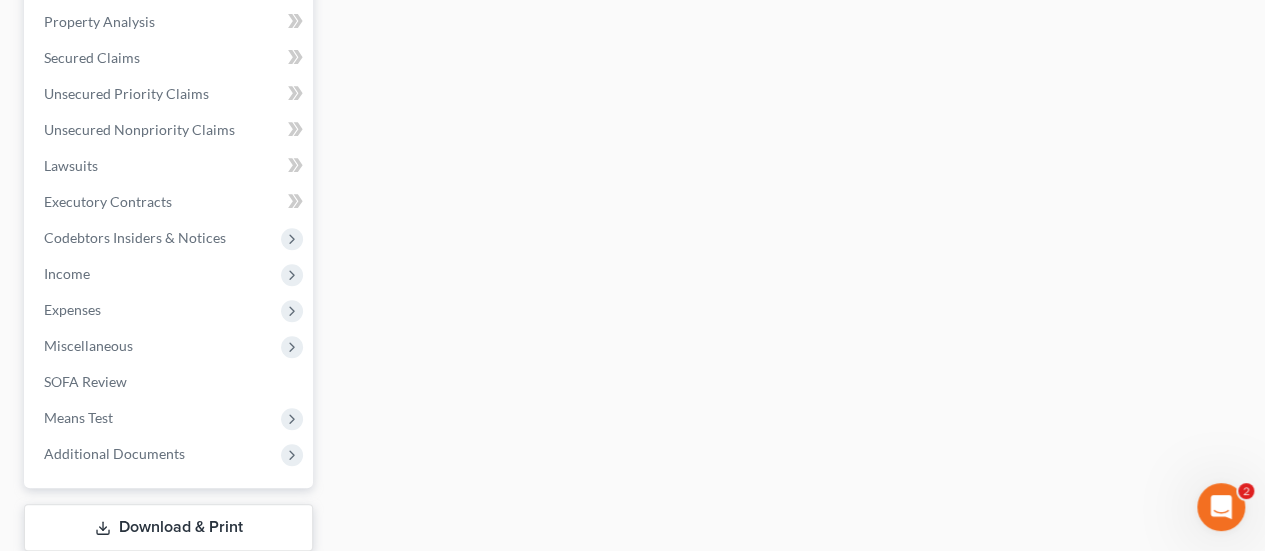 scroll, scrollTop: 500, scrollLeft: 0, axis: vertical 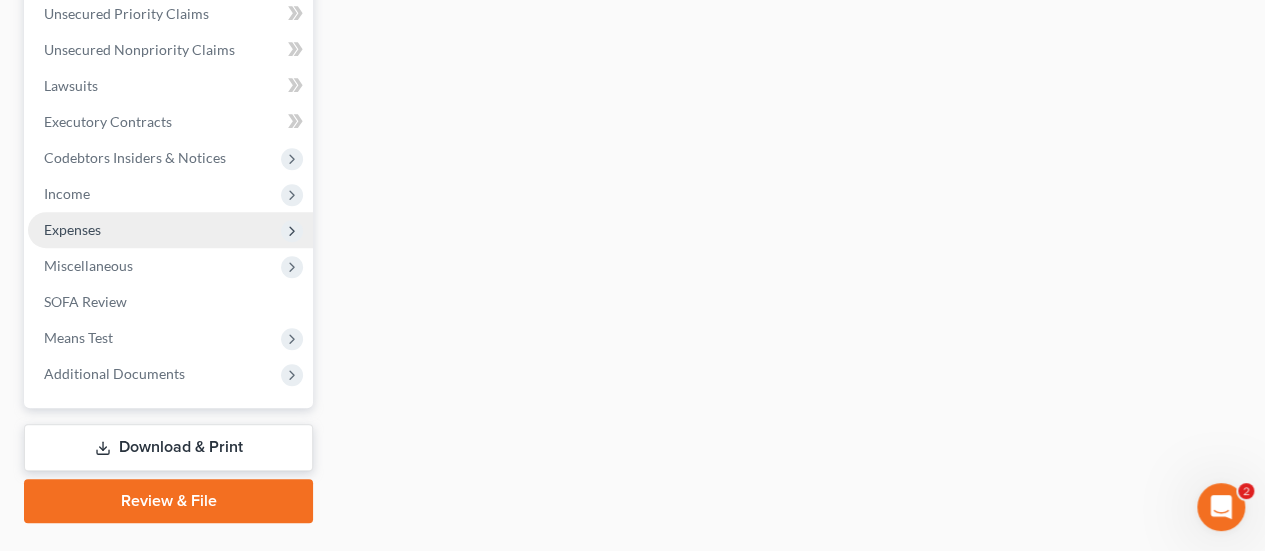 click on "Expenses" at bounding box center (72, 229) 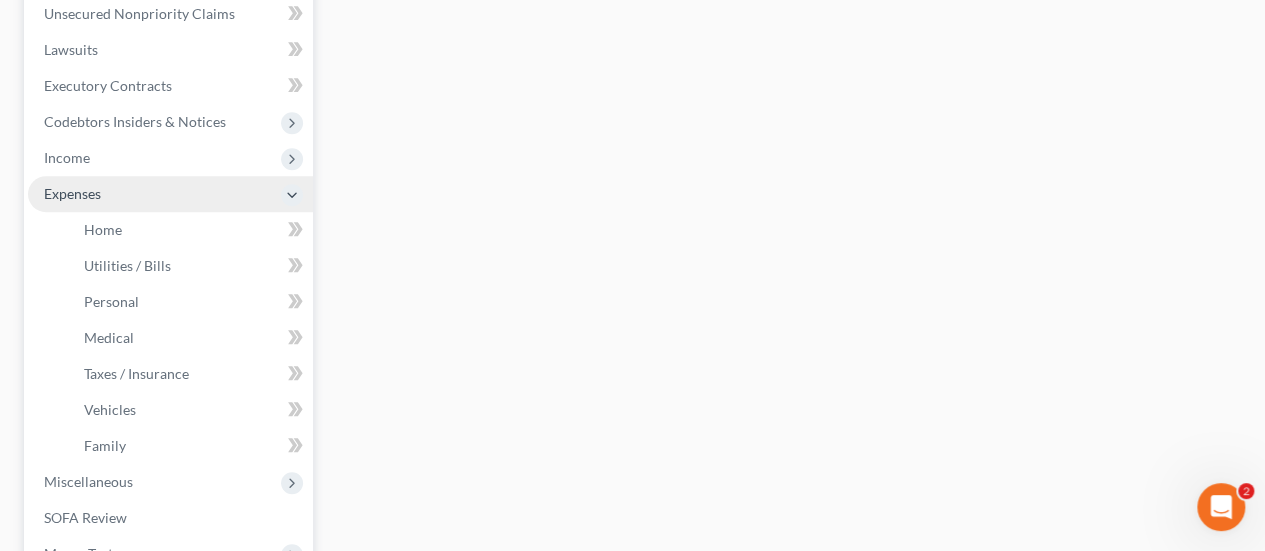 scroll, scrollTop: 464, scrollLeft: 0, axis: vertical 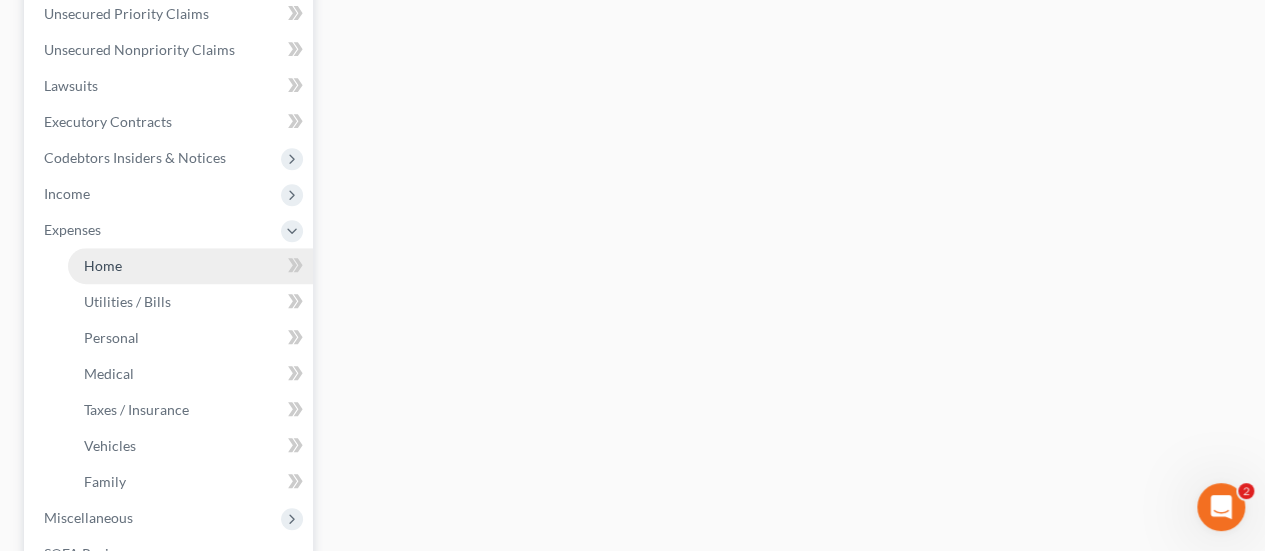click on "Home" at bounding box center (103, 265) 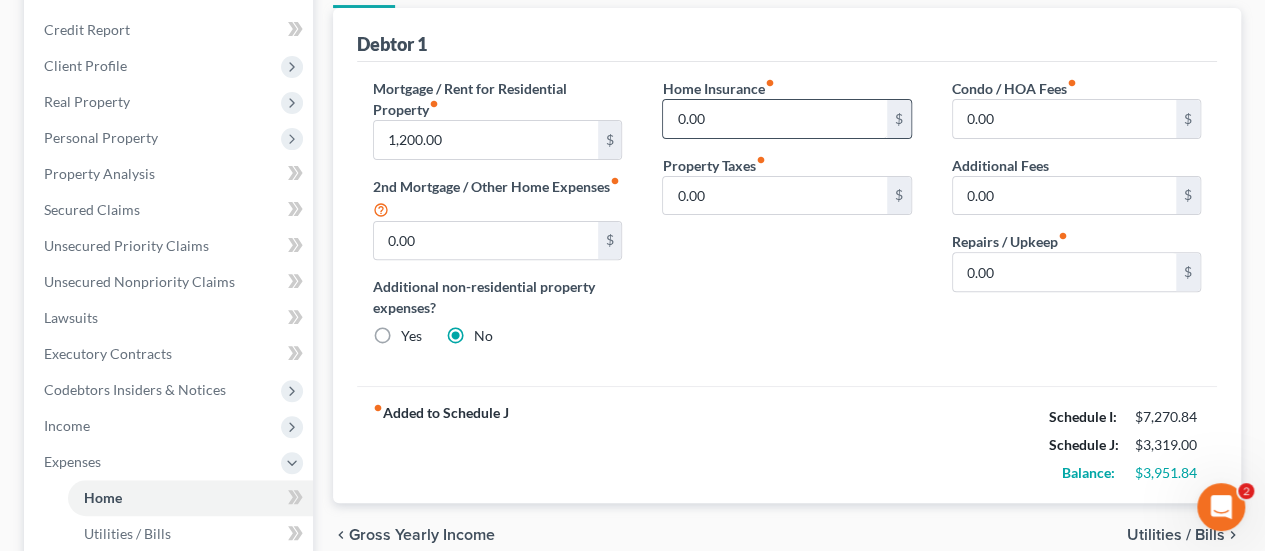 scroll, scrollTop: 200, scrollLeft: 0, axis: vertical 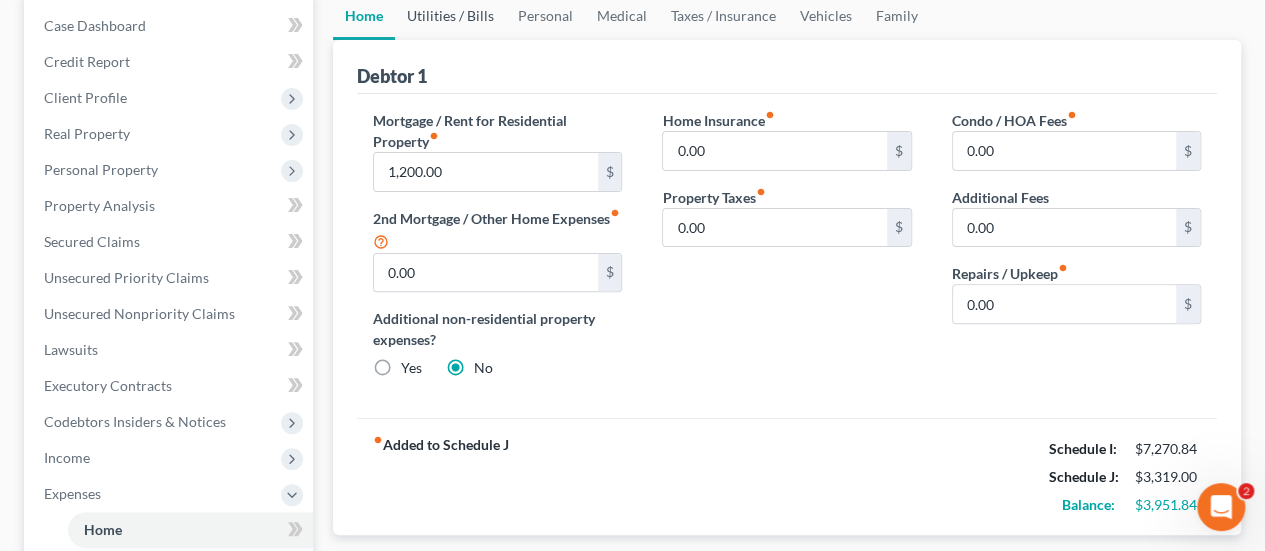 click on "Utilities / Bills" at bounding box center [450, 16] 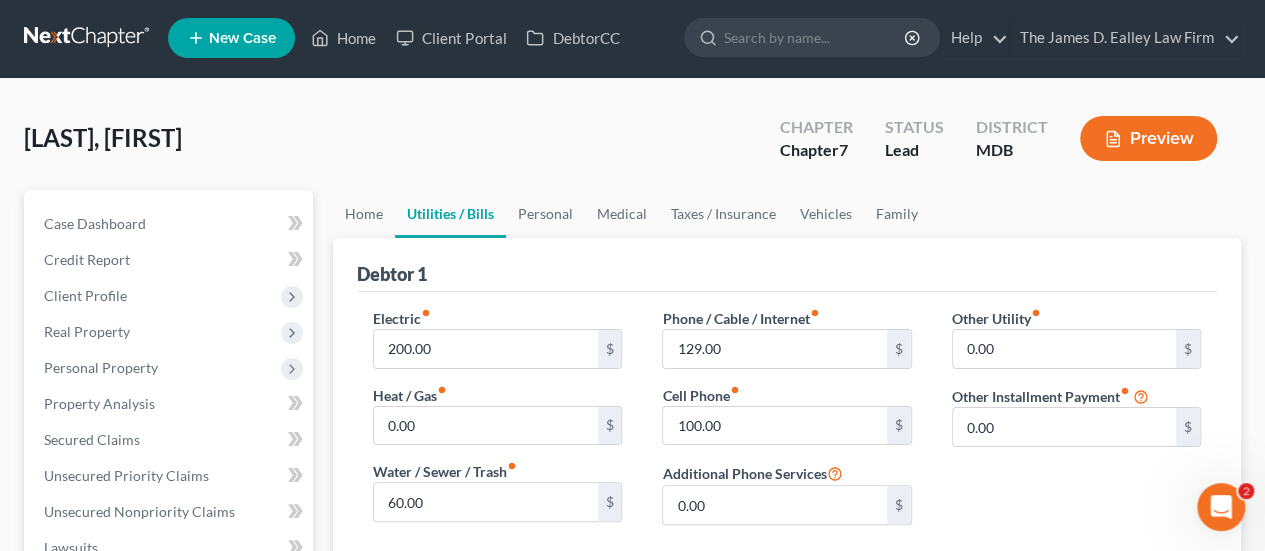 scroll, scrollTop: 0, scrollLeft: 0, axis: both 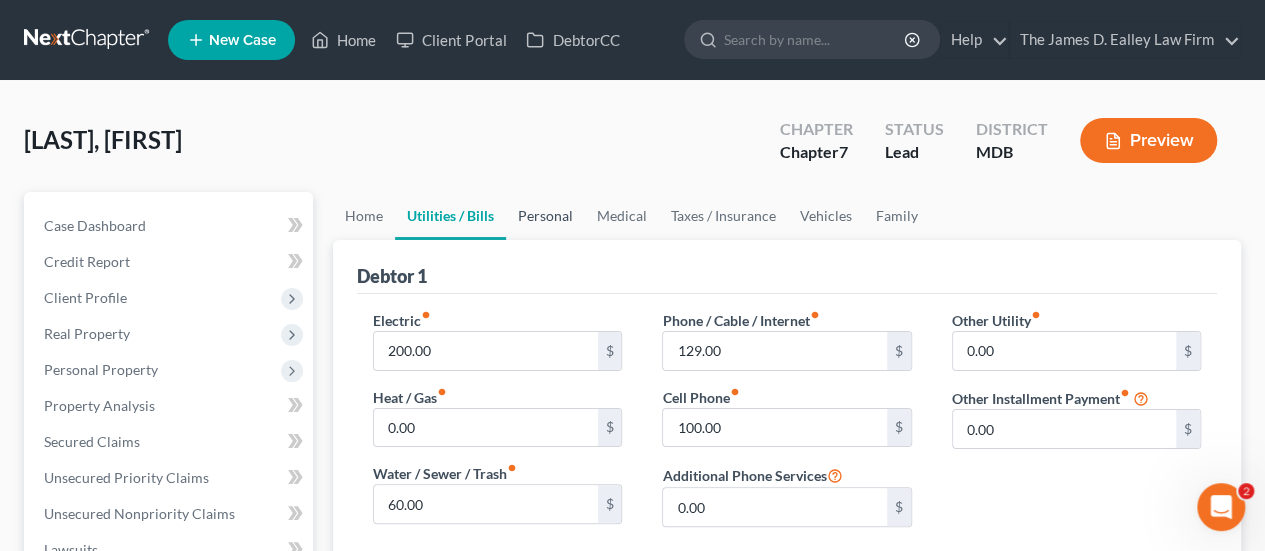 click on "Personal" at bounding box center (545, 216) 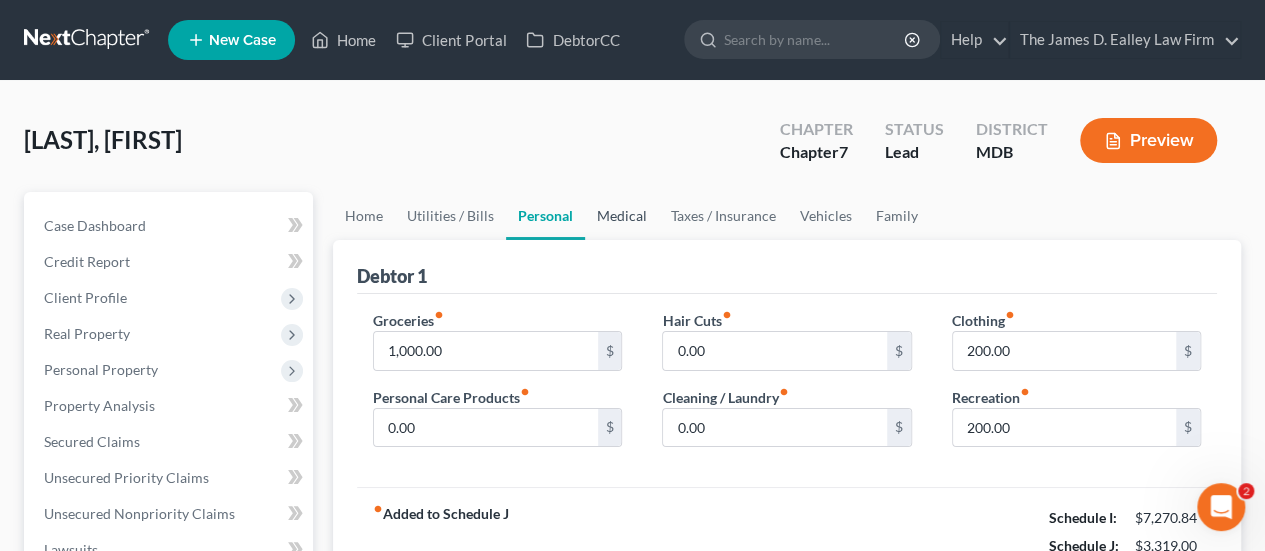 click on "Medical" at bounding box center [622, 216] 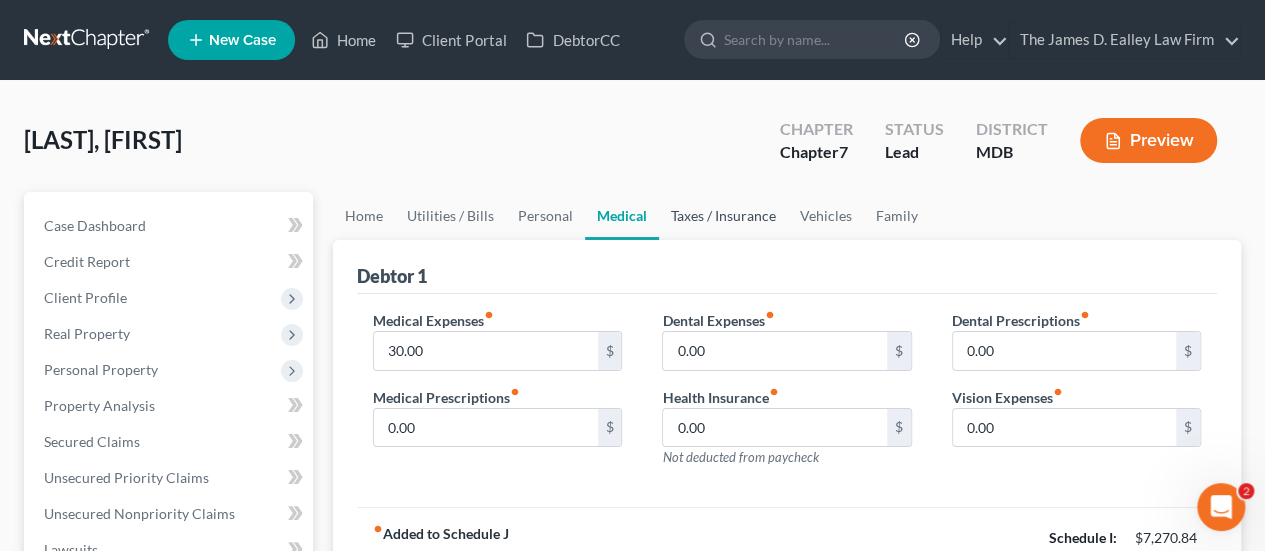 click on "Taxes / Insurance" at bounding box center [723, 216] 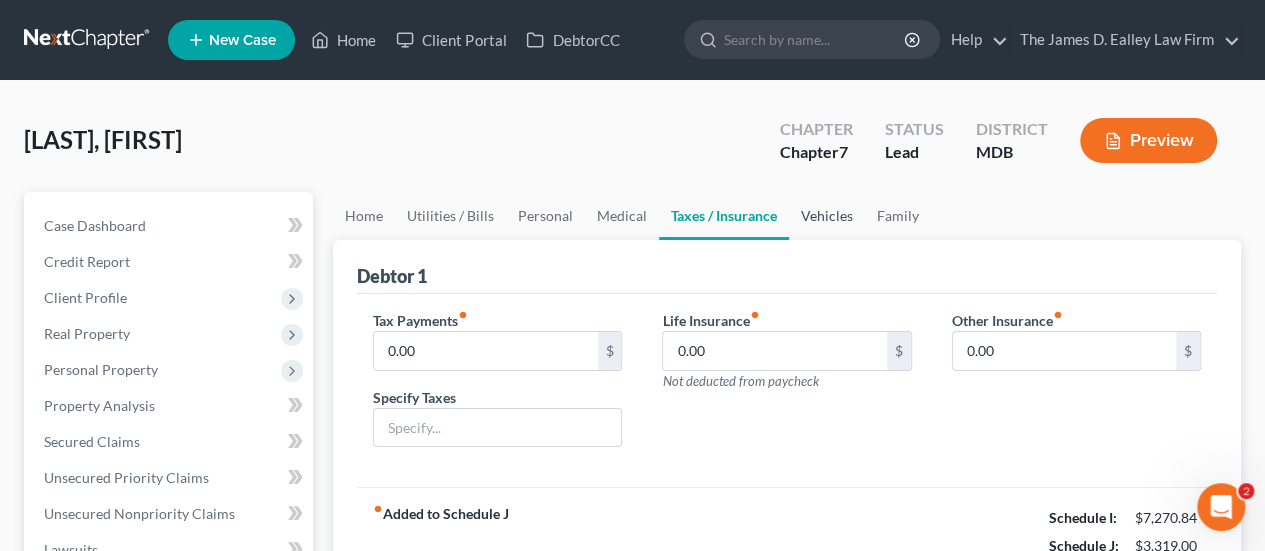 click on "Vehicles" at bounding box center (827, 216) 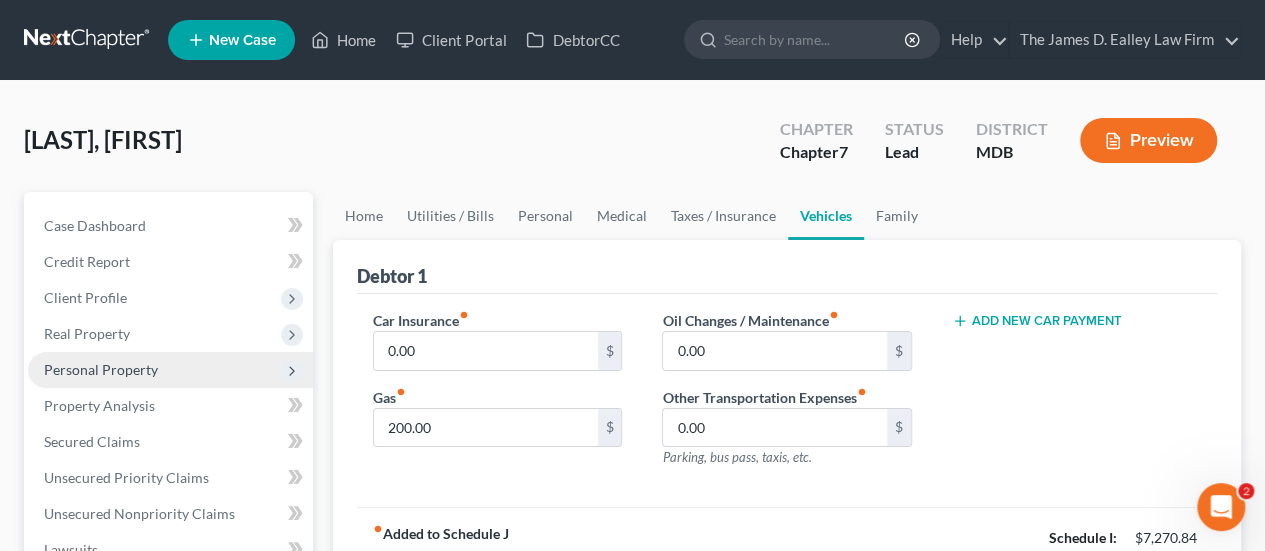click on "Personal Property" at bounding box center [101, 369] 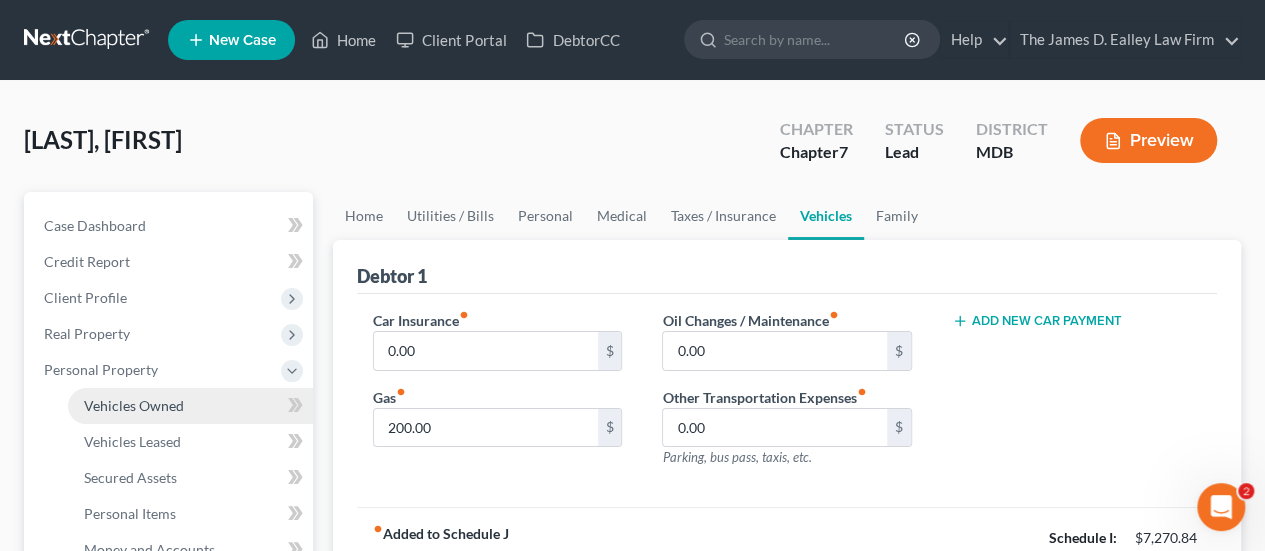 click on "Vehicles Owned" at bounding box center (134, 405) 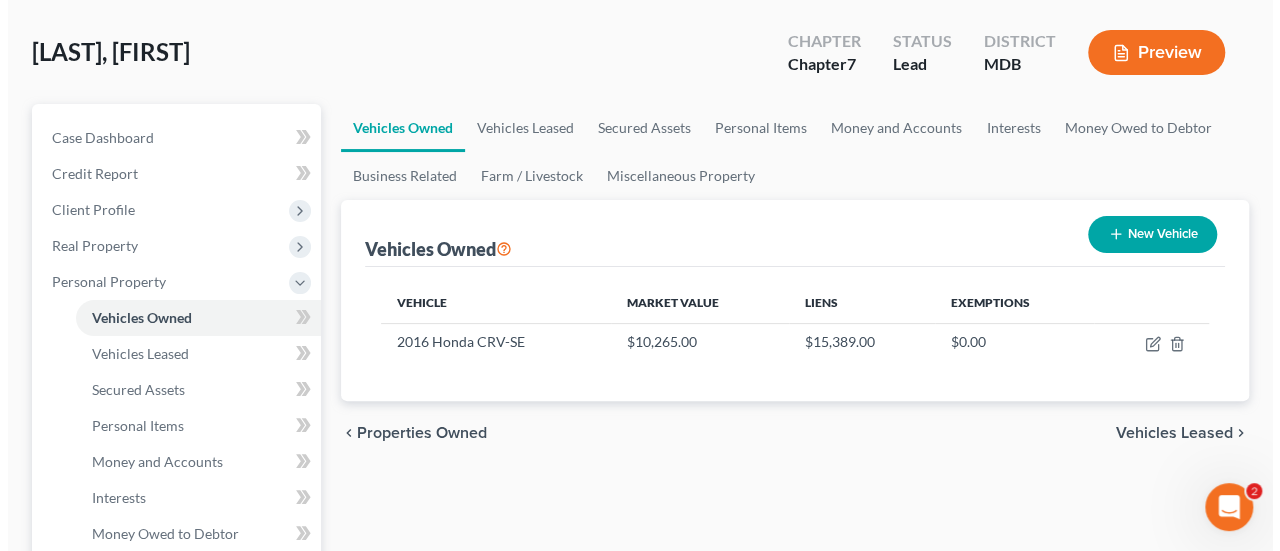 scroll, scrollTop: 200, scrollLeft: 0, axis: vertical 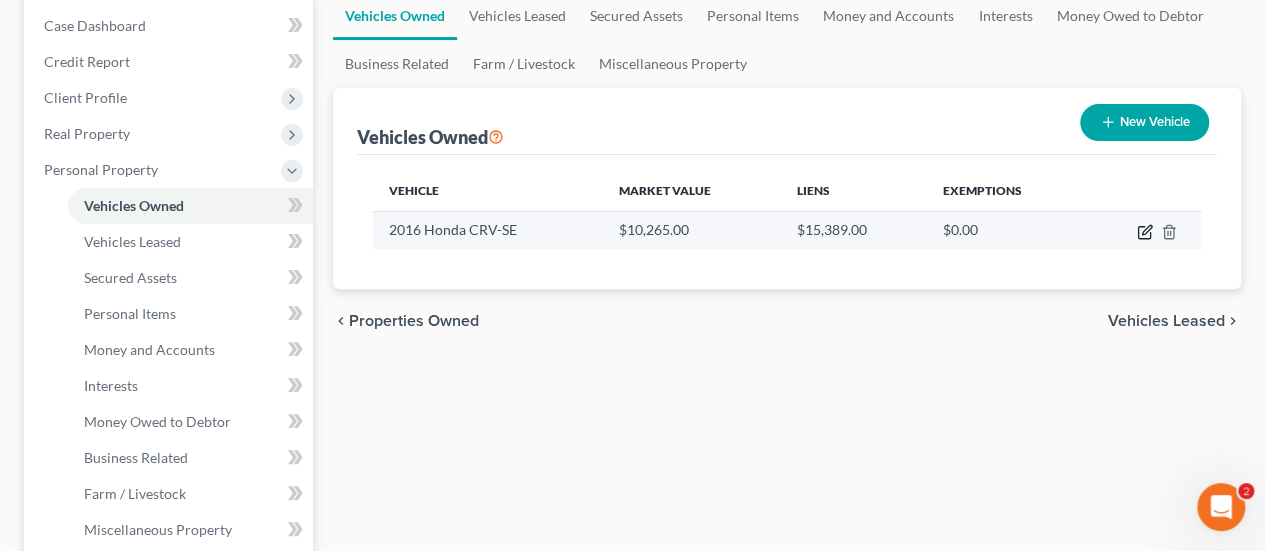 click 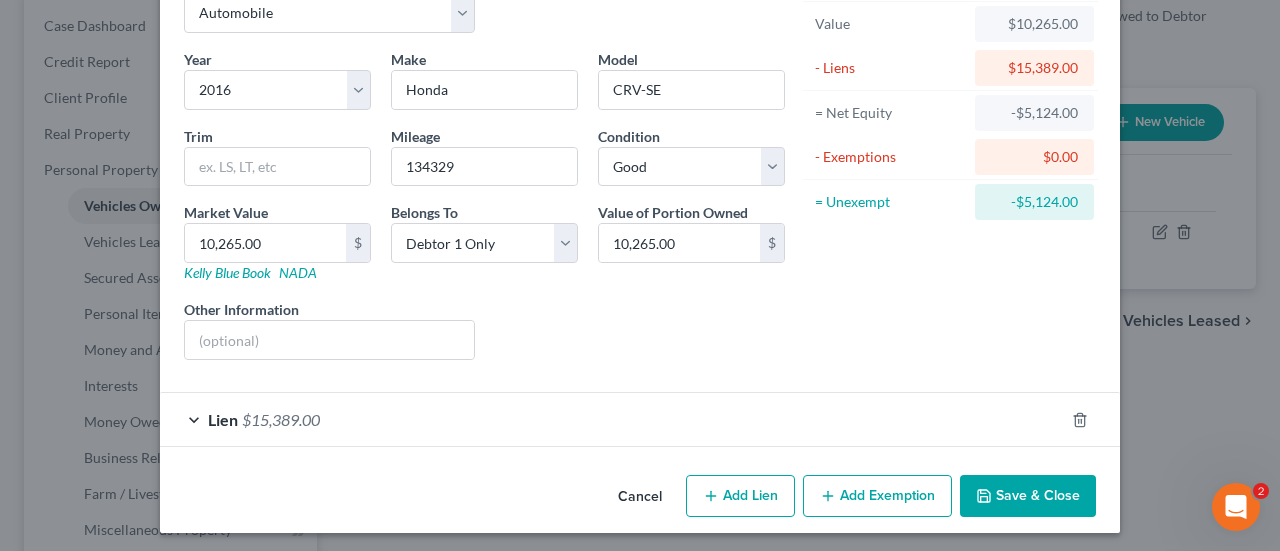 scroll, scrollTop: 121, scrollLeft: 0, axis: vertical 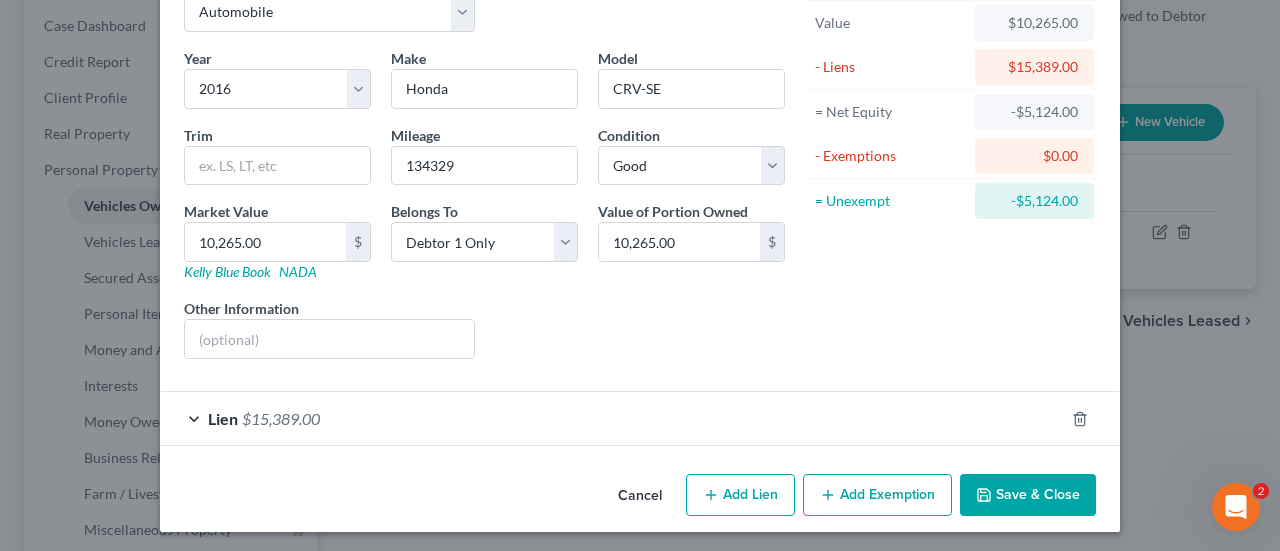 click on "$15,389.00" at bounding box center [281, 418] 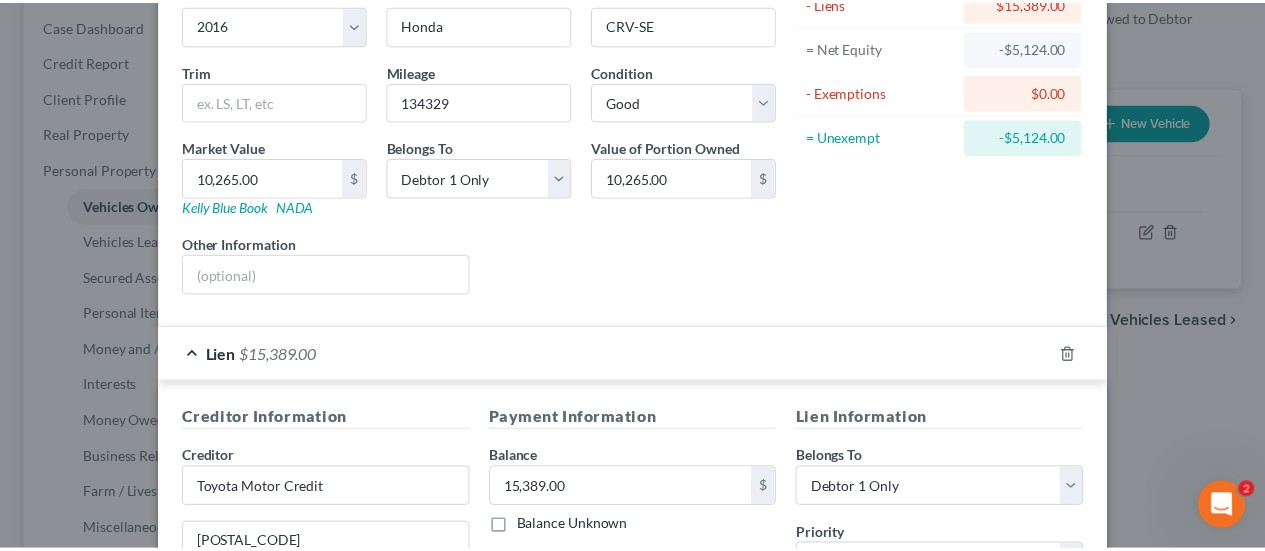 scroll, scrollTop: 0, scrollLeft: 0, axis: both 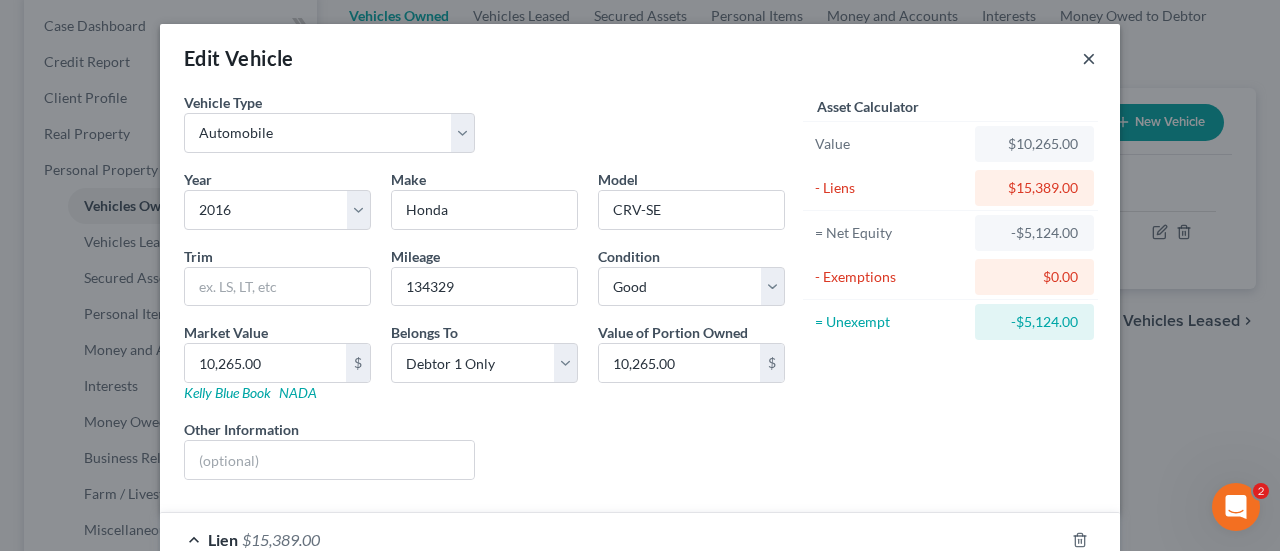 click on "×" at bounding box center [1089, 58] 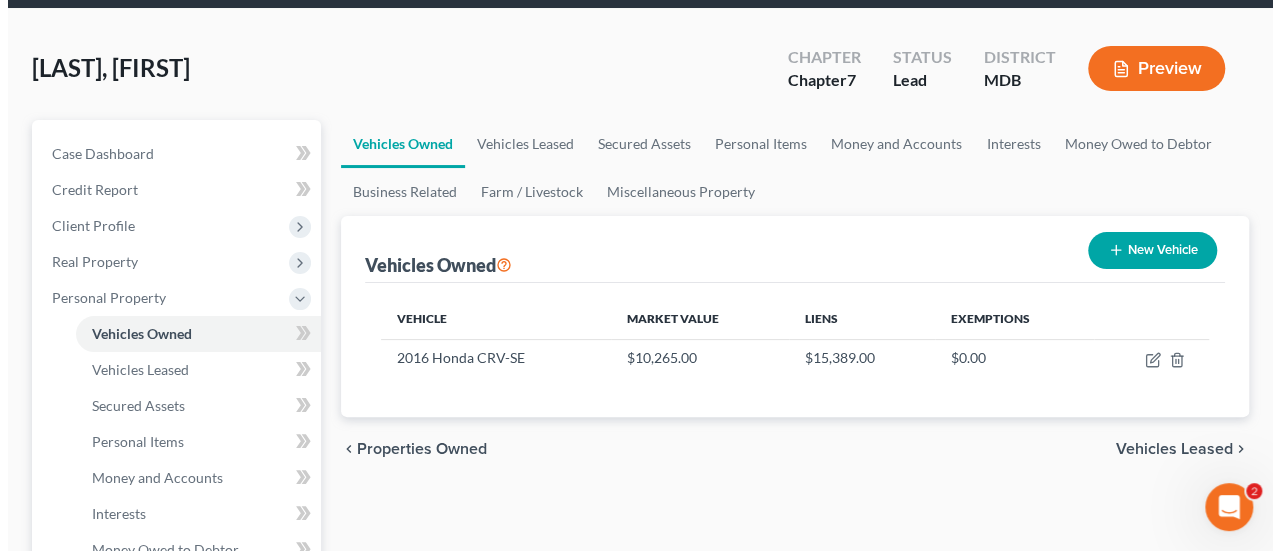 scroll, scrollTop: 0, scrollLeft: 0, axis: both 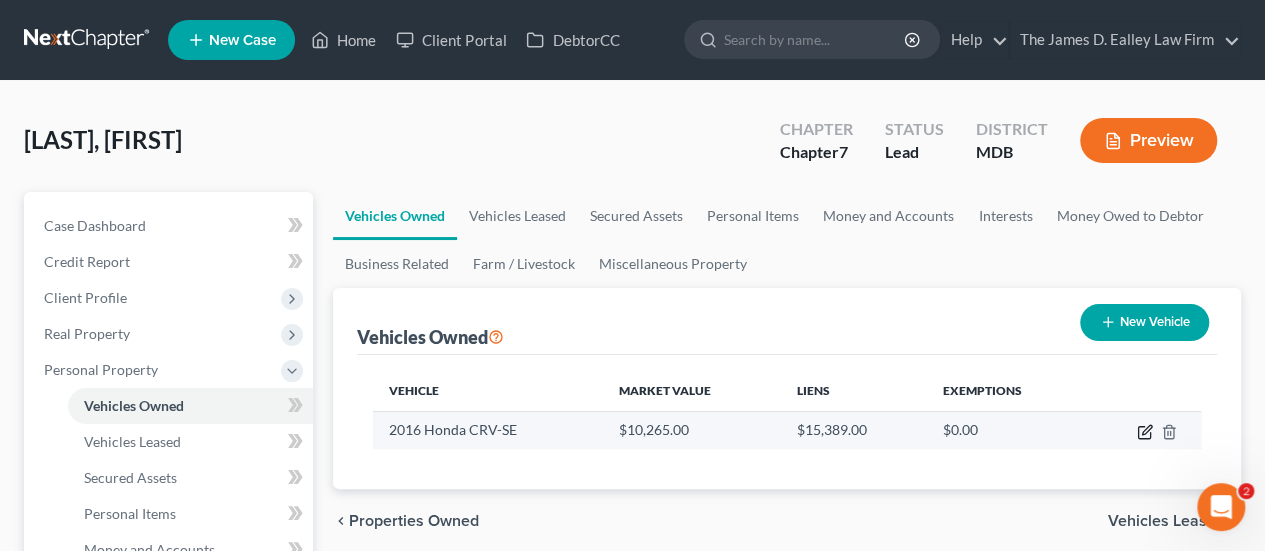 click 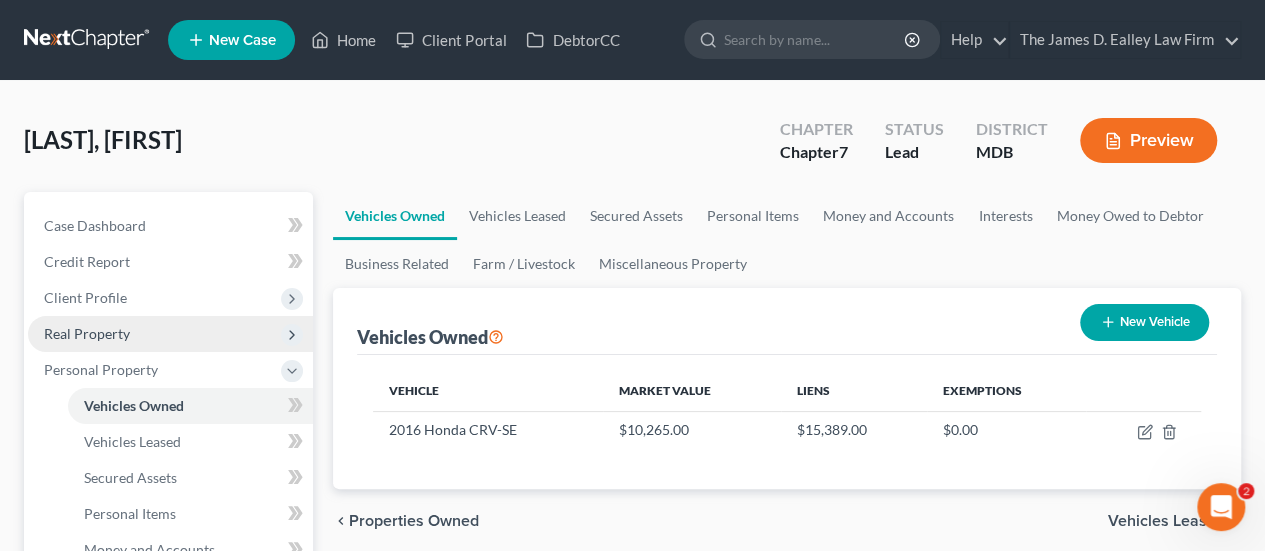 select on "0" 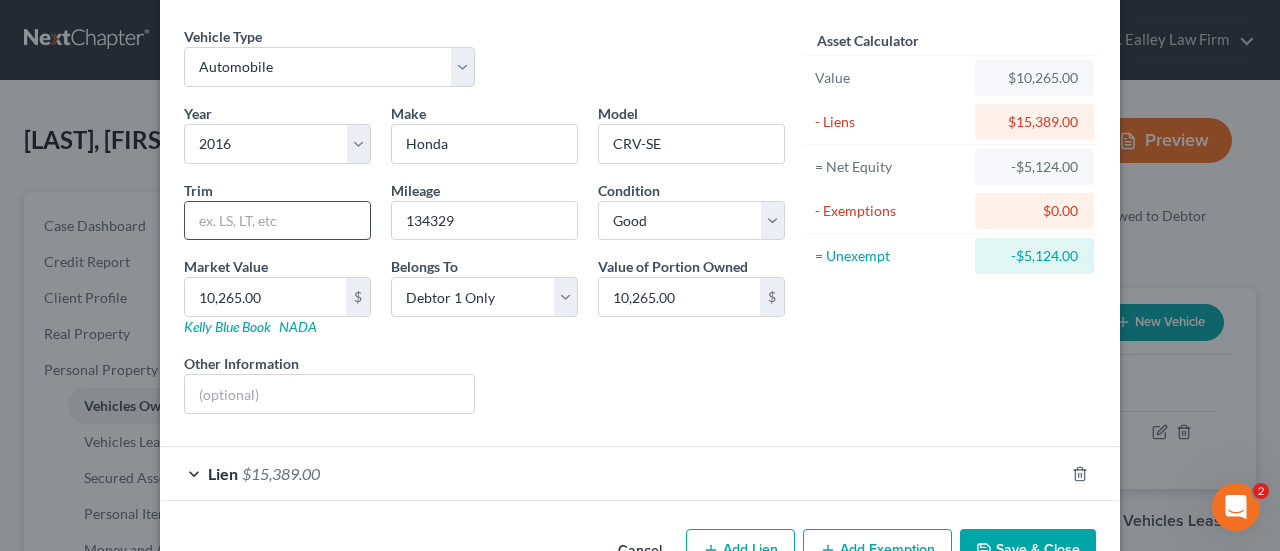 scroll, scrollTop: 121, scrollLeft: 0, axis: vertical 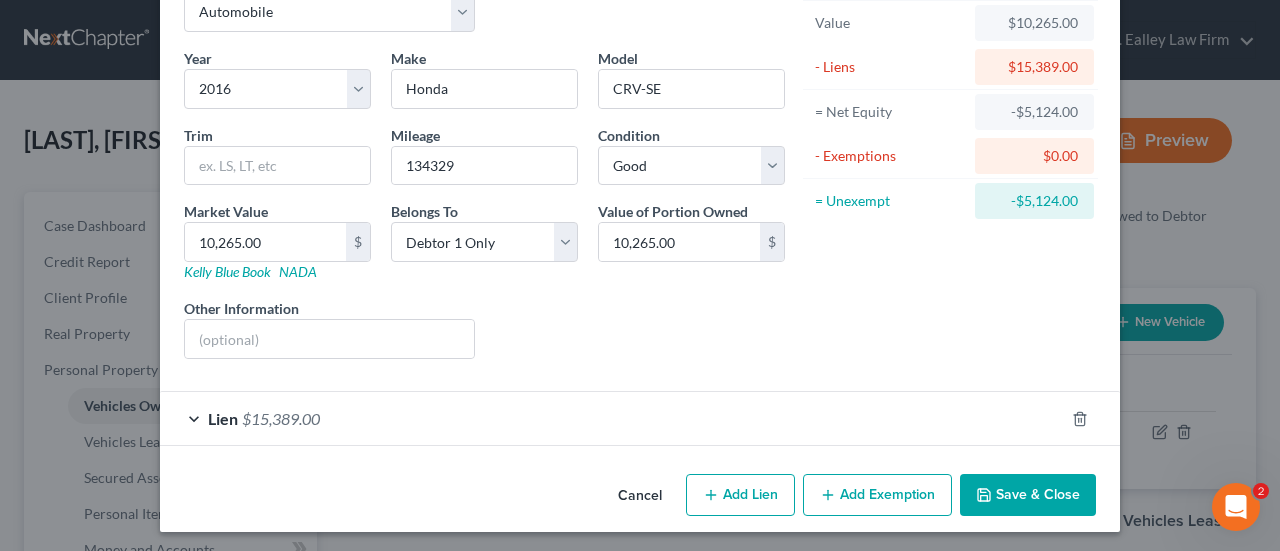 click on "$15,389.00" at bounding box center (281, 418) 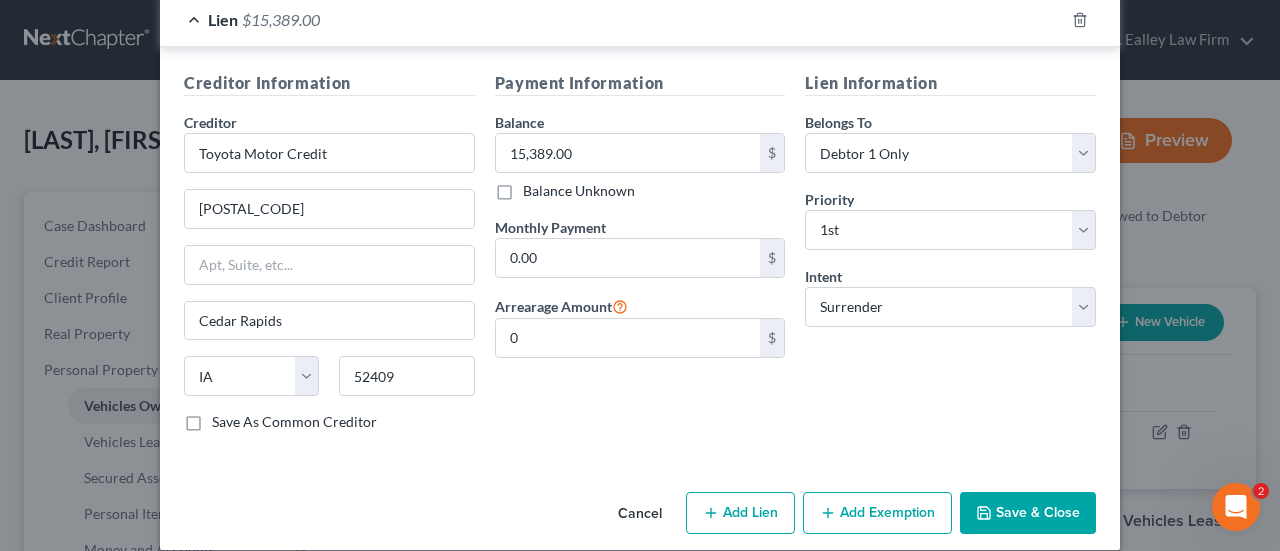 scroll, scrollTop: 534, scrollLeft: 0, axis: vertical 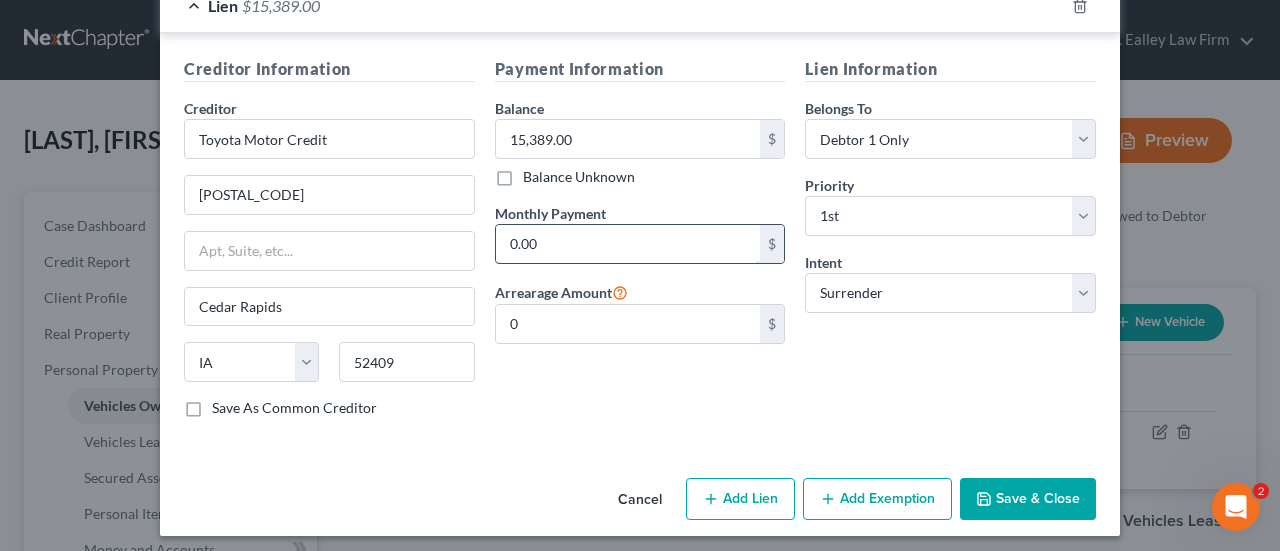 click on "0.00" at bounding box center (628, 244) 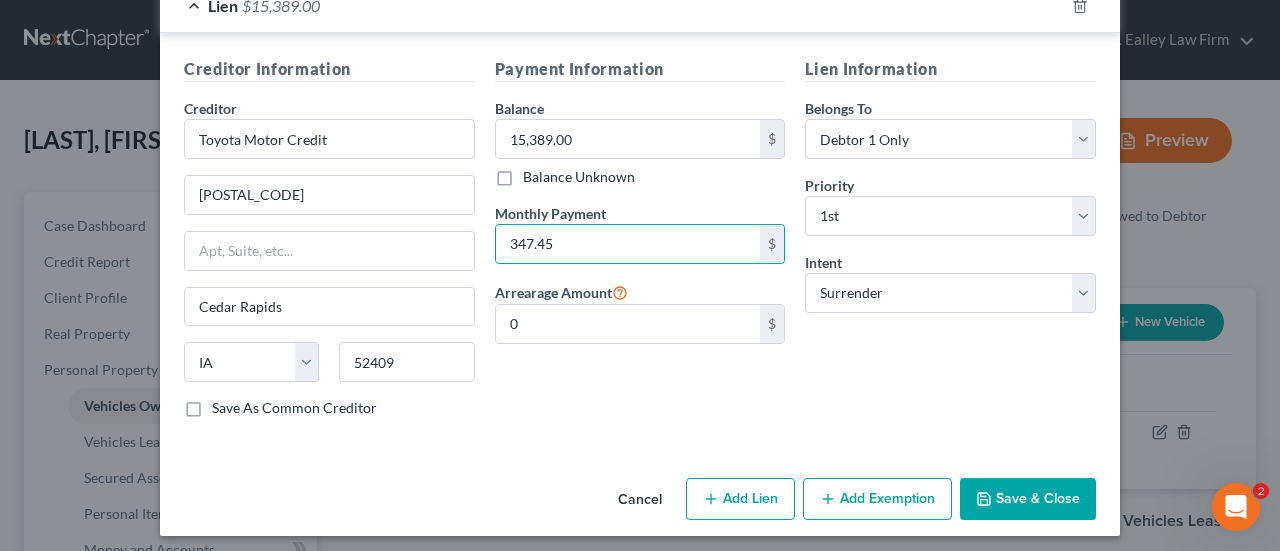 type on "347.45" 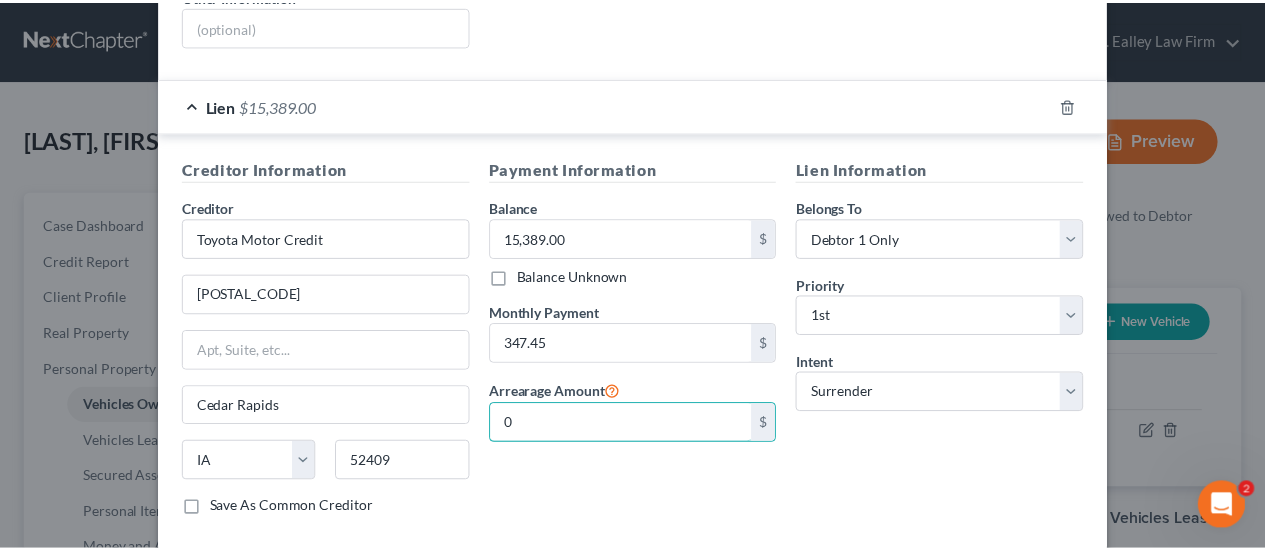 scroll, scrollTop: 534, scrollLeft: 0, axis: vertical 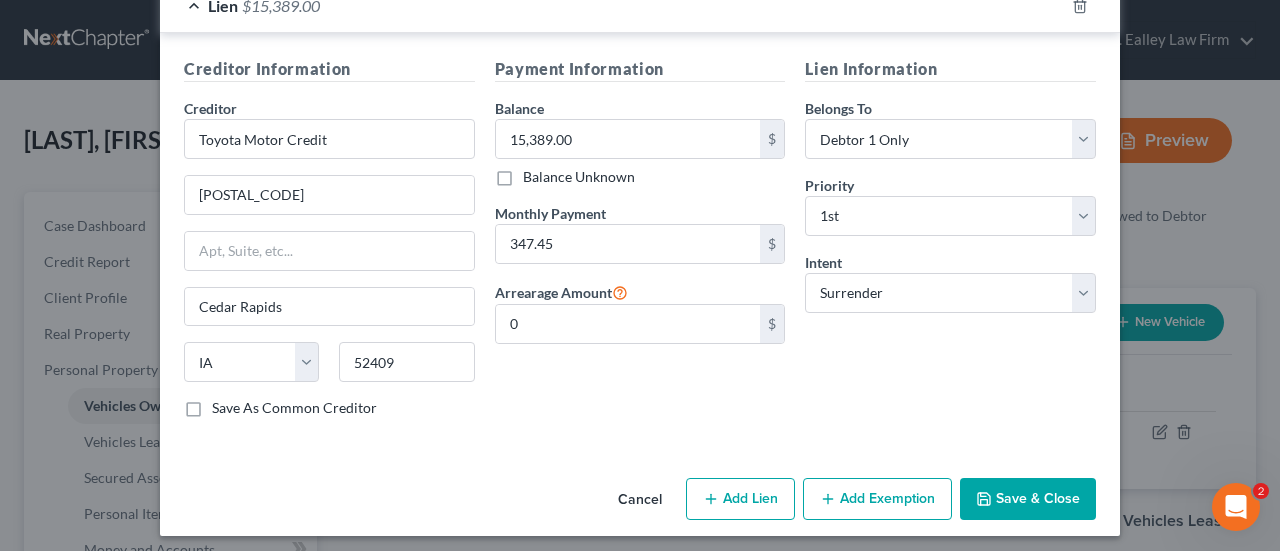 click on "Save & Close" at bounding box center (1028, 499) 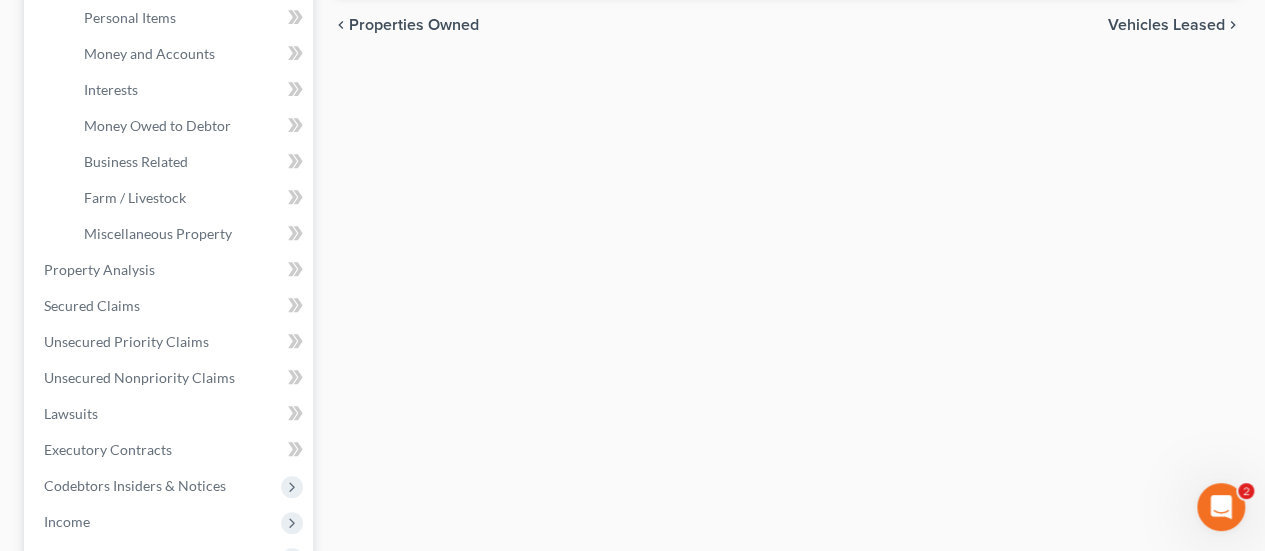 scroll, scrollTop: 500, scrollLeft: 0, axis: vertical 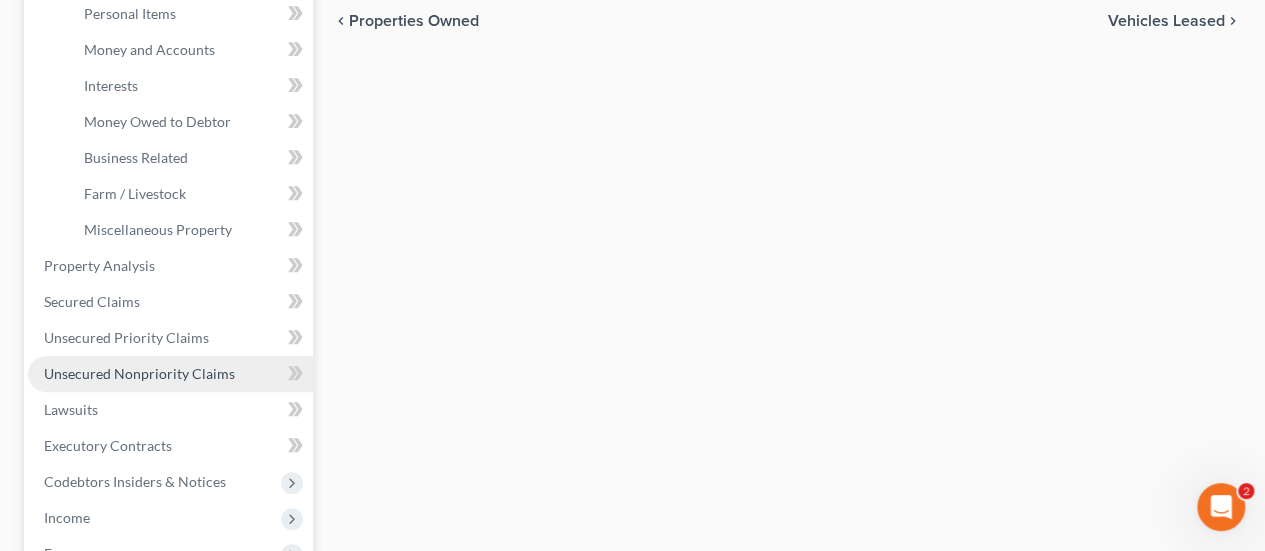 click on "Unsecured Nonpriority Claims" at bounding box center [139, 373] 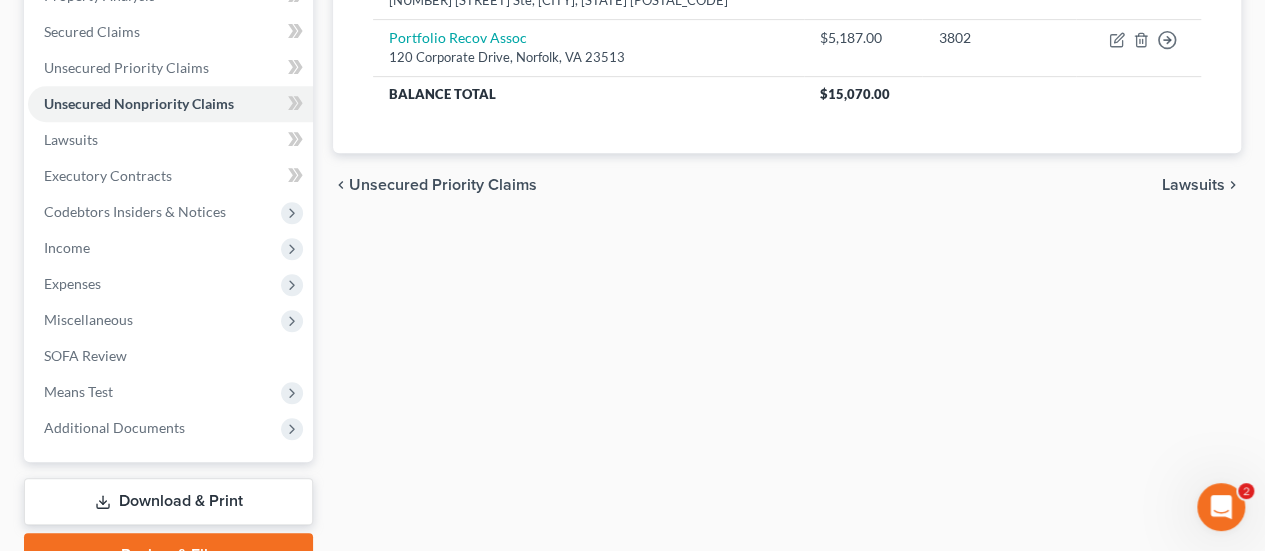 scroll, scrollTop: 0, scrollLeft: 0, axis: both 